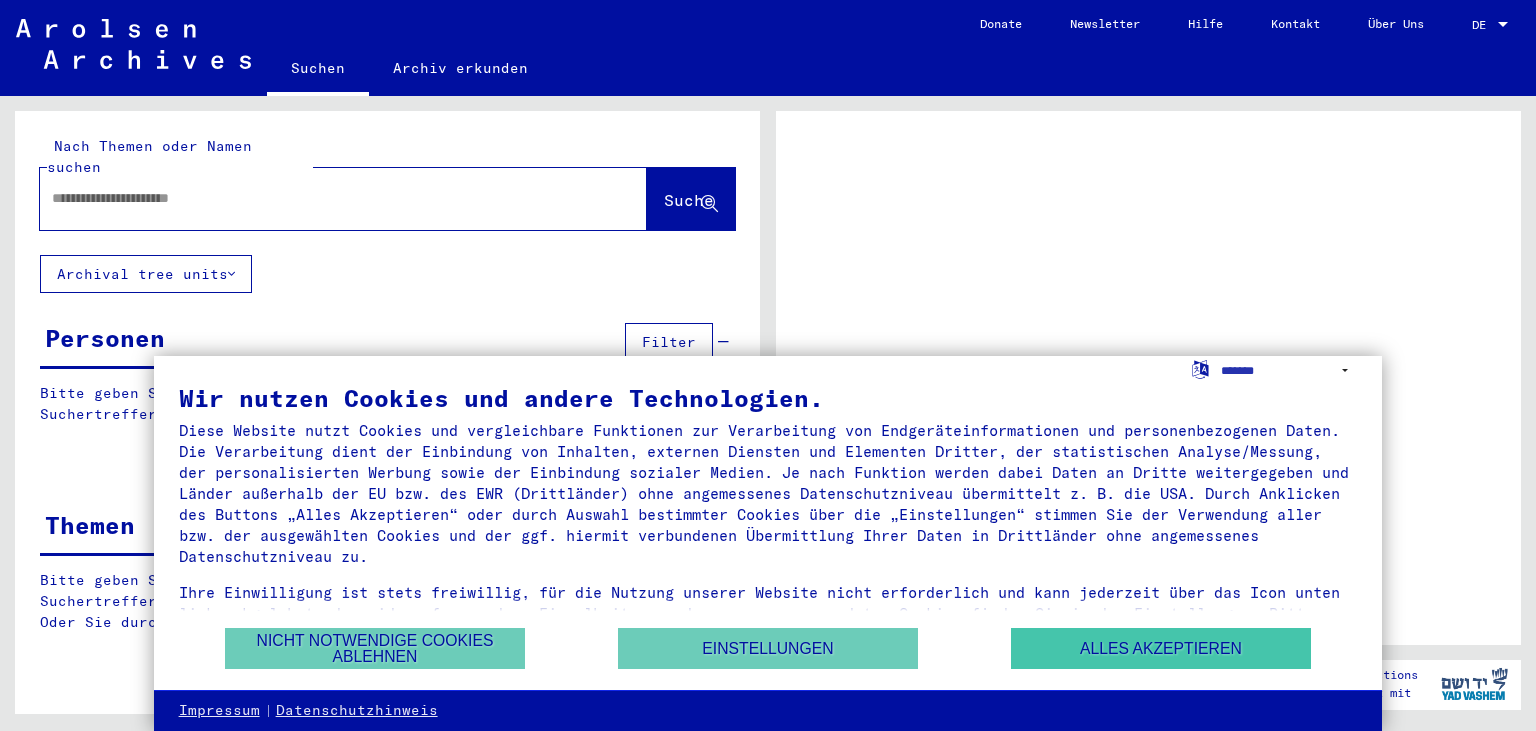 scroll, scrollTop: 0, scrollLeft: 0, axis: both 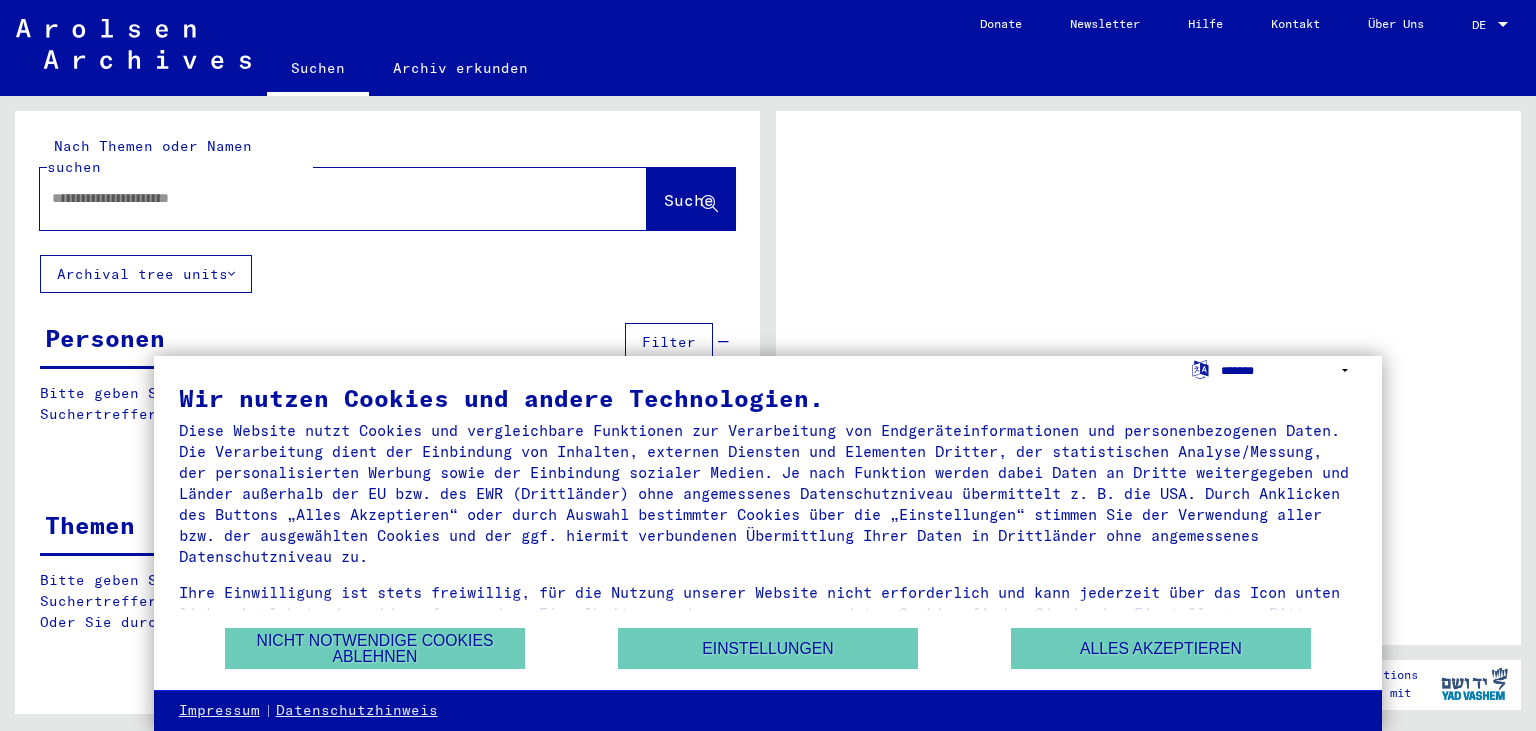 click on "**********" at bounding box center [1289, 370] 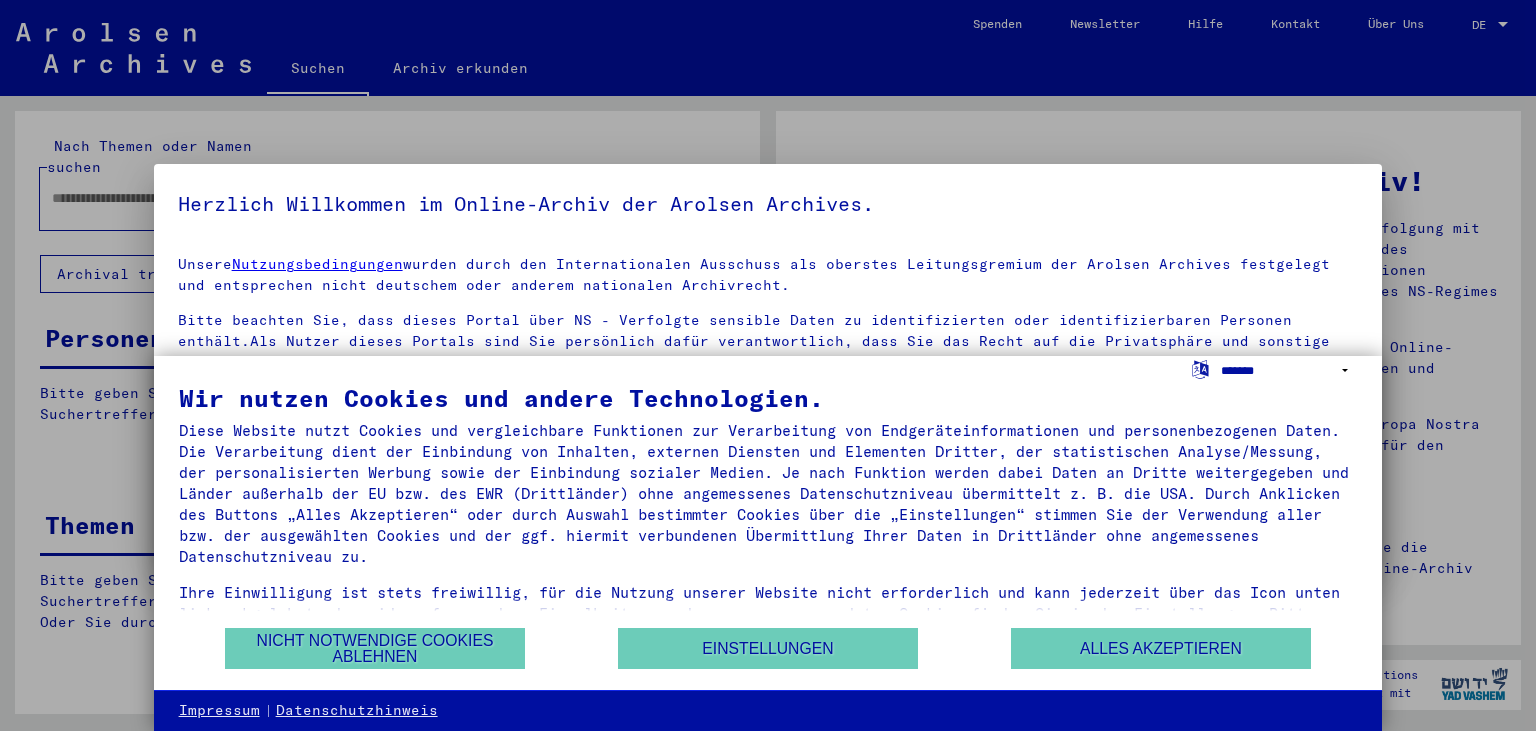 click on "**********" at bounding box center [1289, 370] 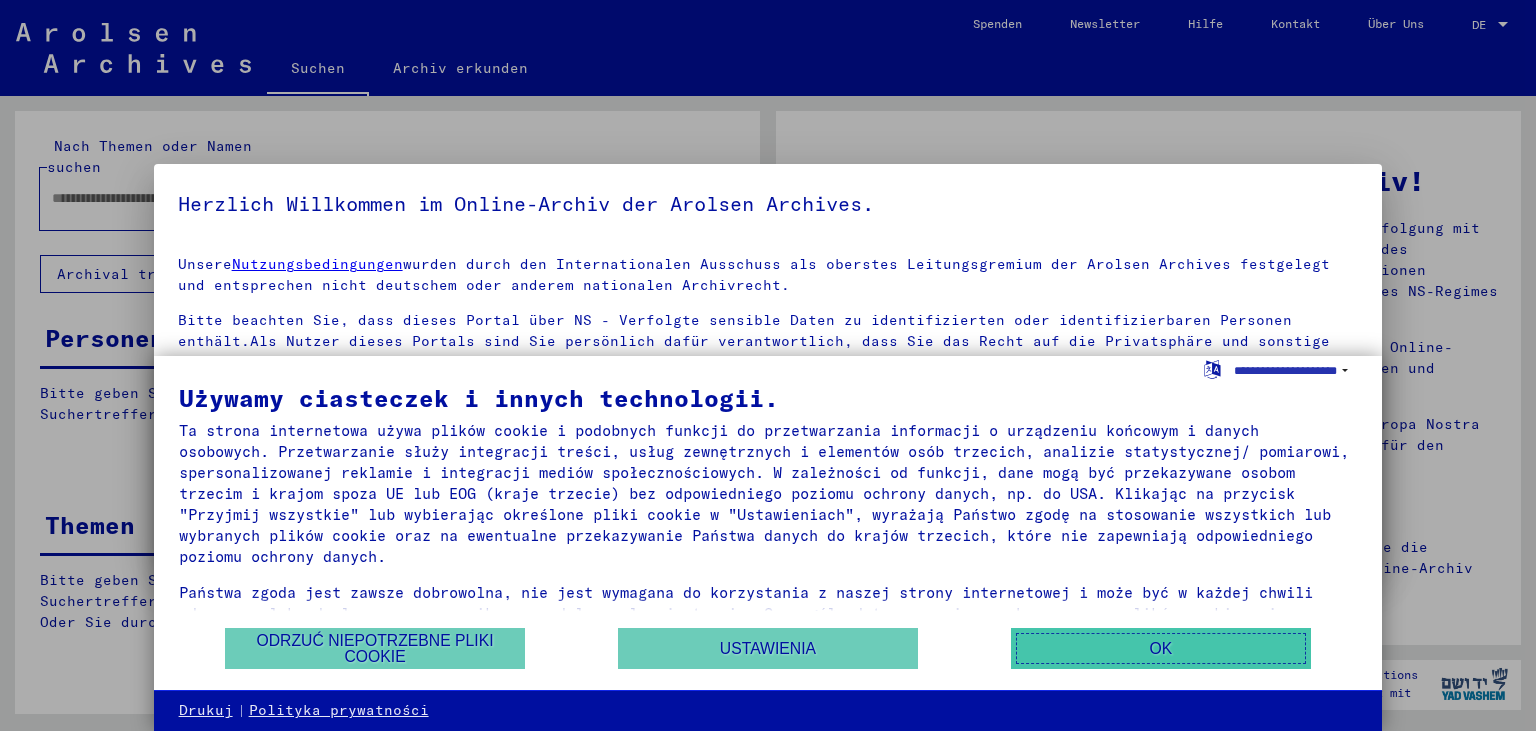 click on "OK" at bounding box center [1161, 648] 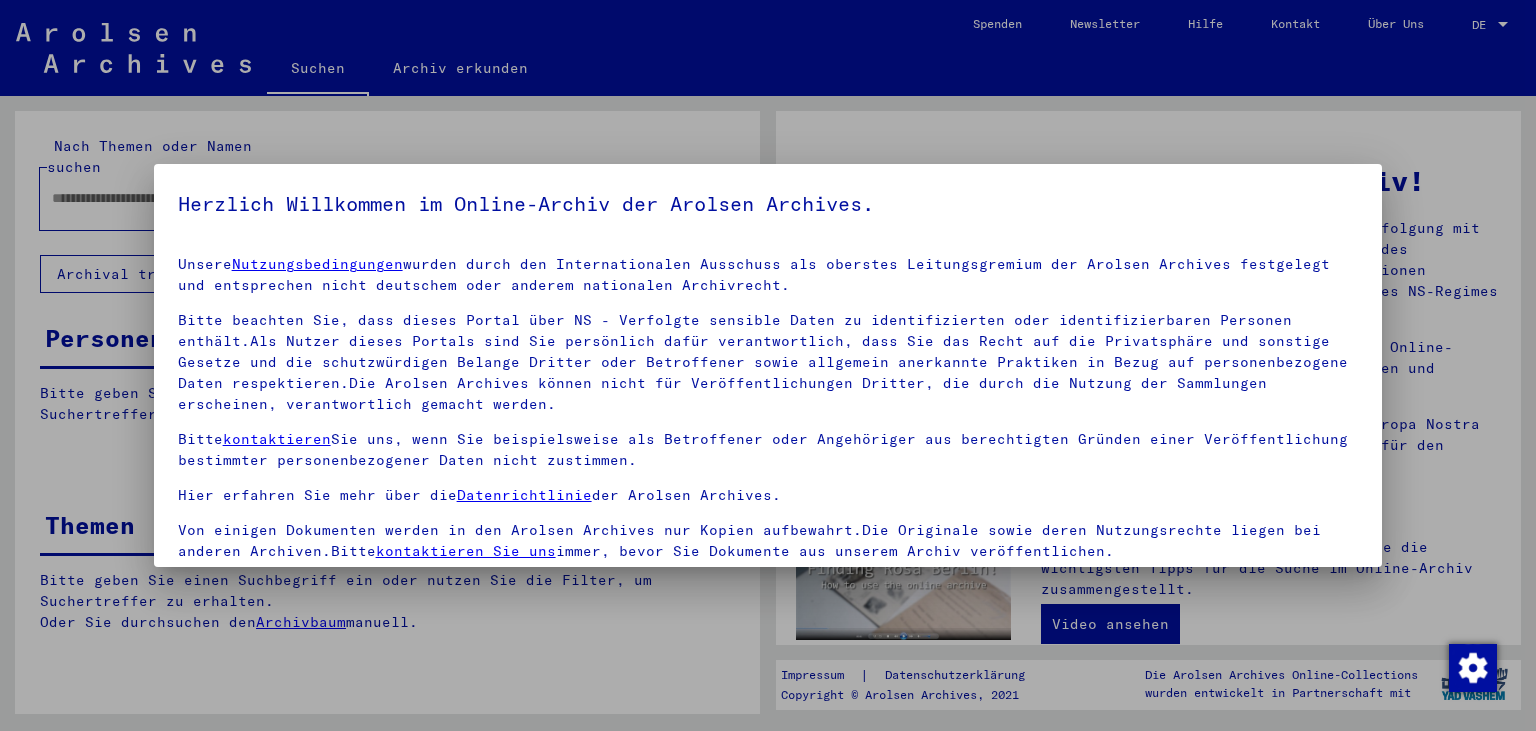 scroll, scrollTop: 4, scrollLeft: 0, axis: vertical 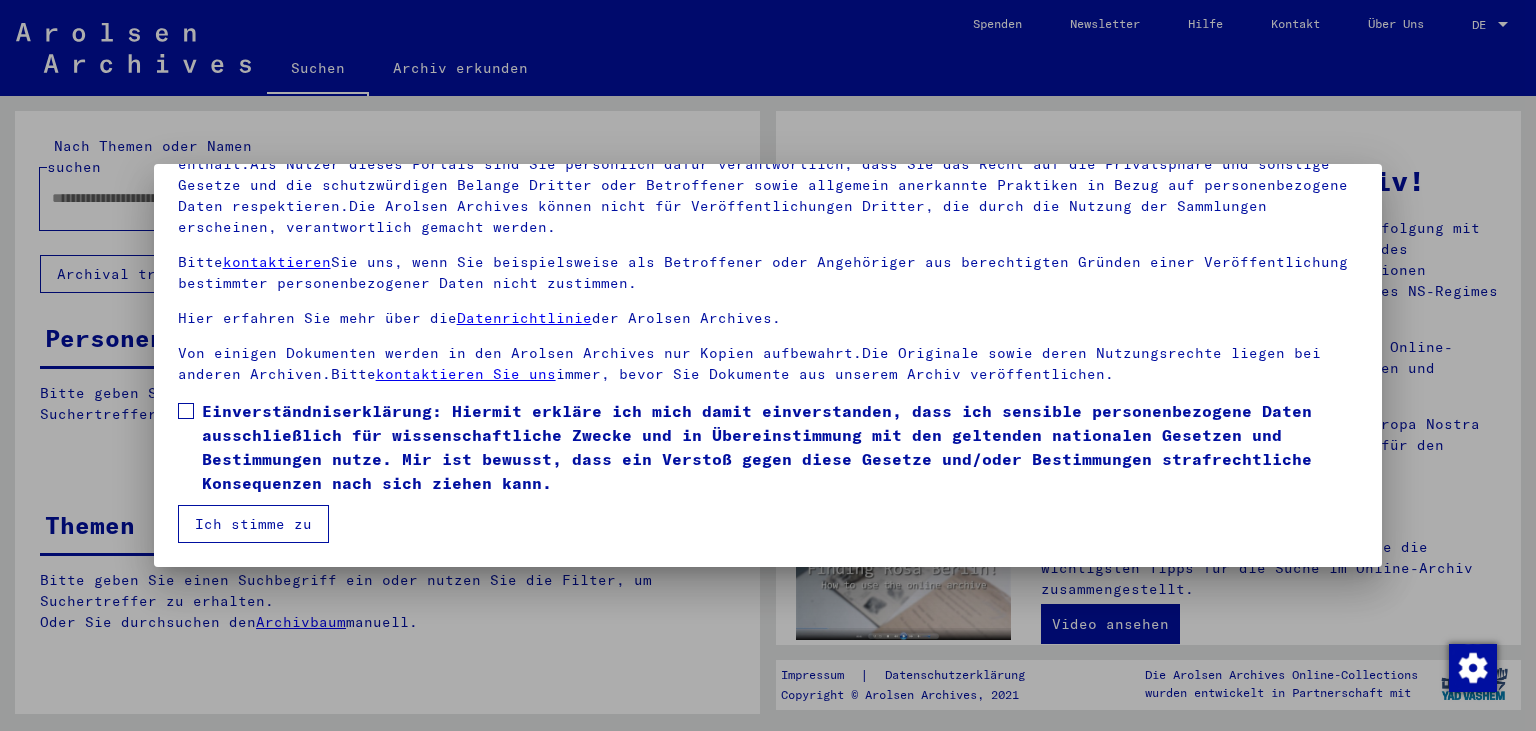 click on "Einverständniserklärung: Hiermit erkläre ich mich damit einverstanden, dass ich sensible personenbezogene Daten ausschließlich für wissenschaftliche Zwecke und in Übereinstimmung mit den geltenden nationalen Gesetzen und Bestimmungen nutze. Mir ist bewusst, dass ein Verstoß gegen diese Gesetze und/oder Bestimmungen strafrechtliche Konsequenzen nach sich ziehen kann." at bounding box center (768, 447) 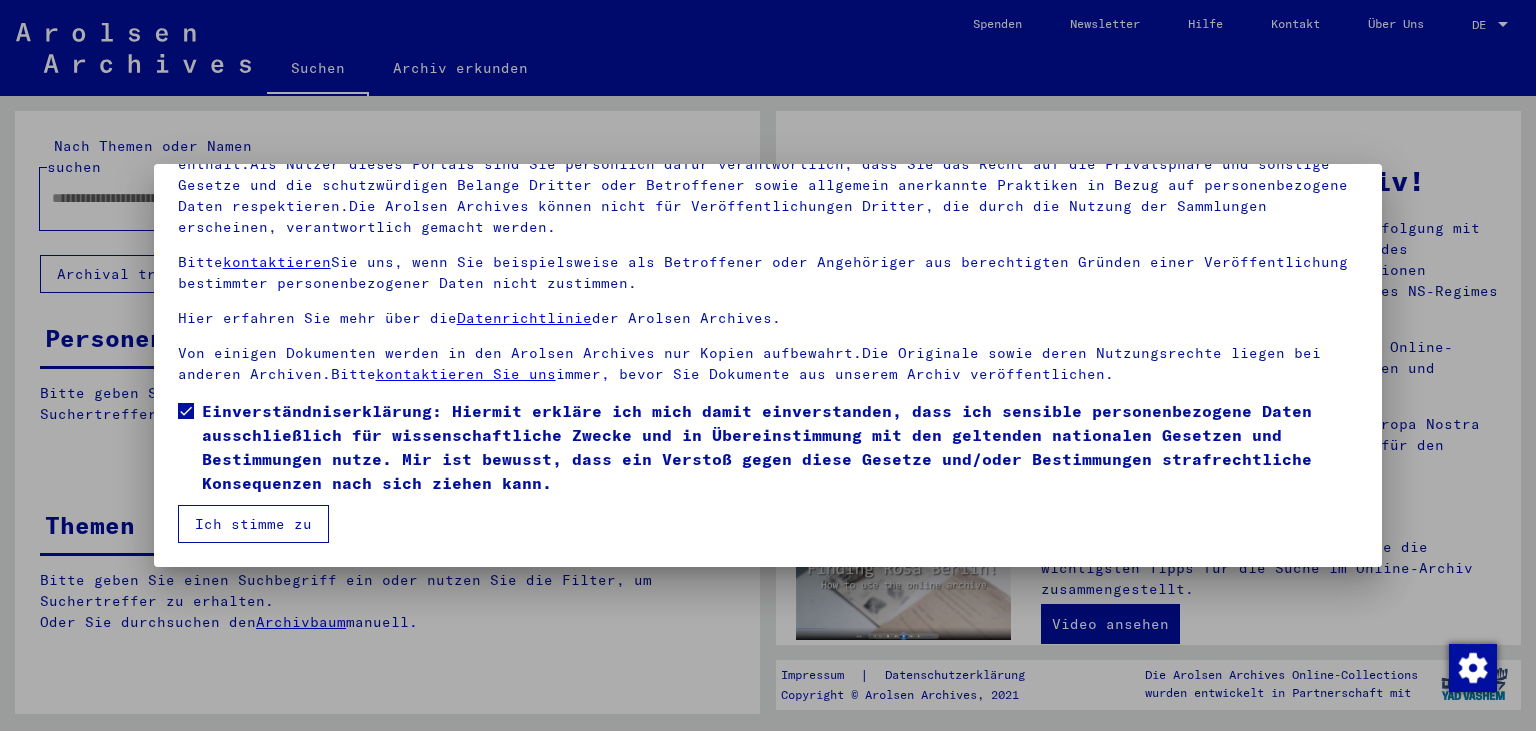 click on "Ich stimme zu" at bounding box center [253, 524] 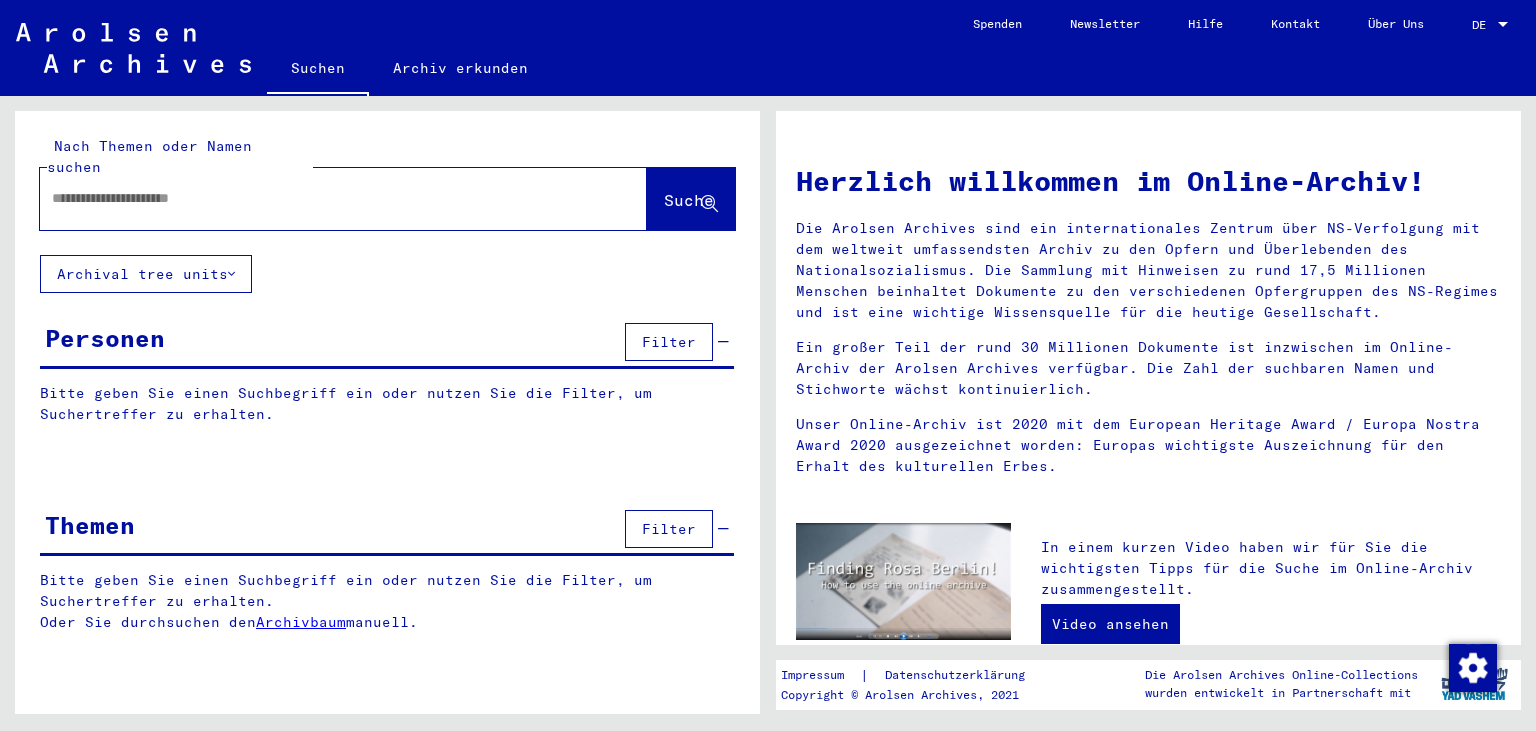 click at bounding box center (319, 198) 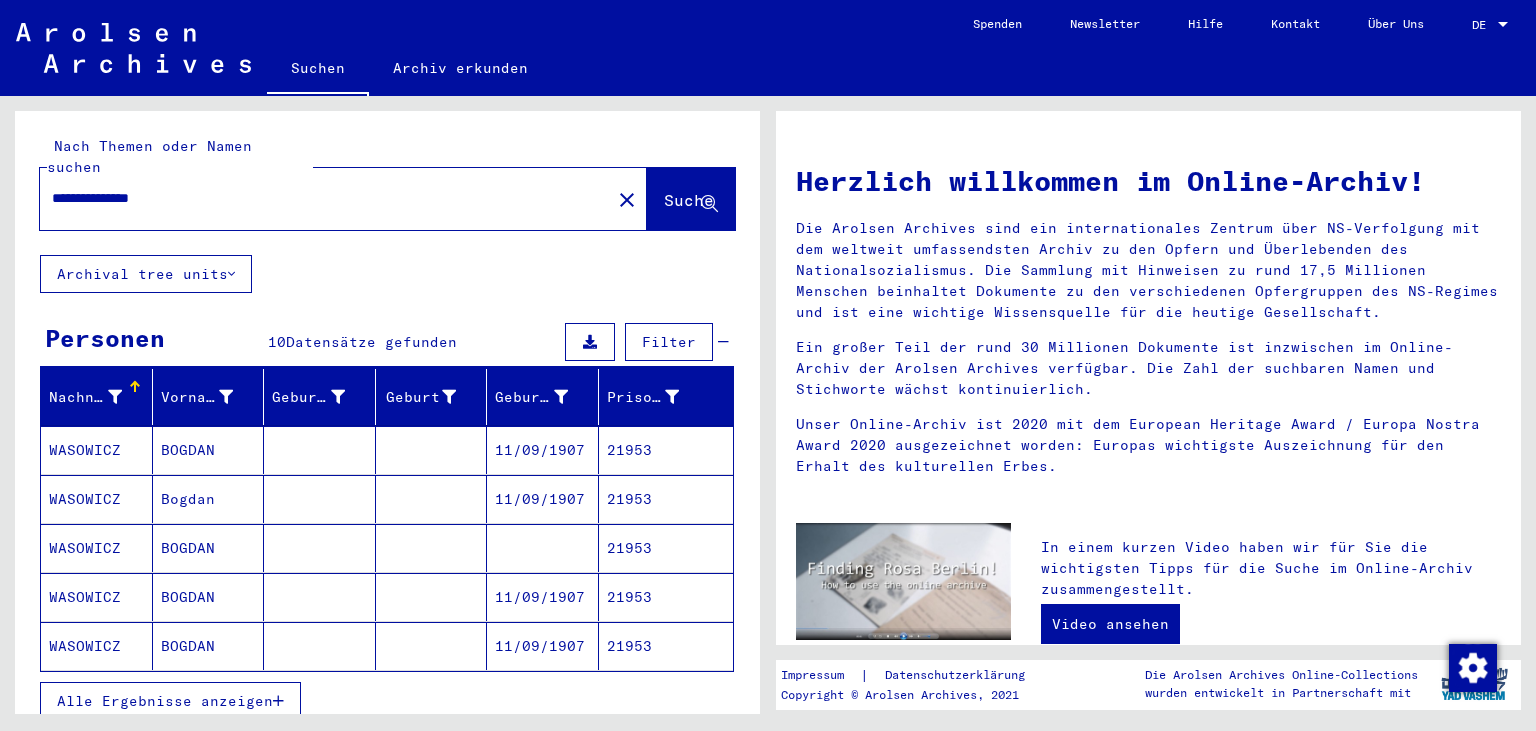 click on "Alle Ergebnisse anzeigen" at bounding box center [170, 701] 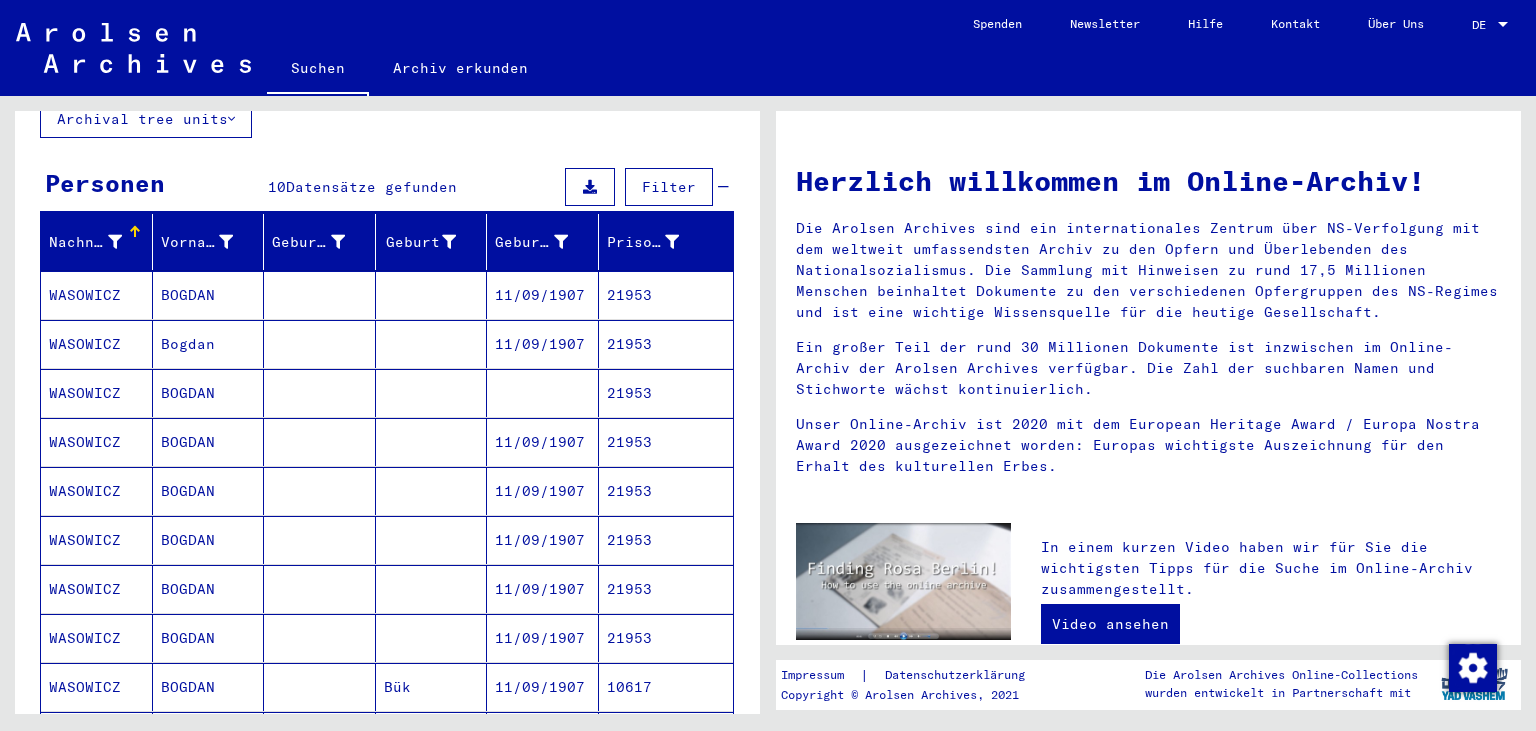 scroll, scrollTop: 110, scrollLeft: 0, axis: vertical 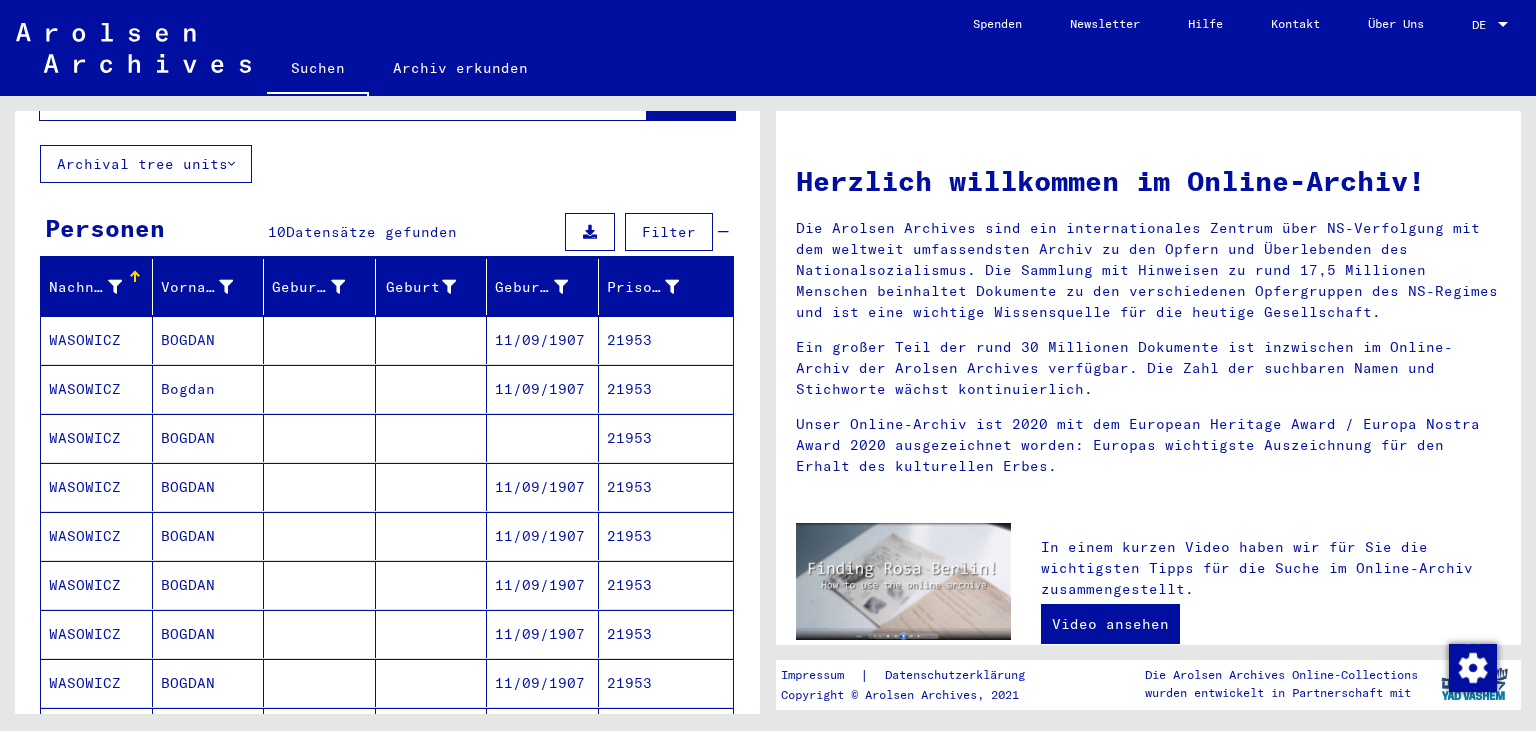 click on "WASOWICZ" at bounding box center [97, 389] 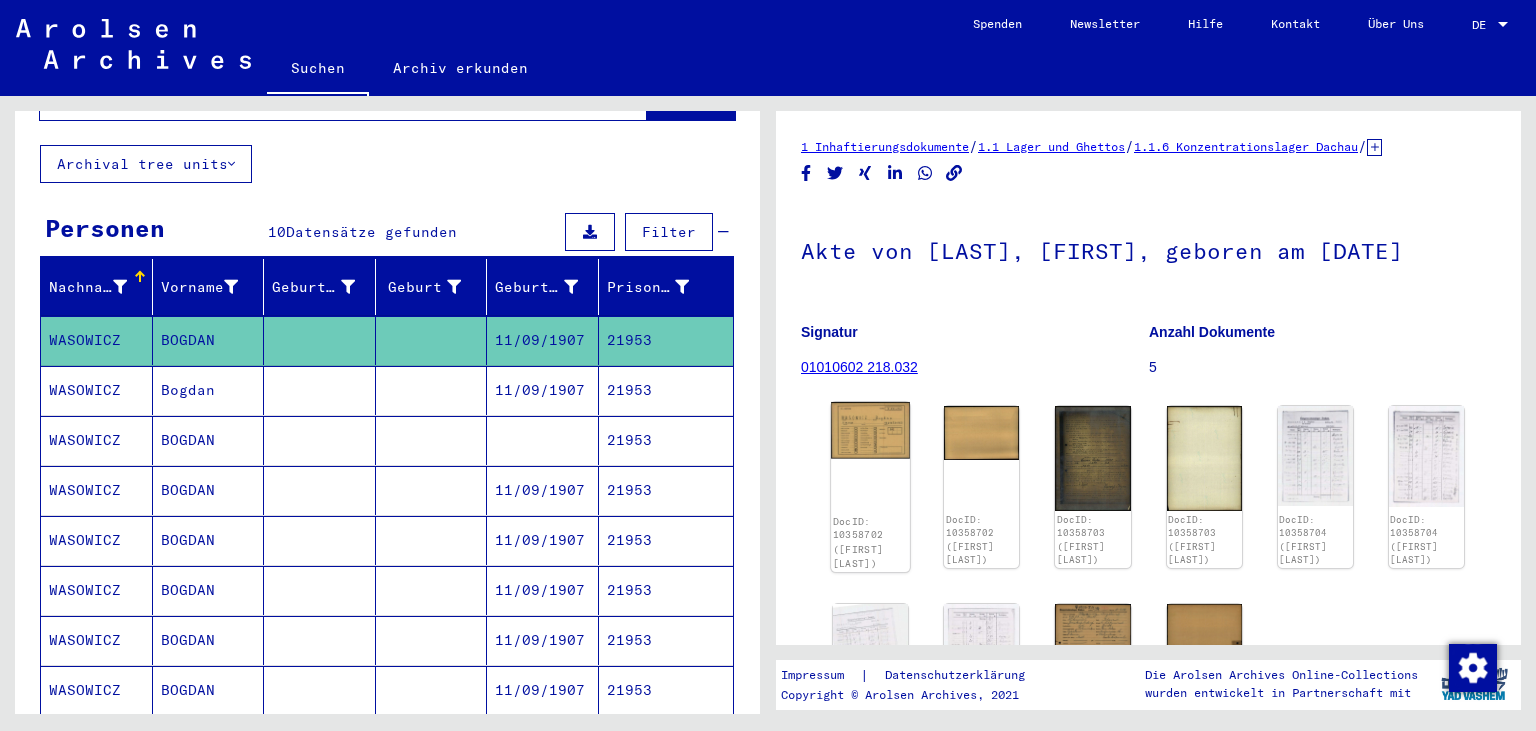 click 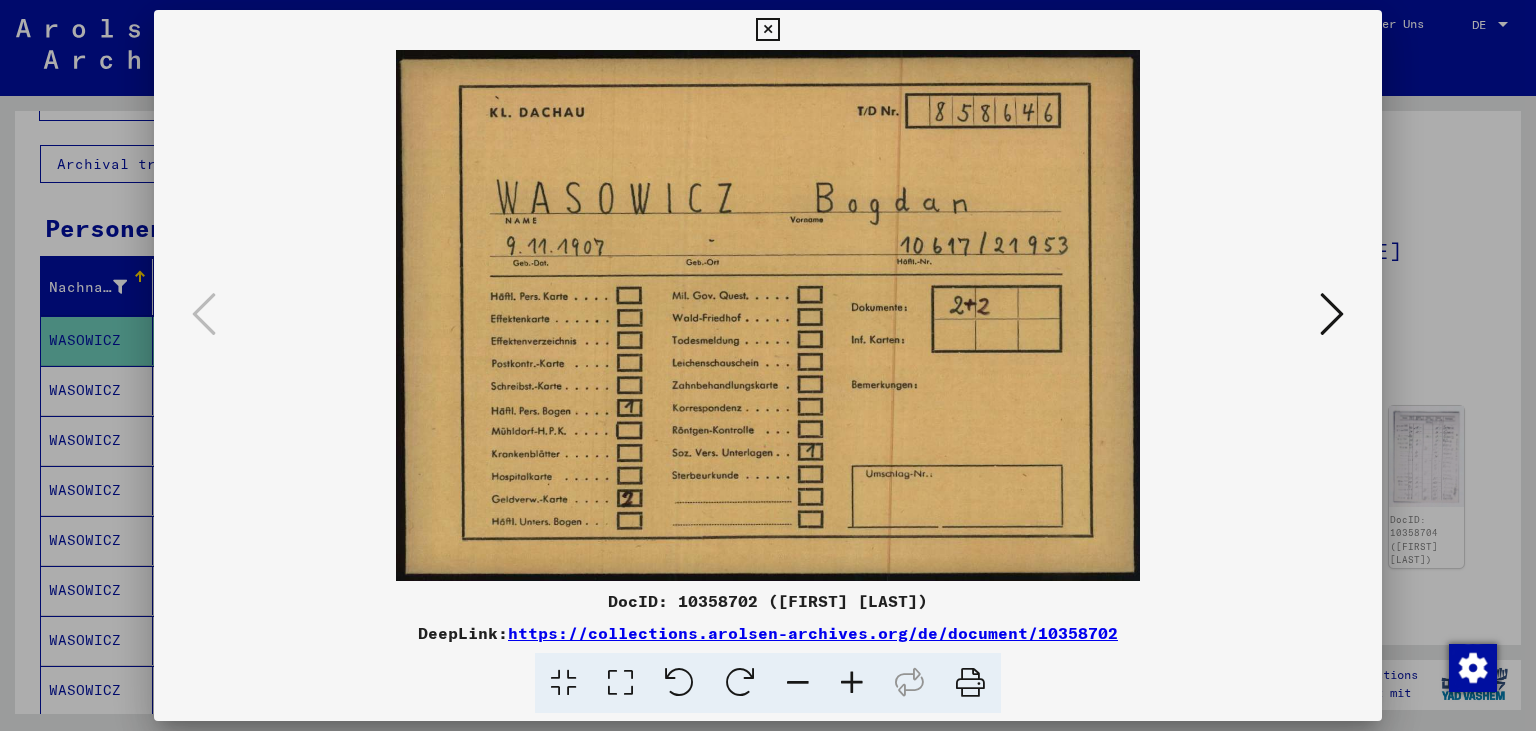 click at bounding box center [1332, 314] 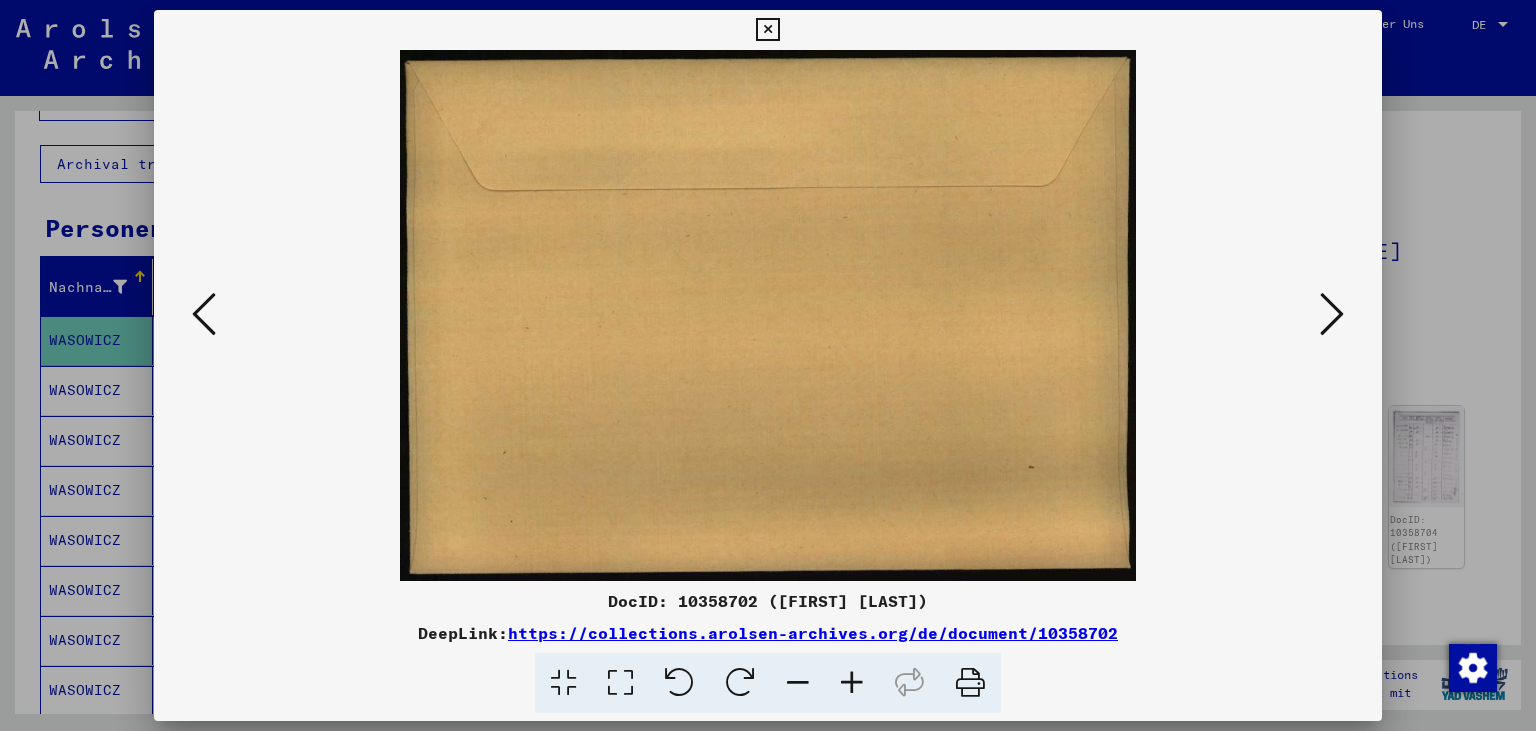 click at bounding box center (1332, 314) 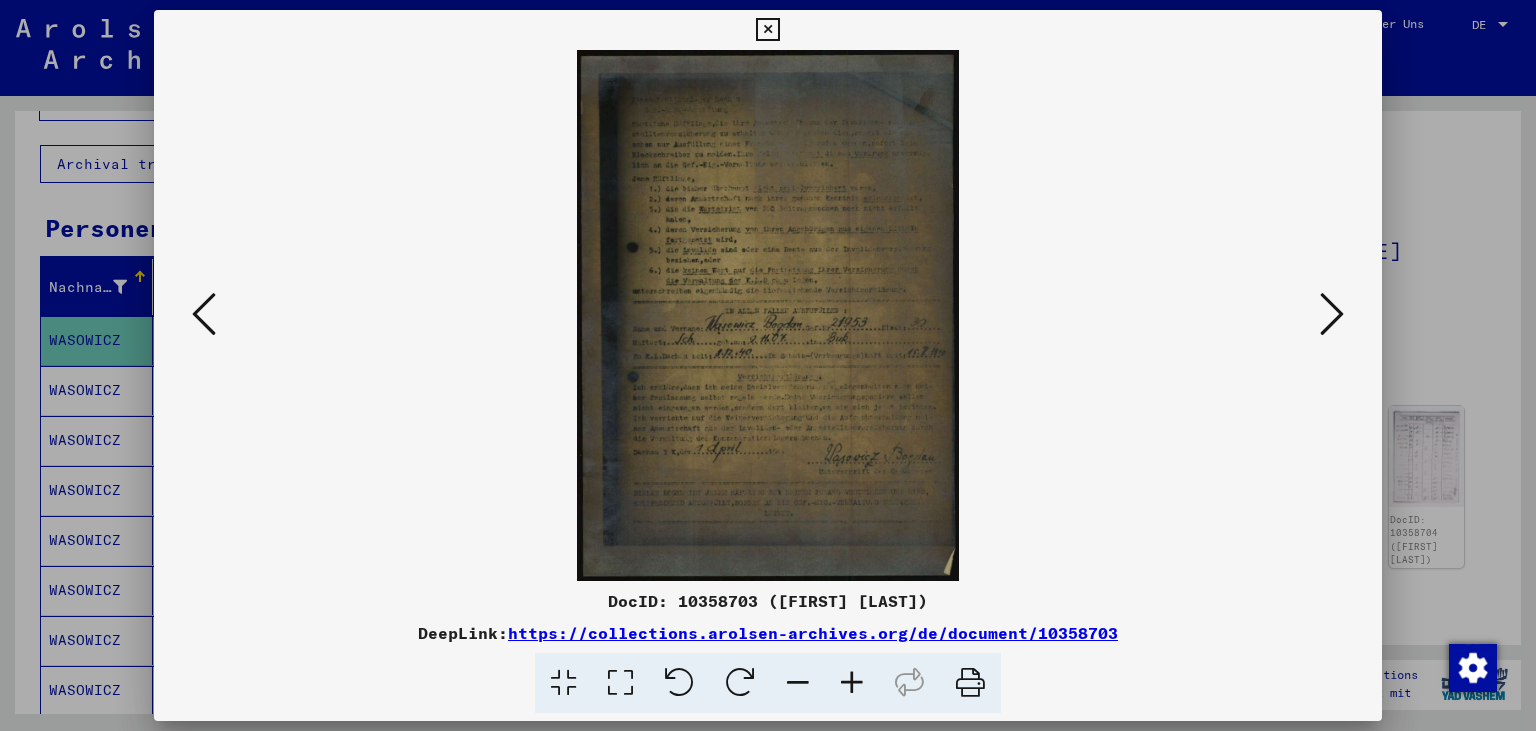 click at bounding box center [852, 683] 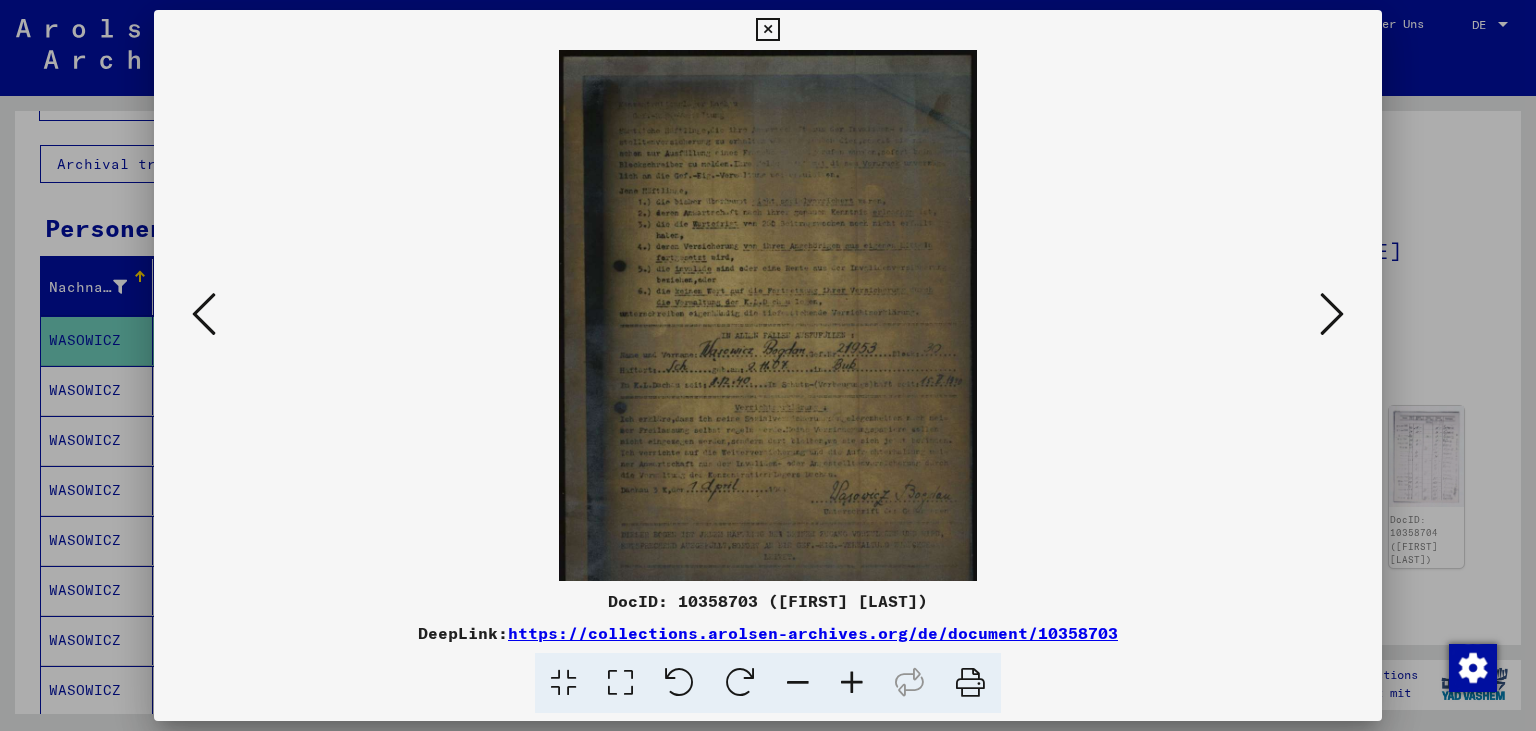 click at bounding box center [852, 683] 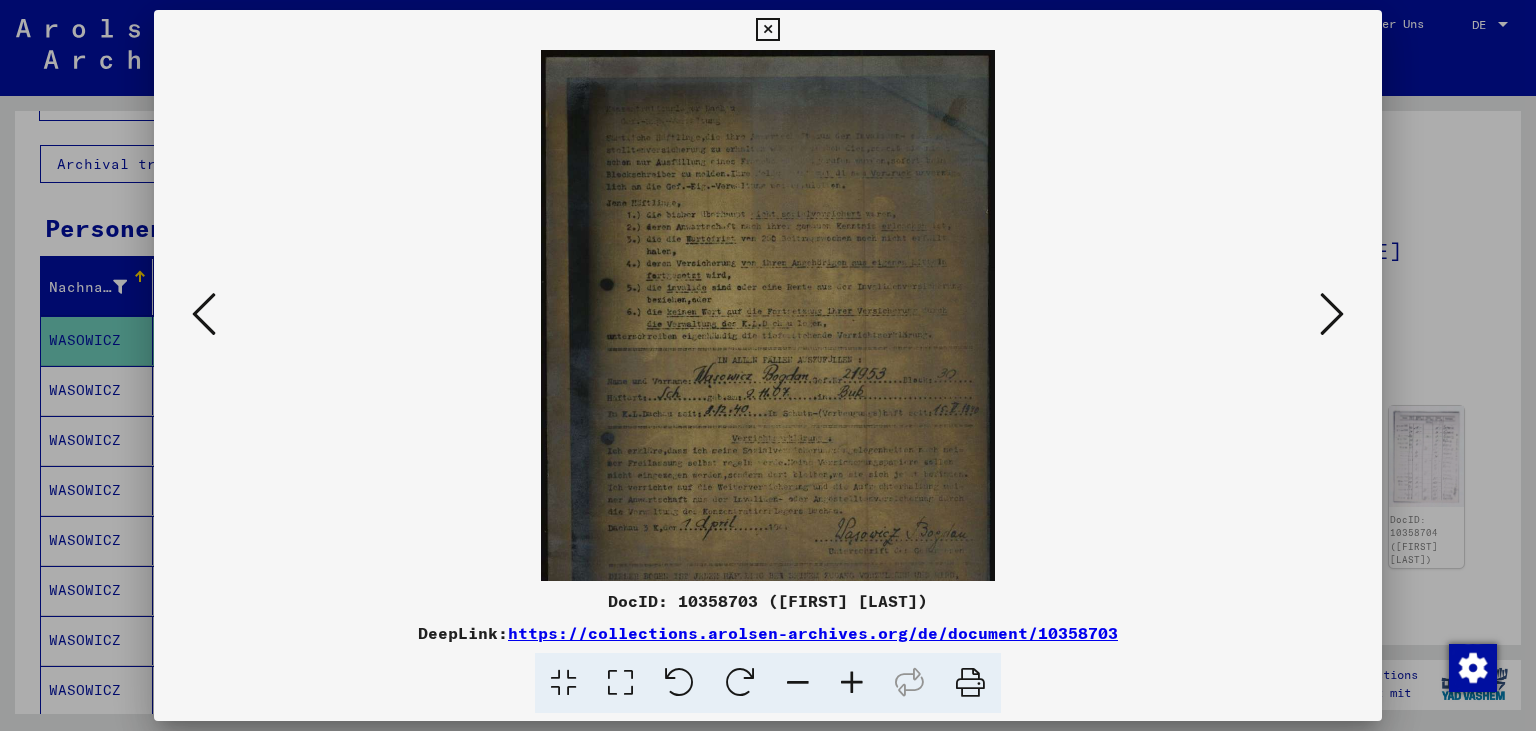 click at bounding box center (852, 683) 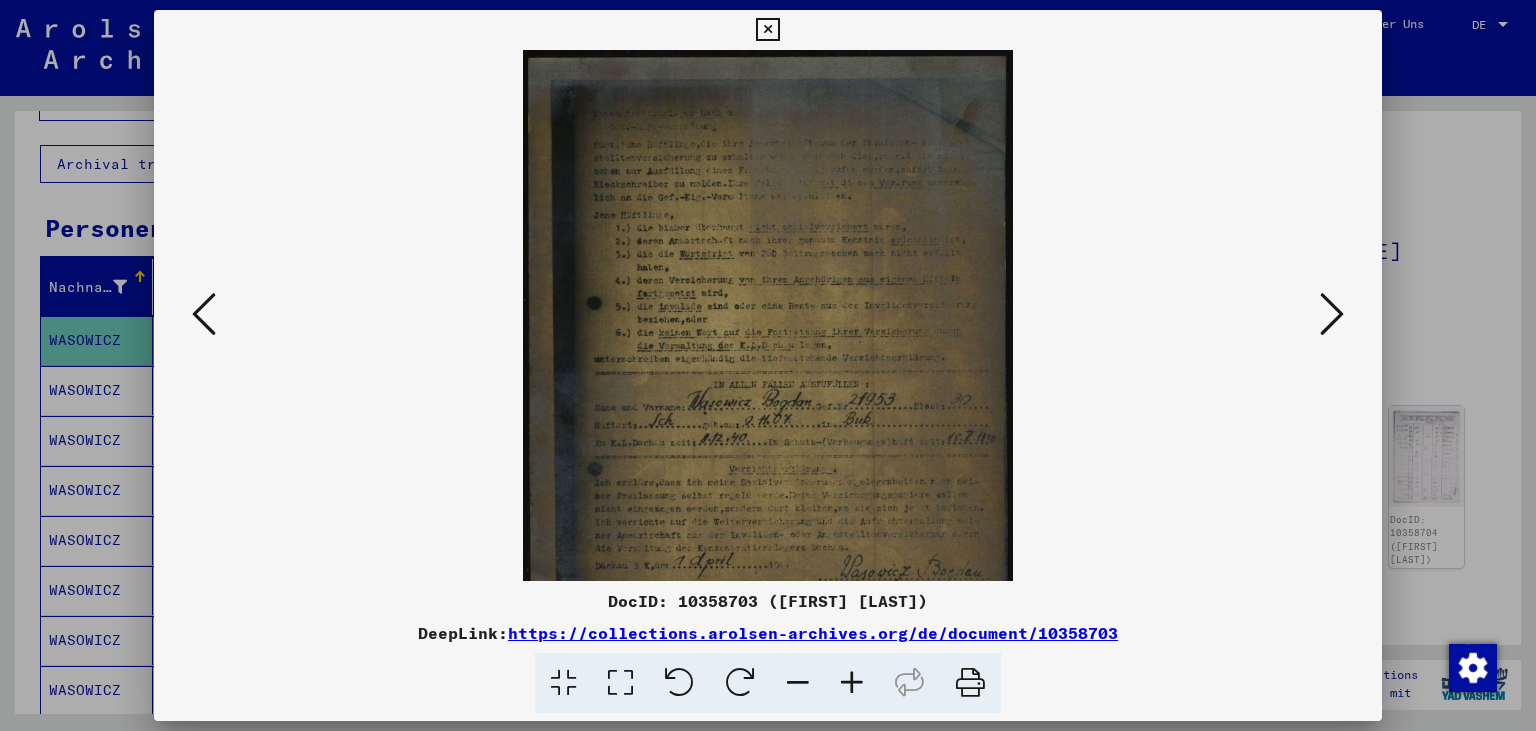 click at bounding box center (852, 683) 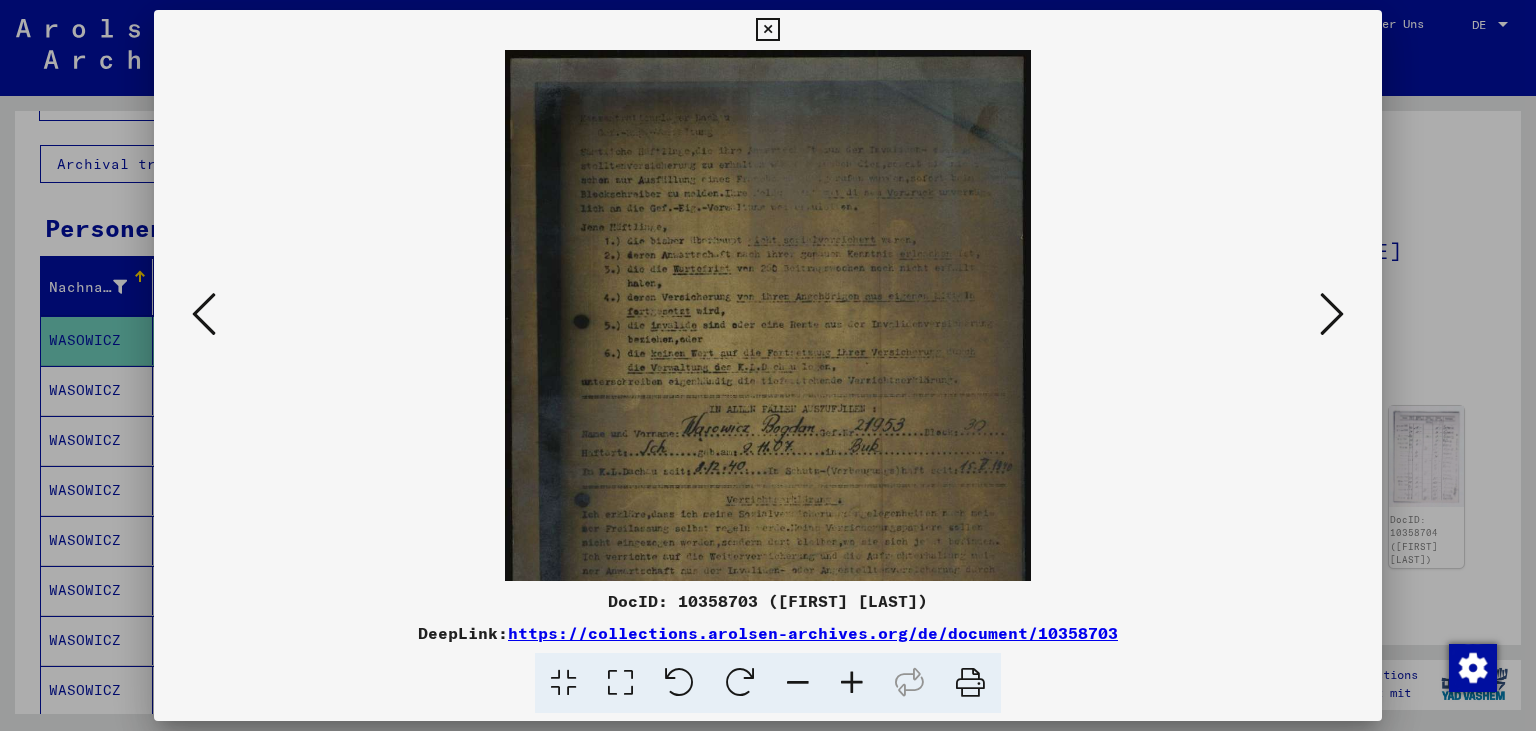 click at bounding box center (852, 683) 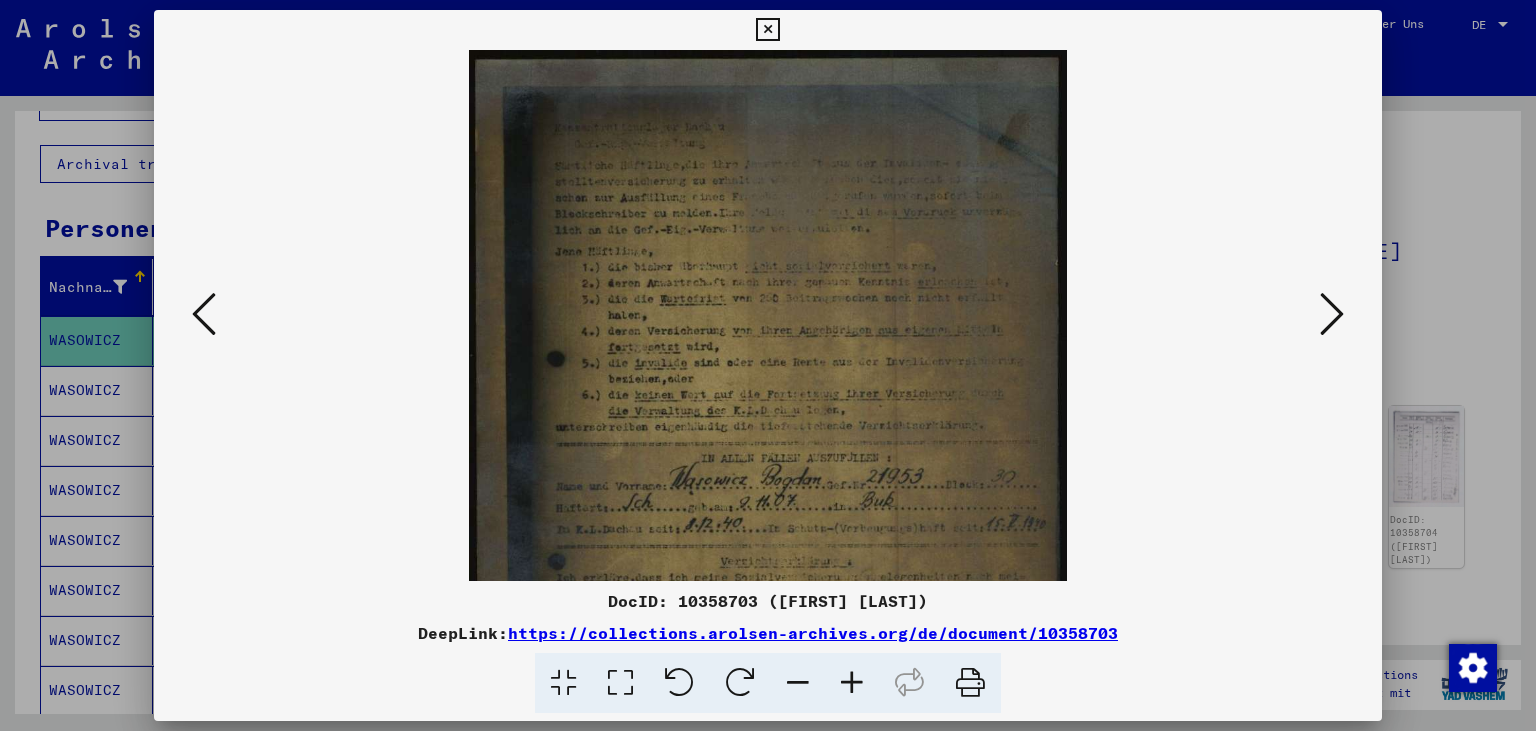 click at bounding box center (852, 683) 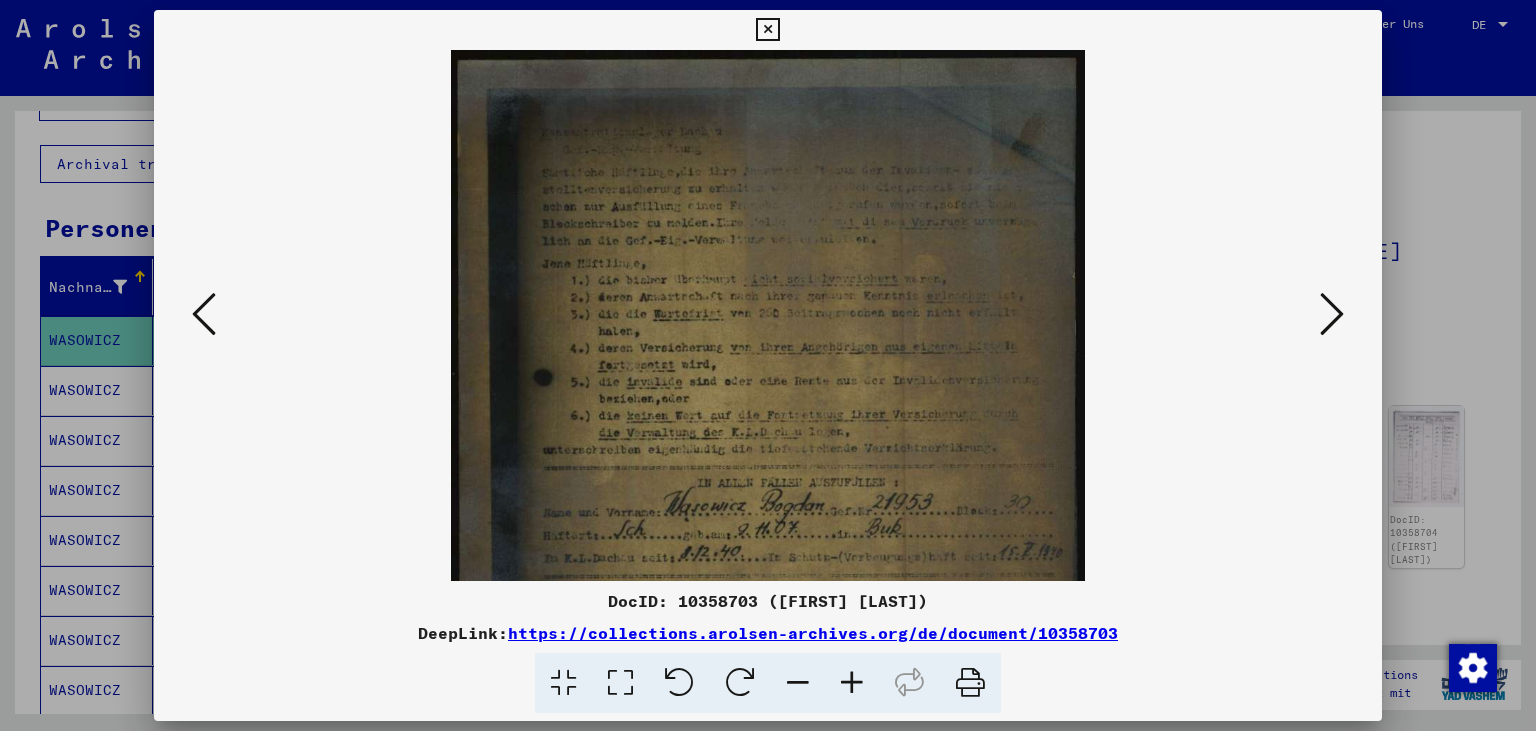 click at bounding box center (852, 683) 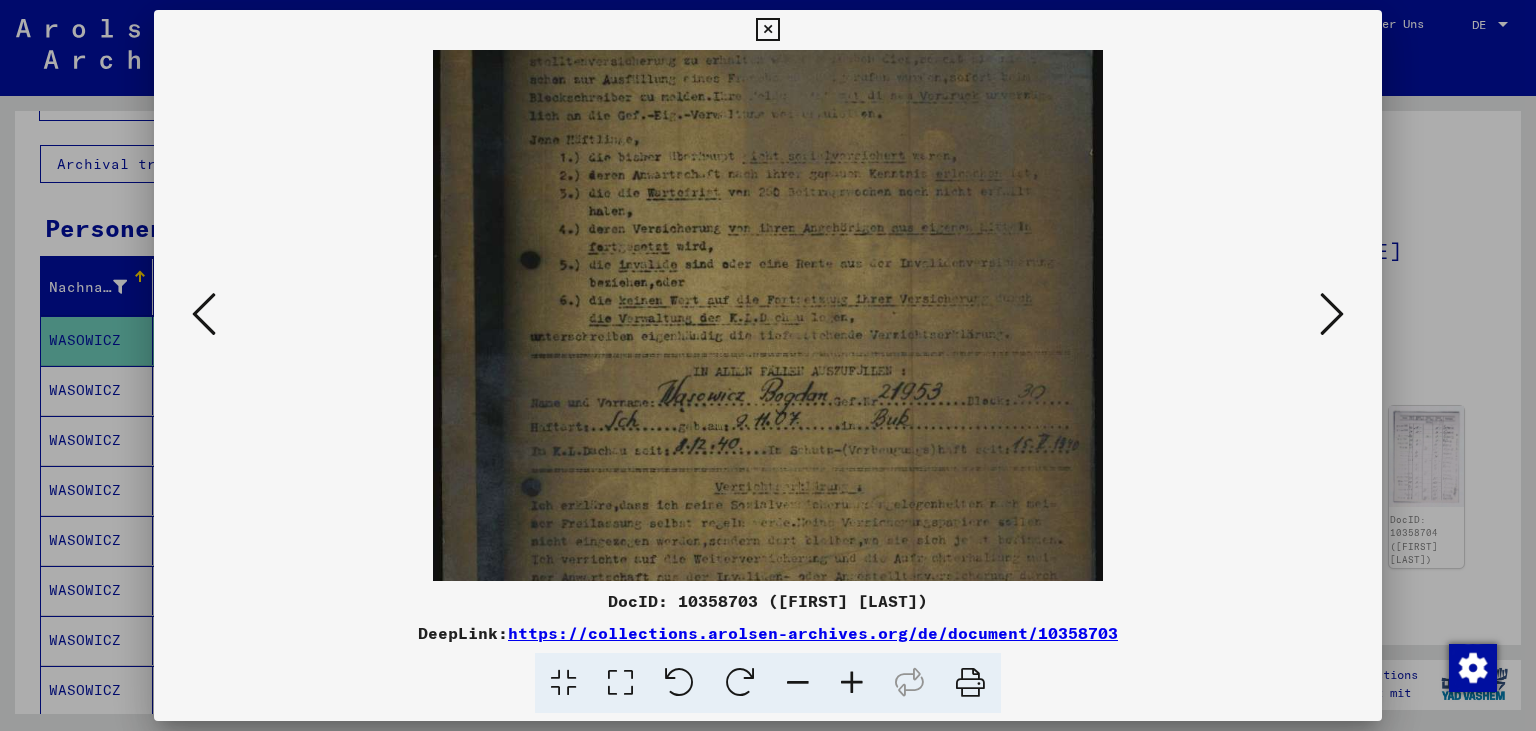 scroll, scrollTop: 141, scrollLeft: 0, axis: vertical 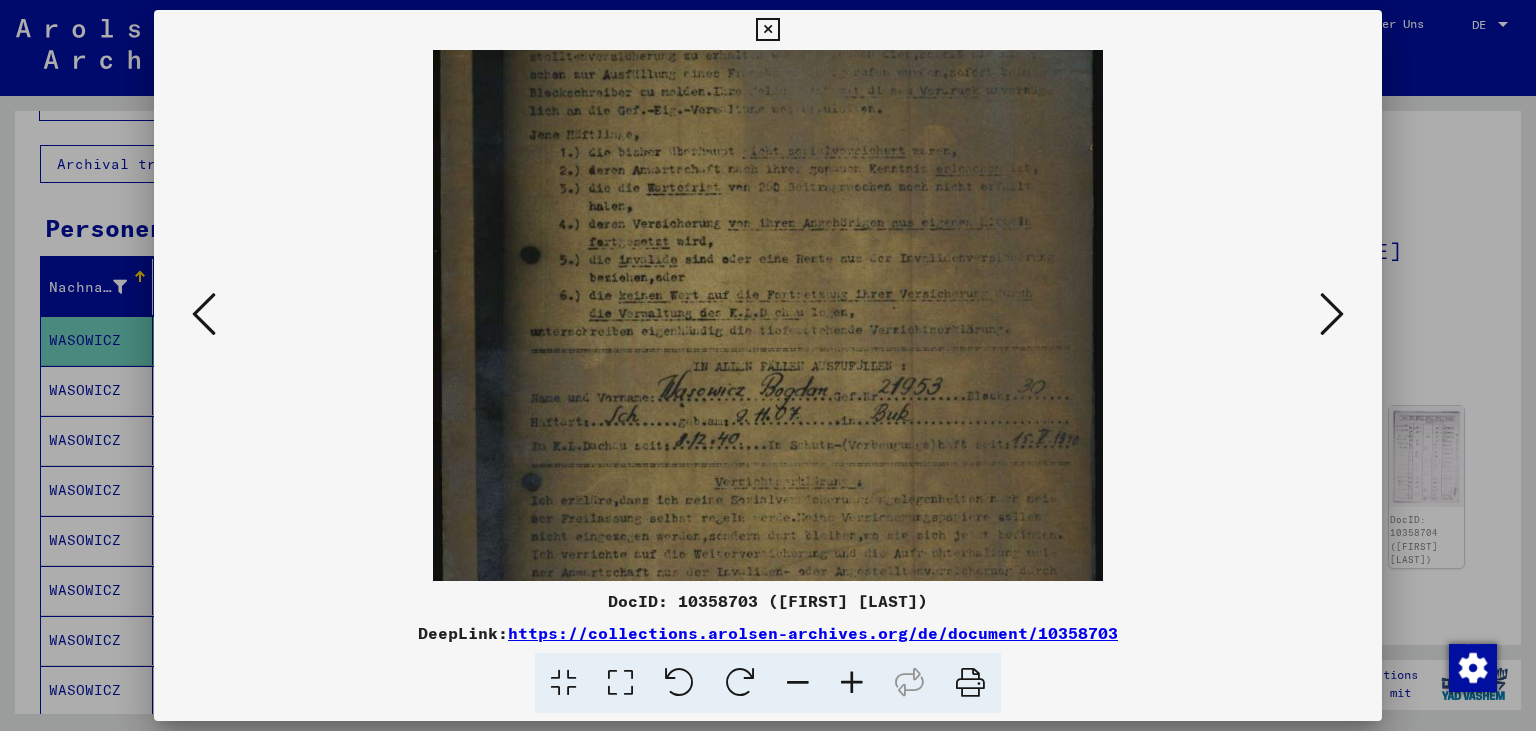 drag, startPoint x: 871, startPoint y: 470, endPoint x: 851, endPoint y: 330, distance: 141.42136 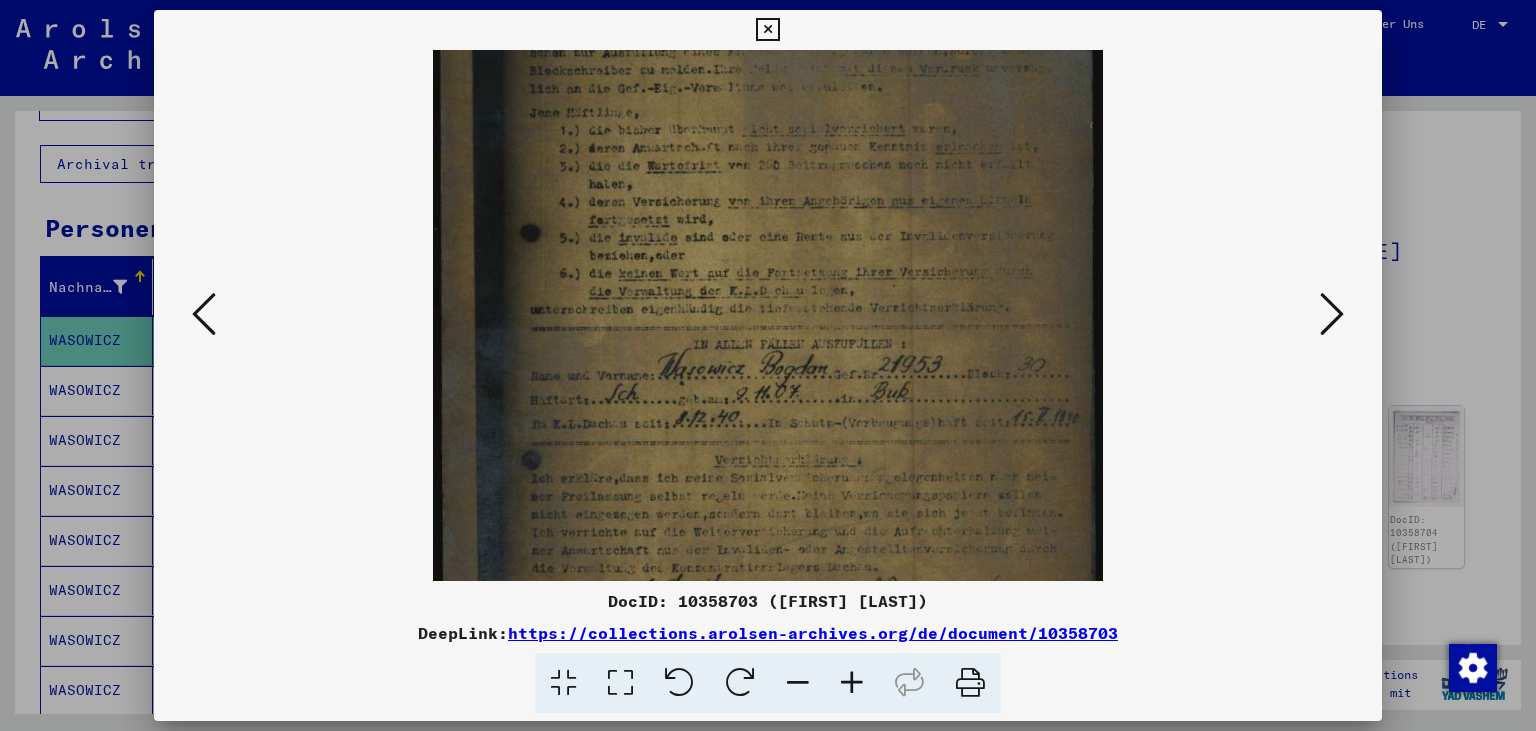 scroll, scrollTop: 165, scrollLeft: 0, axis: vertical 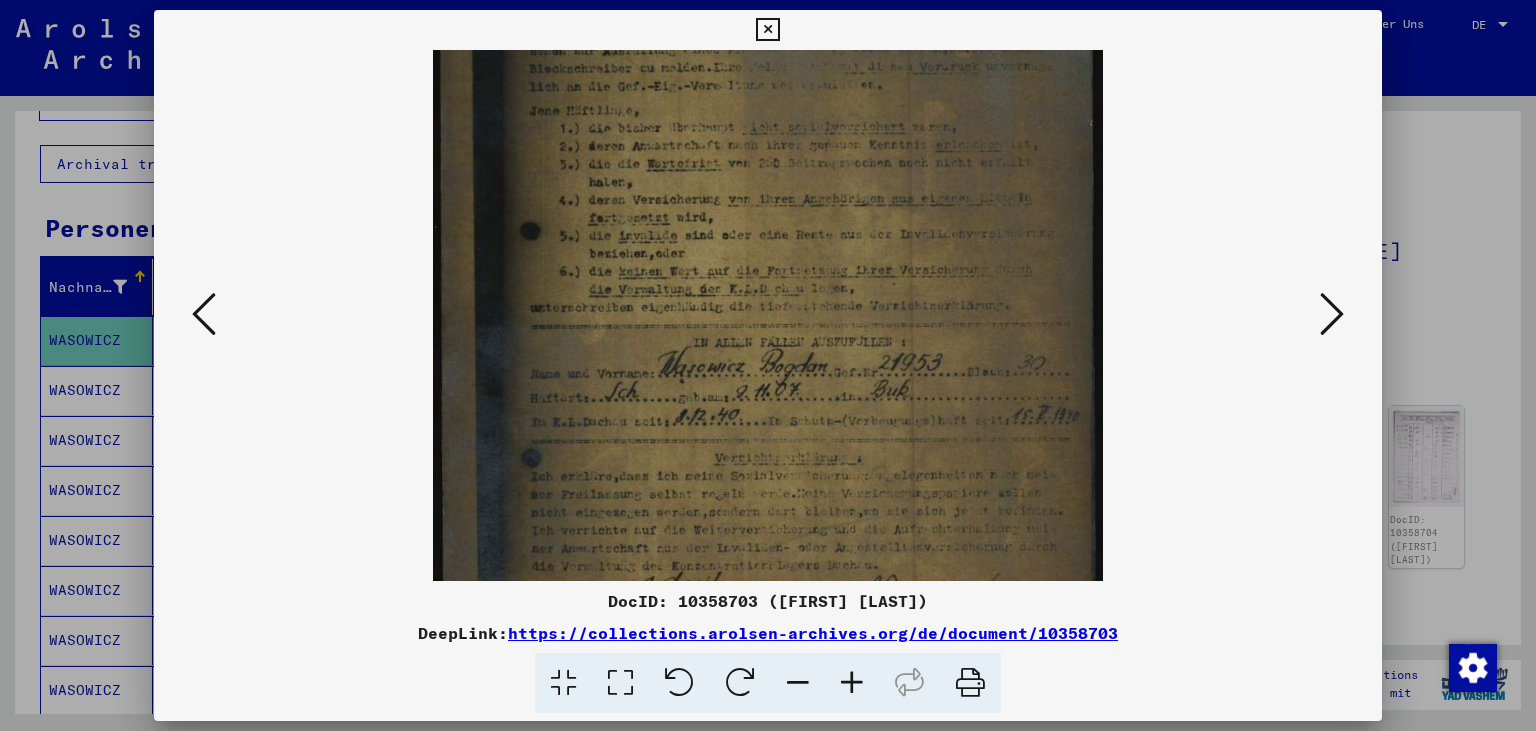 drag, startPoint x: 808, startPoint y: 484, endPoint x: 786, endPoint y: 460, distance: 32.55764 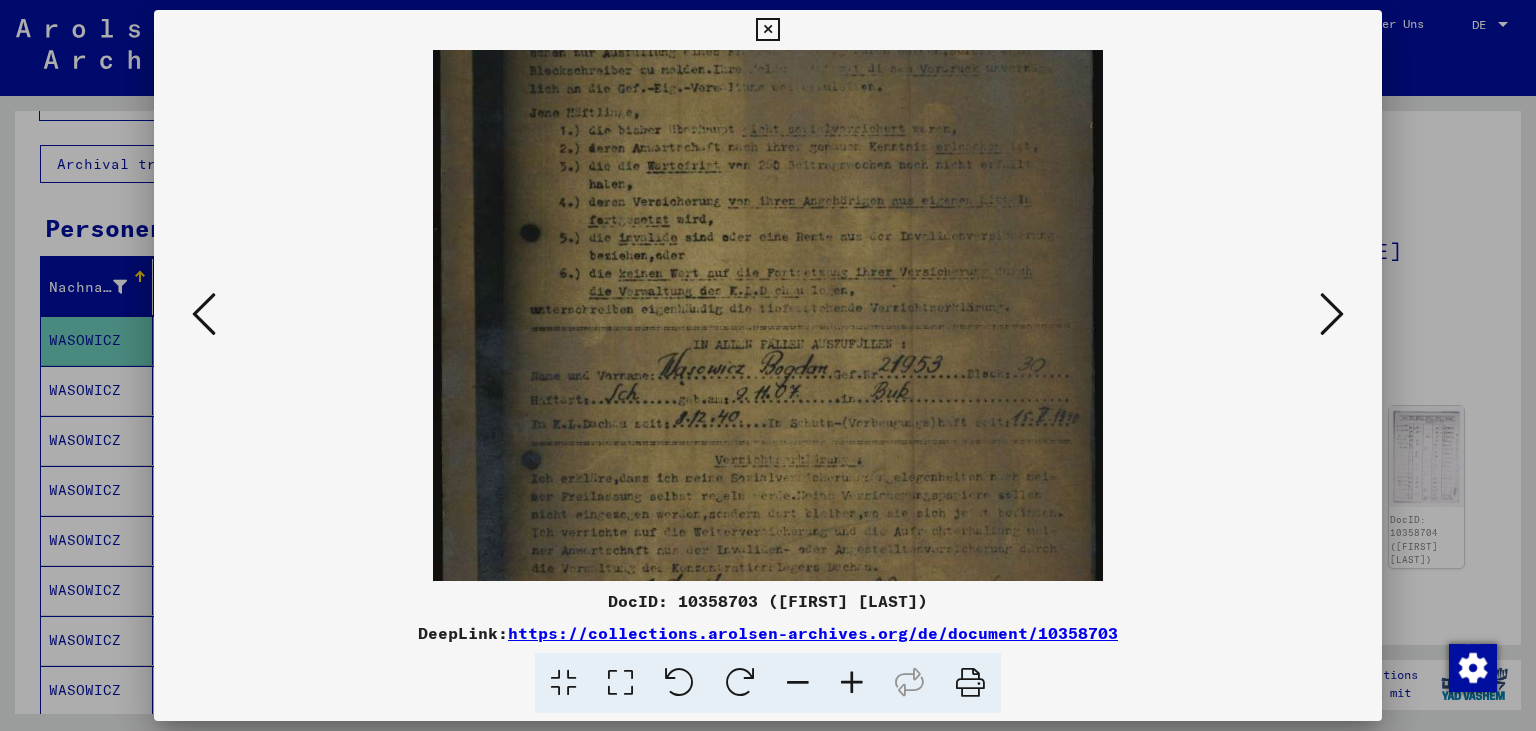 scroll, scrollTop: 162, scrollLeft: 0, axis: vertical 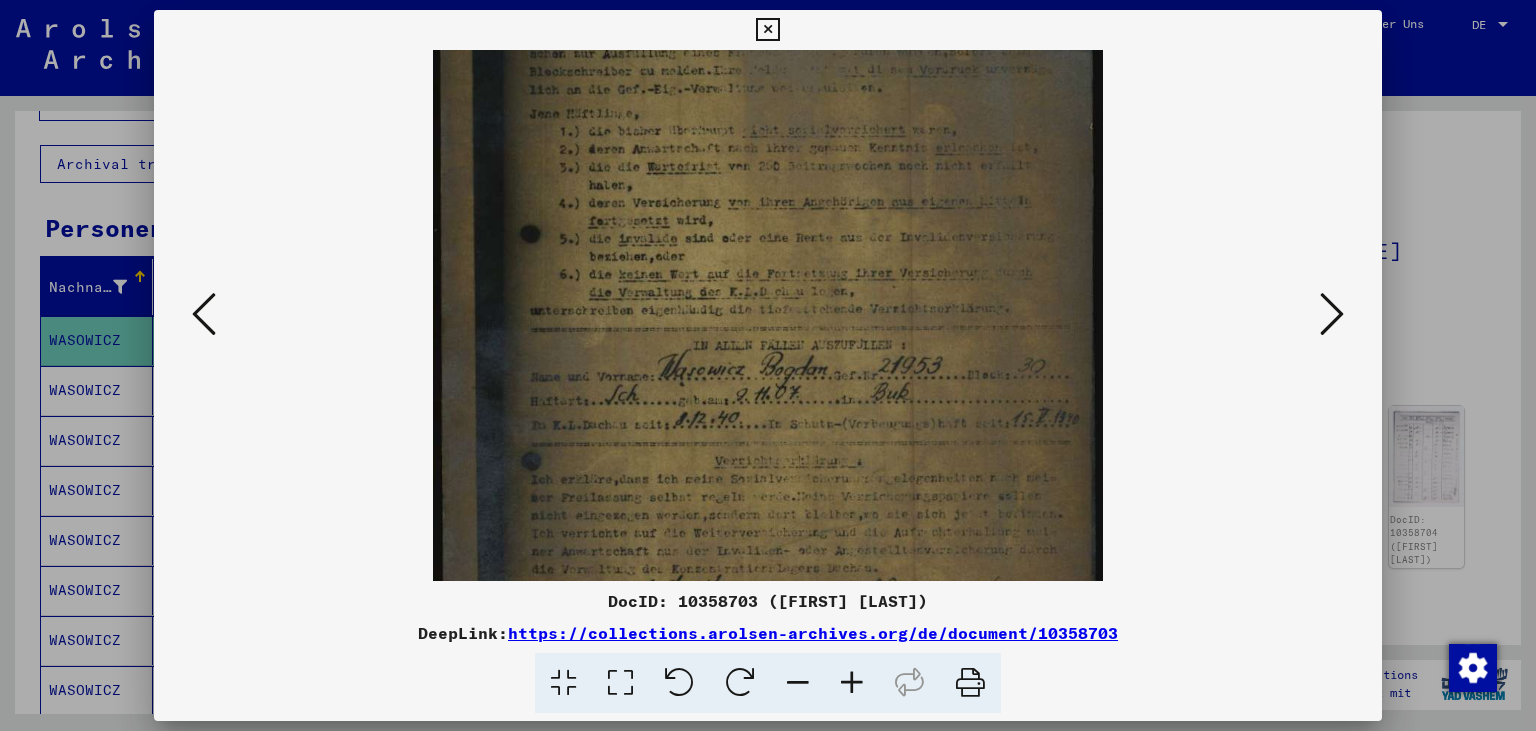 drag, startPoint x: 916, startPoint y: 473, endPoint x: 890, endPoint y: 477, distance: 26.305893 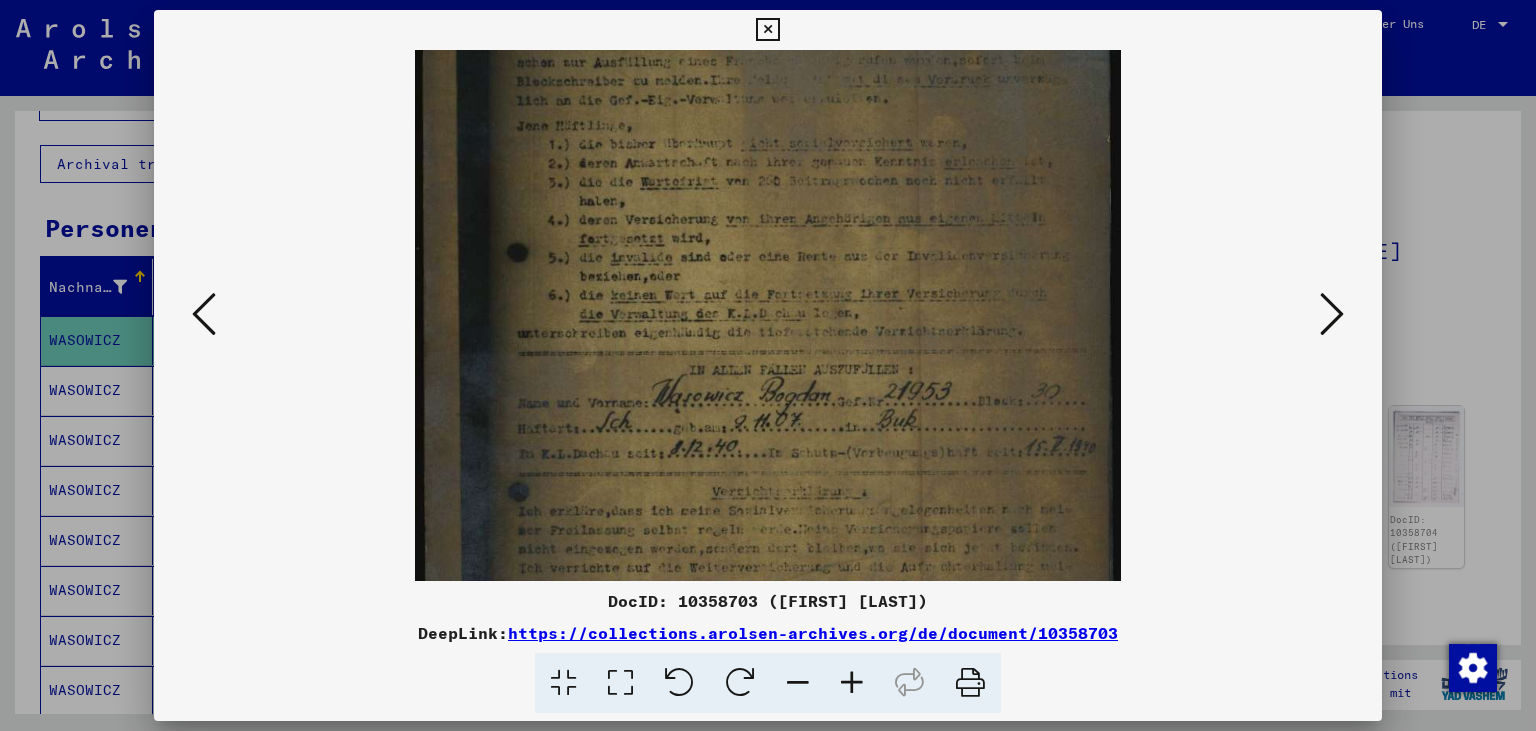click at bounding box center [852, 683] 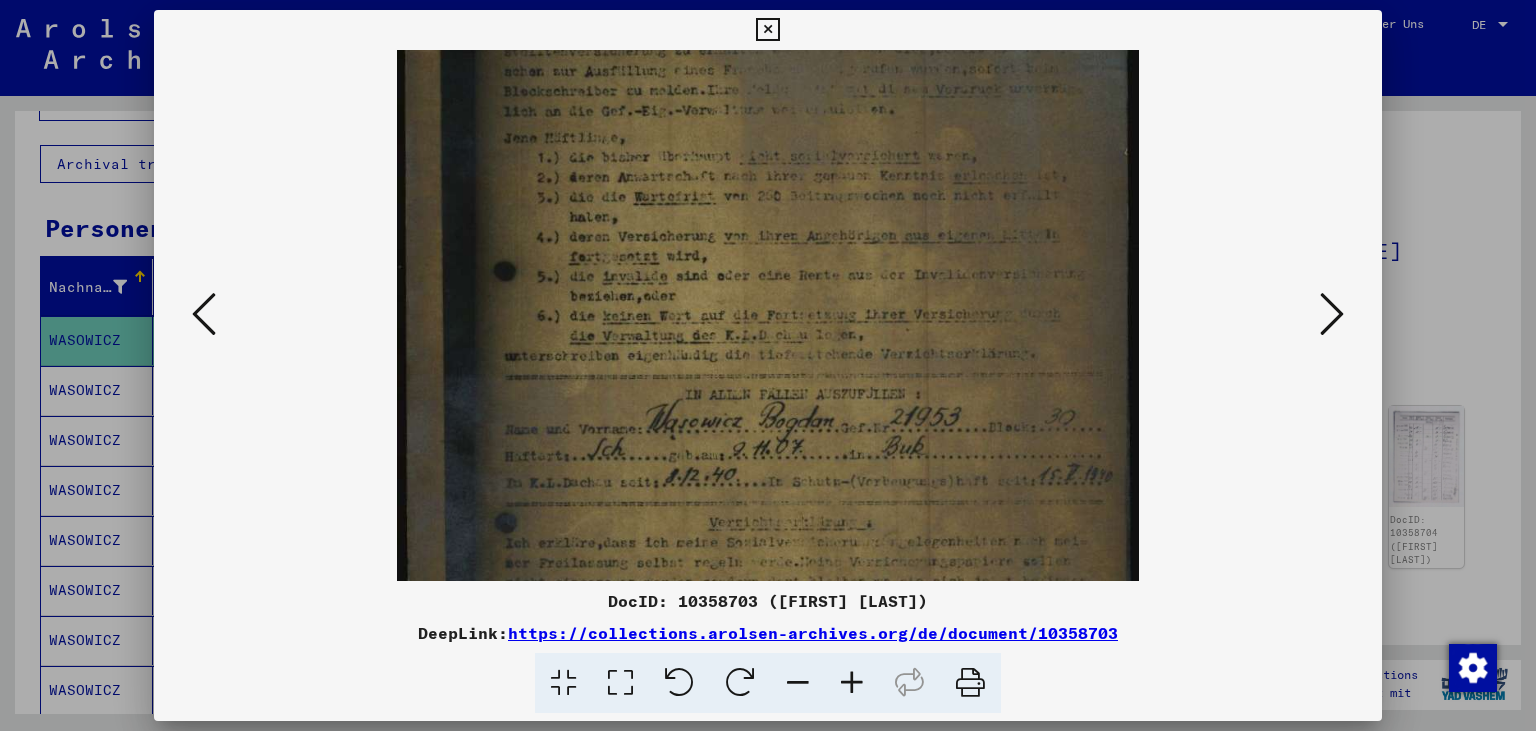 click at bounding box center [852, 683] 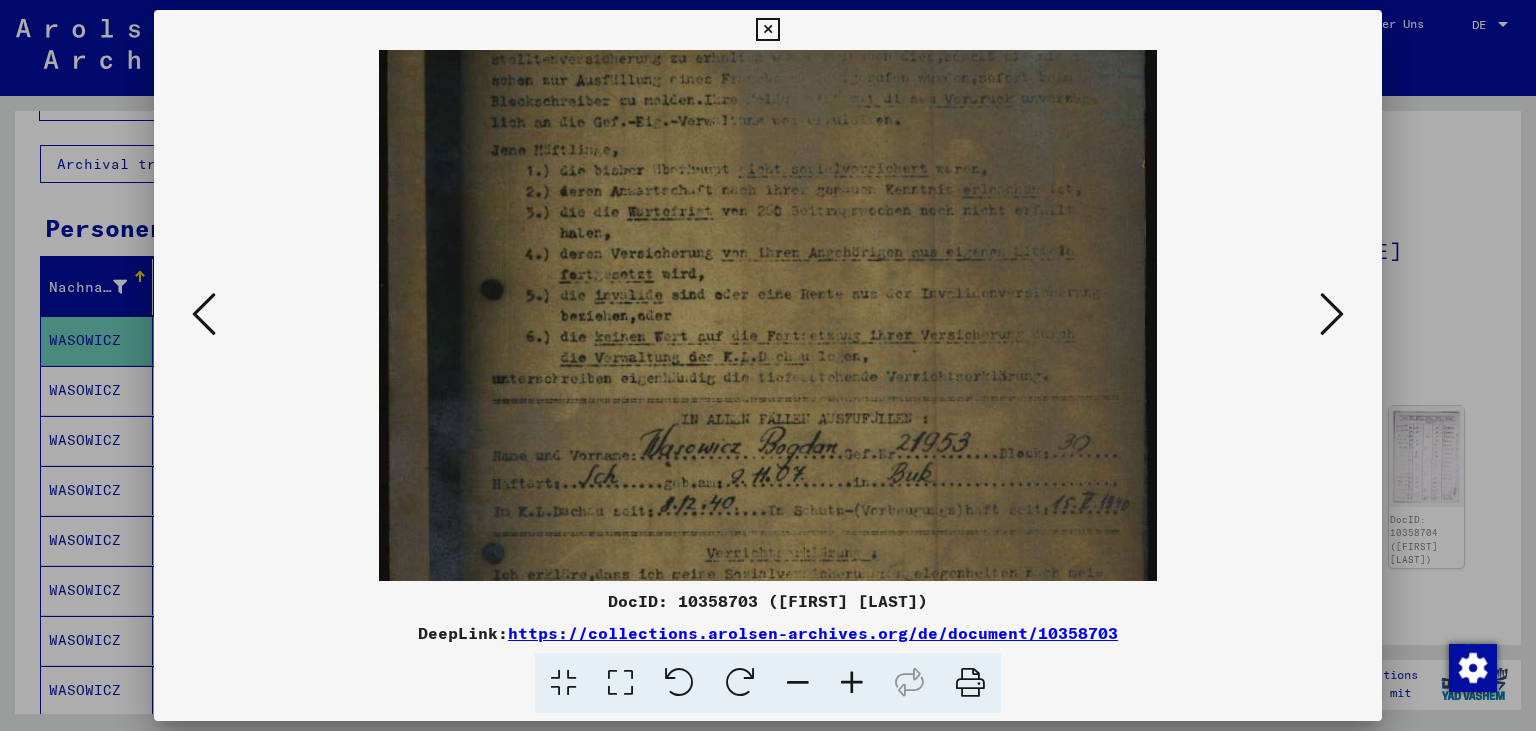 click at bounding box center (852, 683) 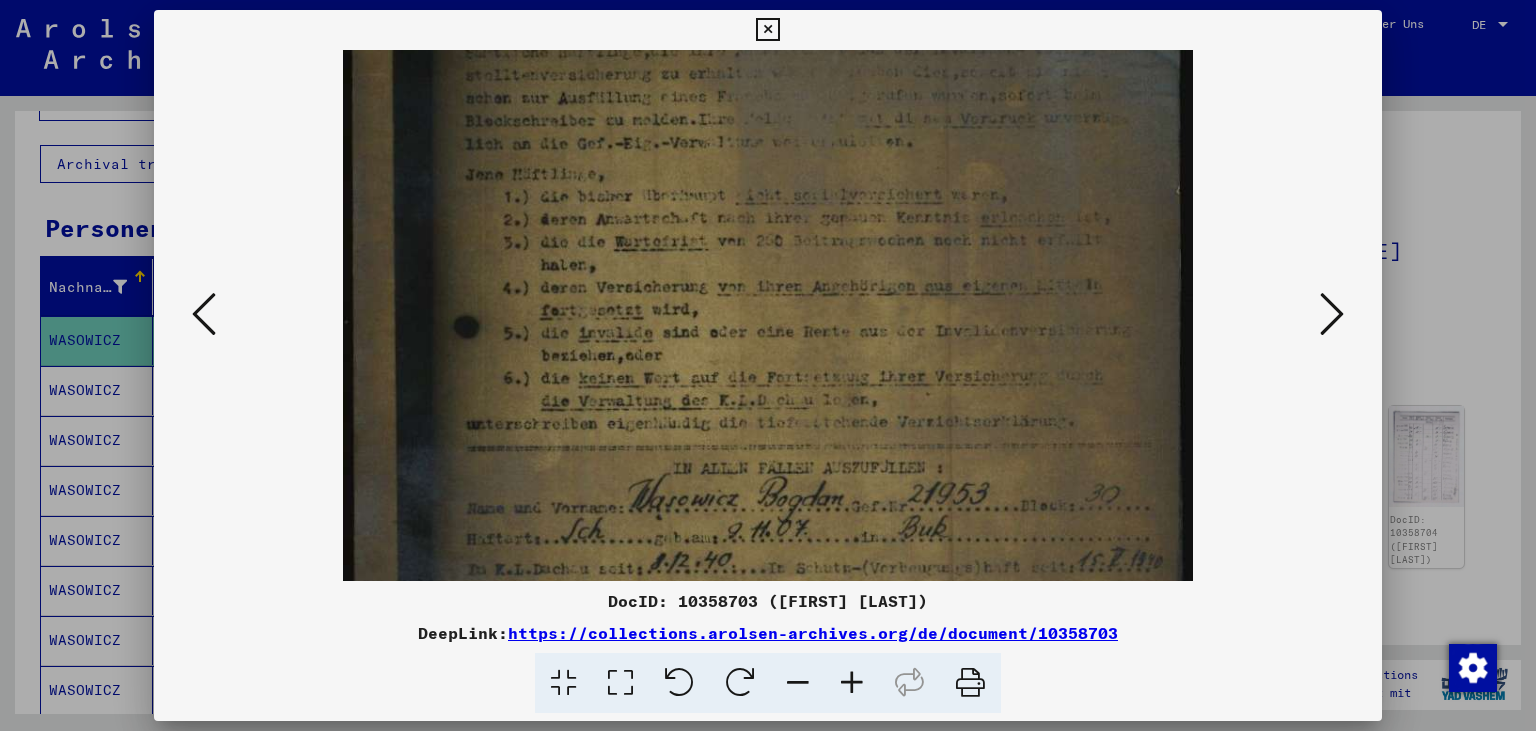 click at bounding box center [852, 683] 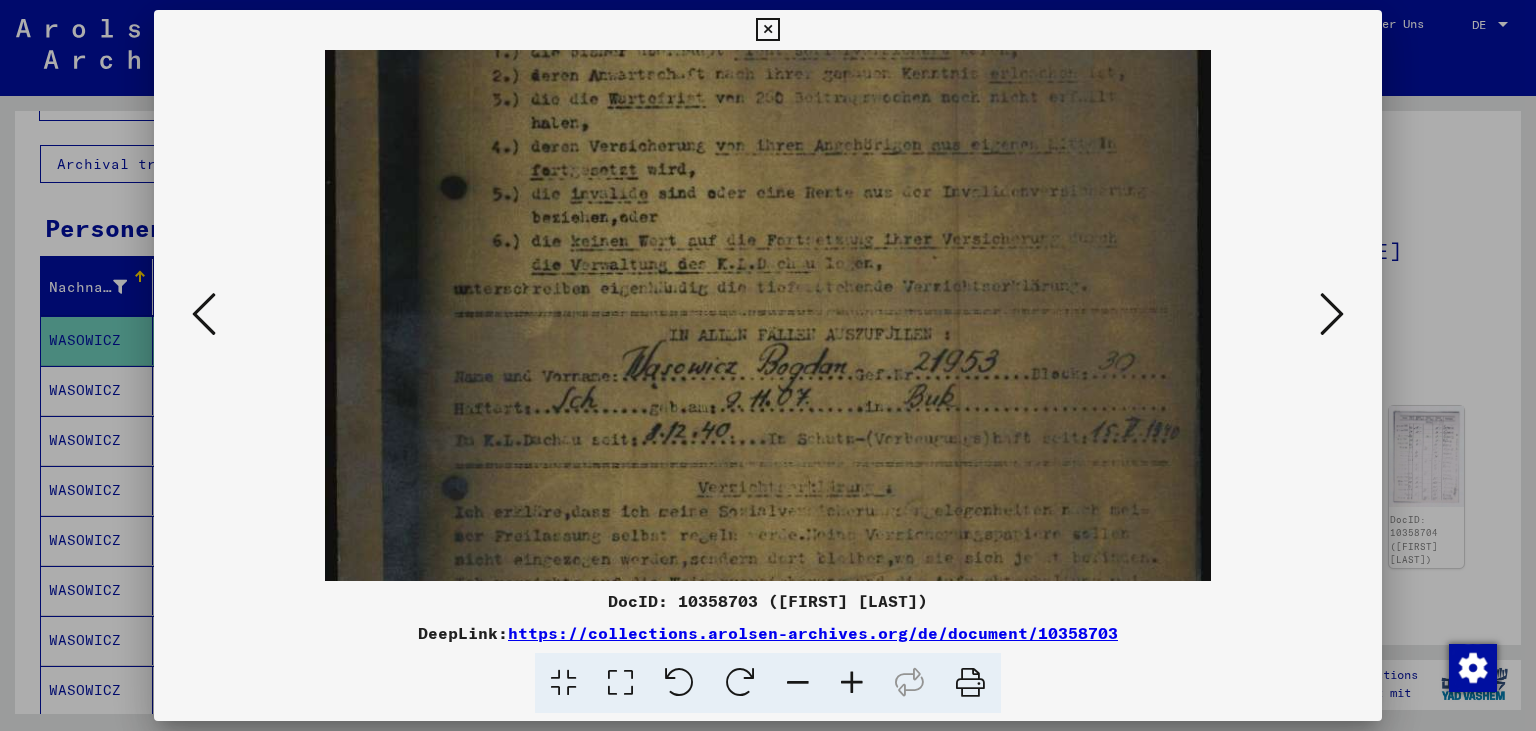 scroll, scrollTop: 345, scrollLeft: 0, axis: vertical 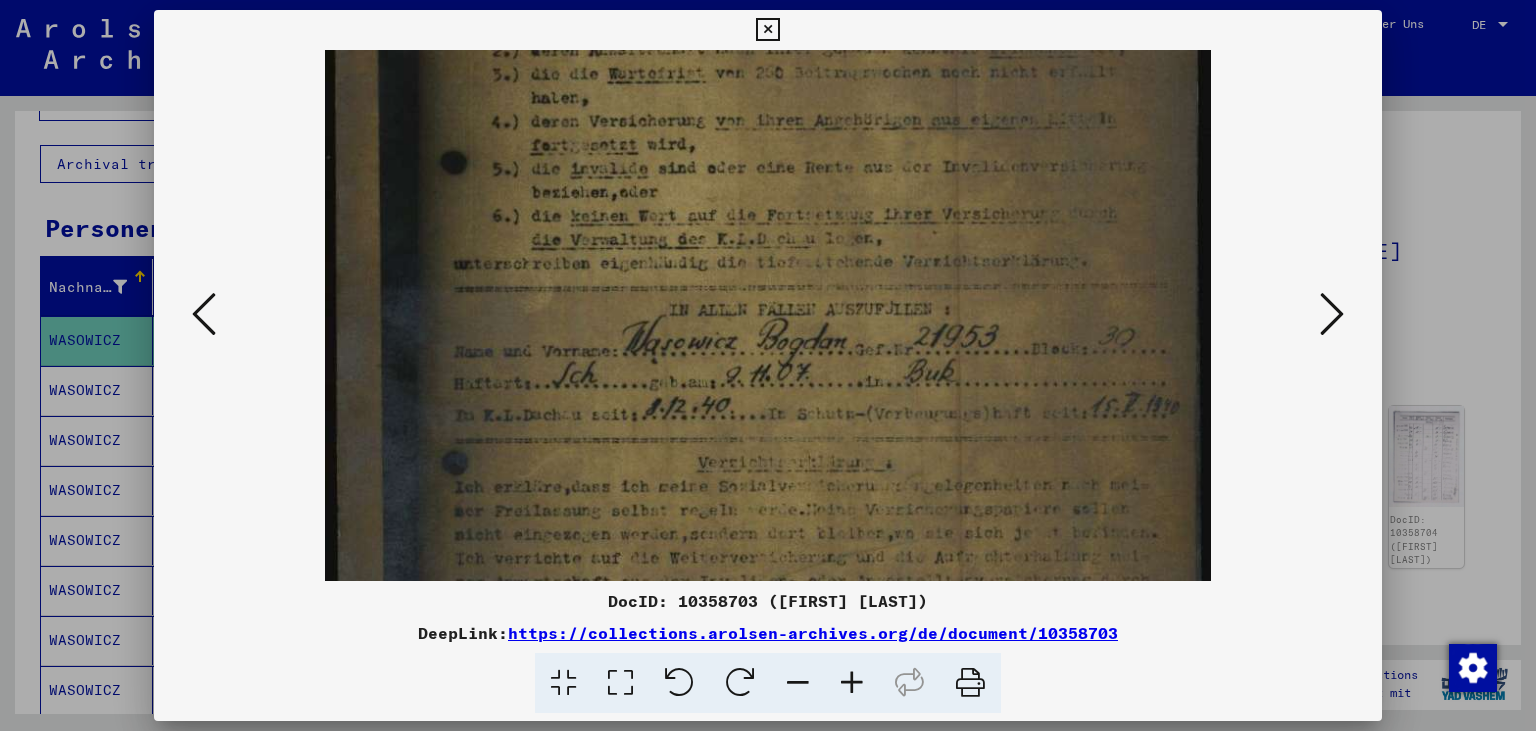 drag, startPoint x: 774, startPoint y: 351, endPoint x: 762, endPoint y: 246, distance: 105.68349 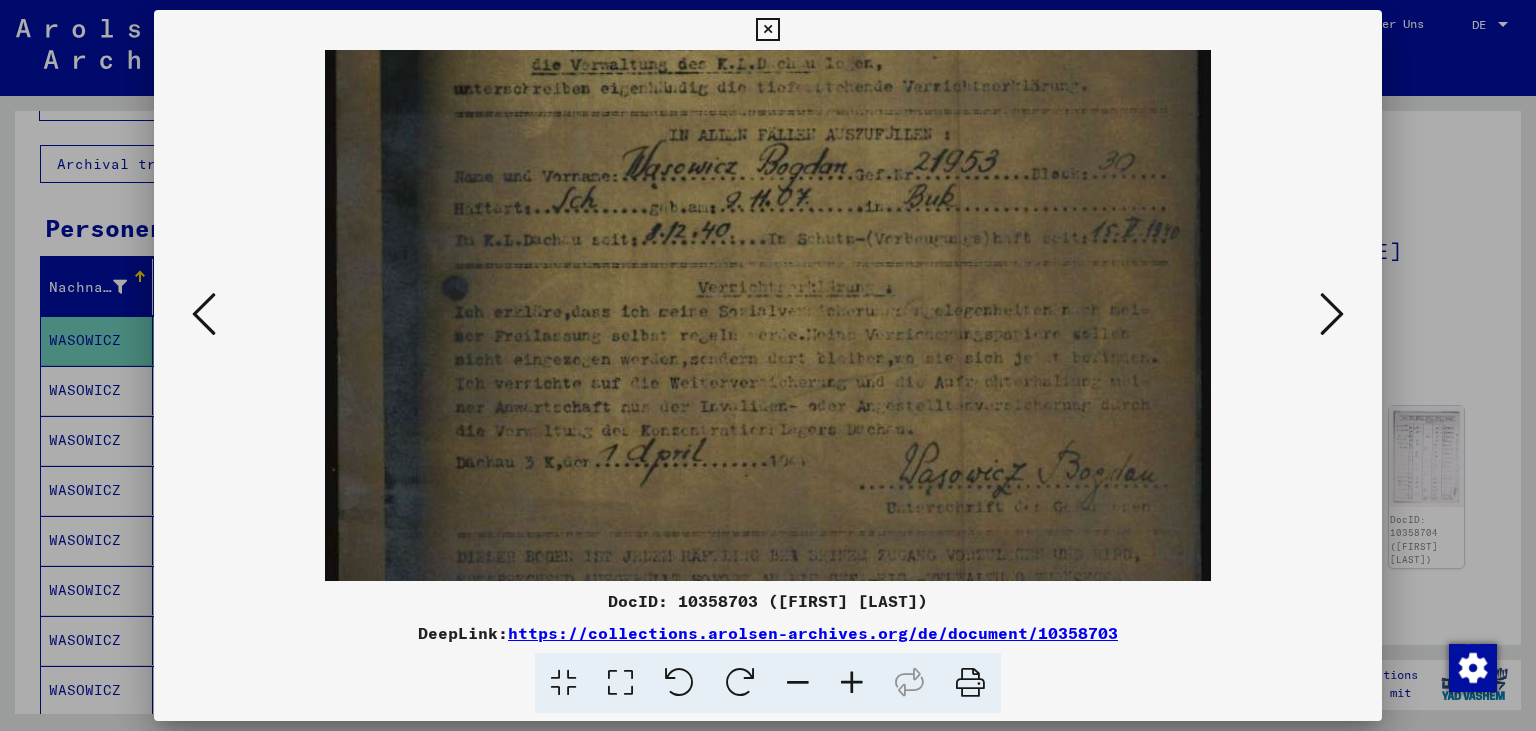 scroll, scrollTop: 528, scrollLeft: 0, axis: vertical 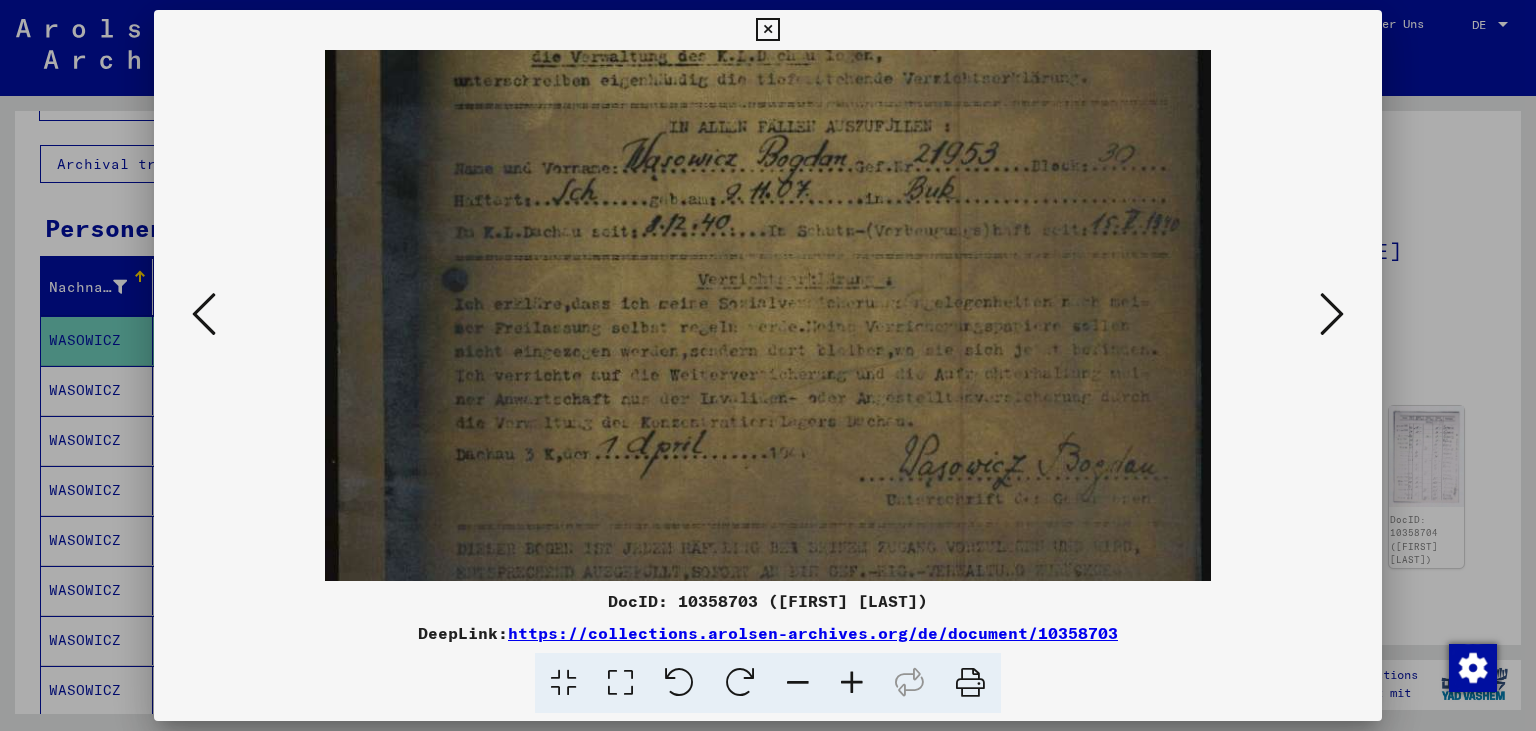 drag, startPoint x: 899, startPoint y: 439, endPoint x: 831, endPoint y: 258, distance: 193.352 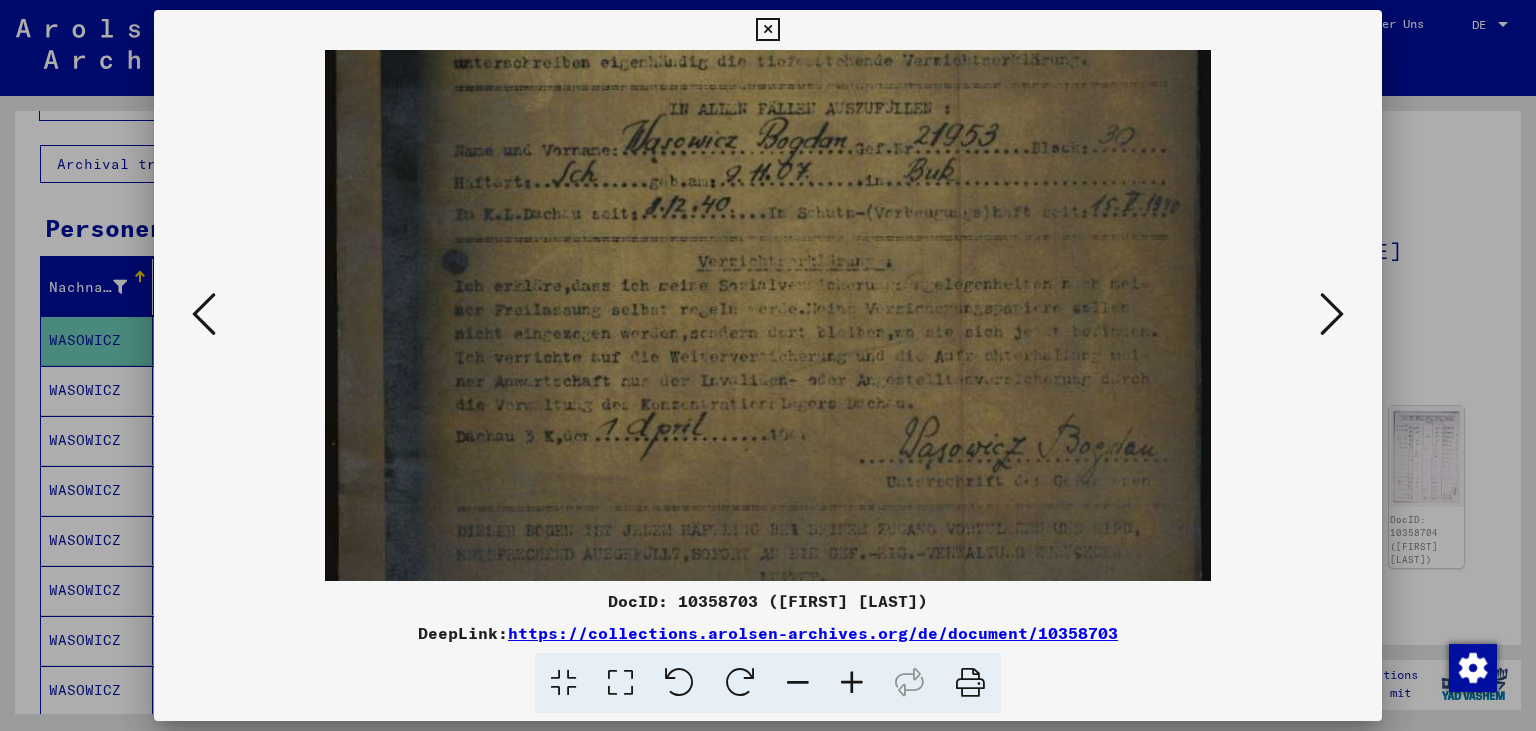 scroll, scrollTop: 539, scrollLeft: 0, axis: vertical 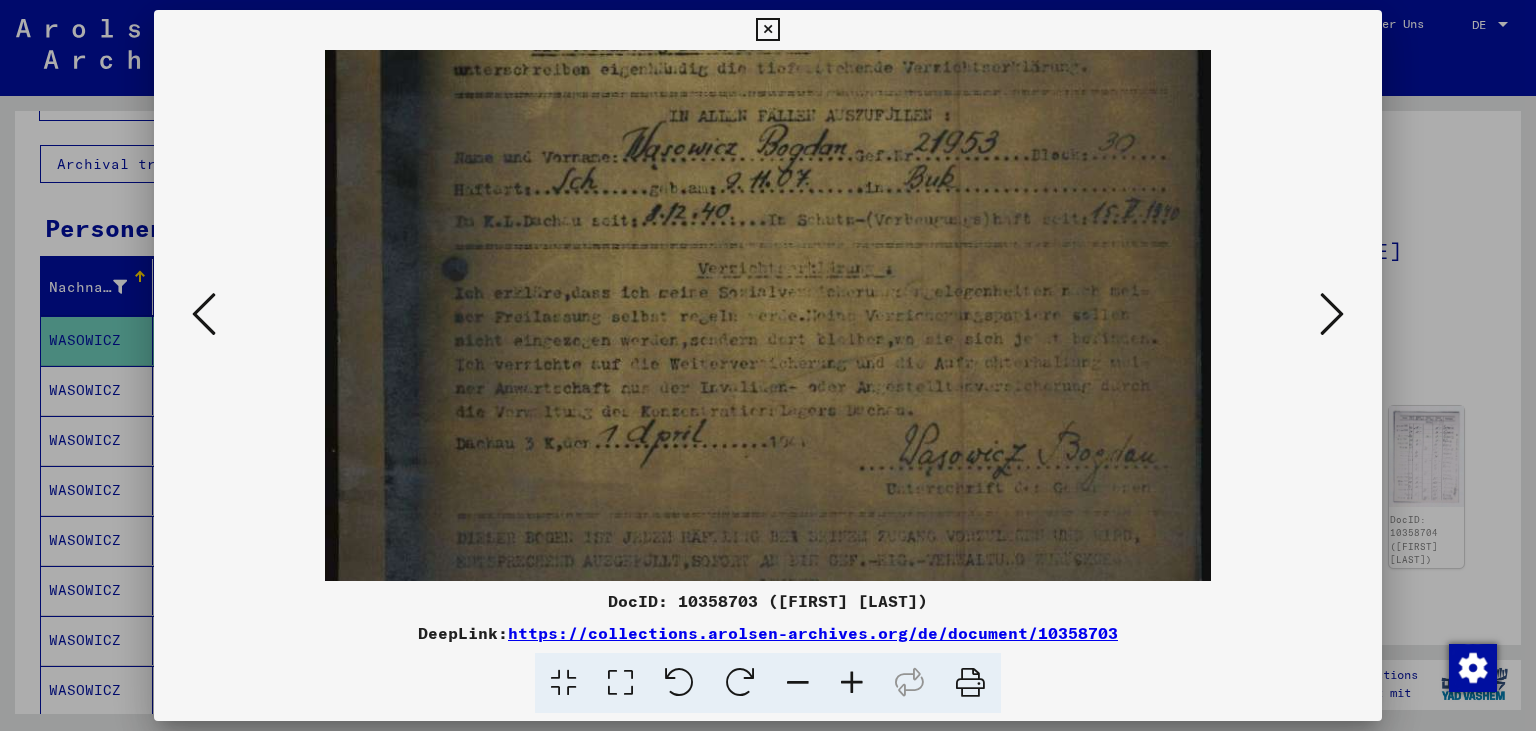 drag, startPoint x: 1006, startPoint y: 500, endPoint x: 969, endPoint y: 488, distance: 38.8973 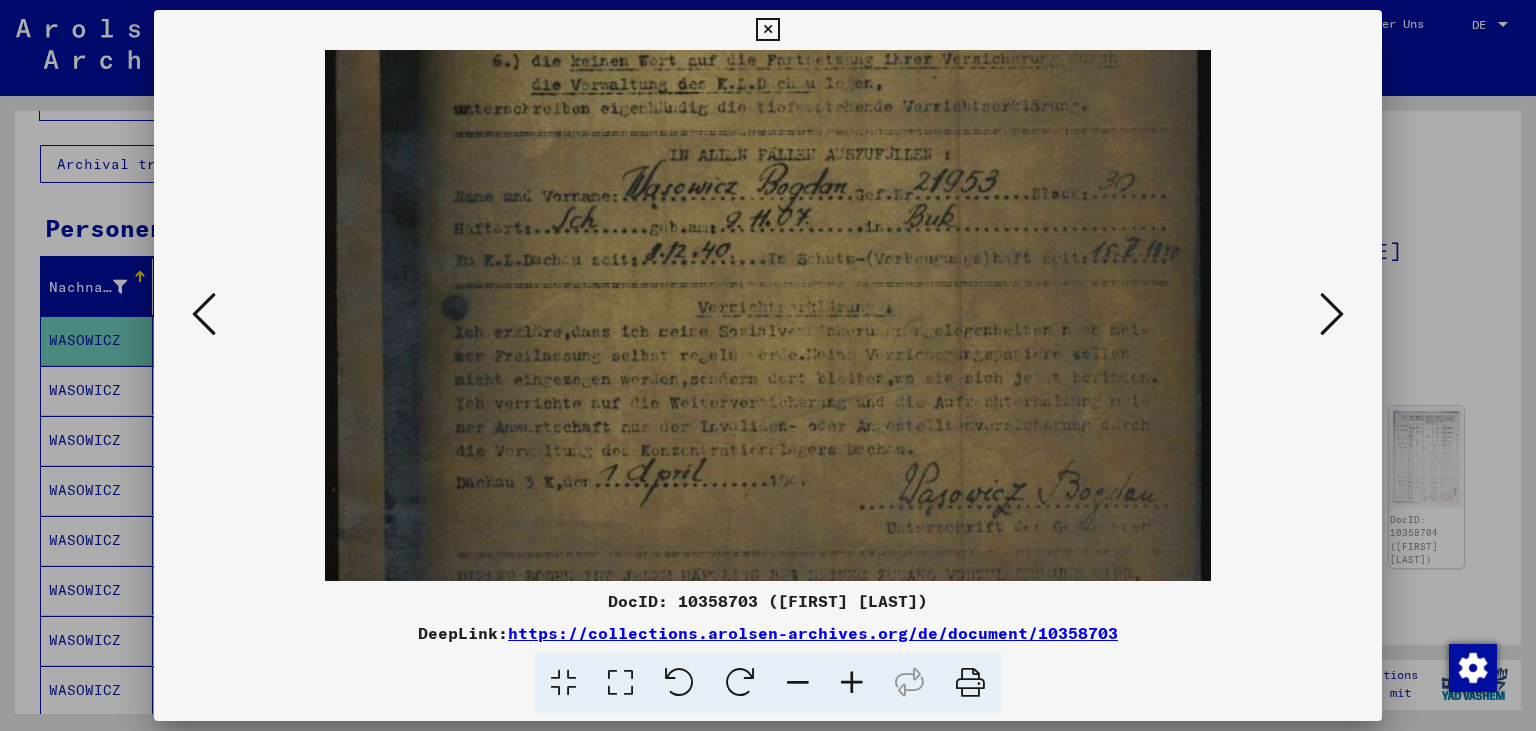 scroll, scrollTop: 480, scrollLeft: 0, axis: vertical 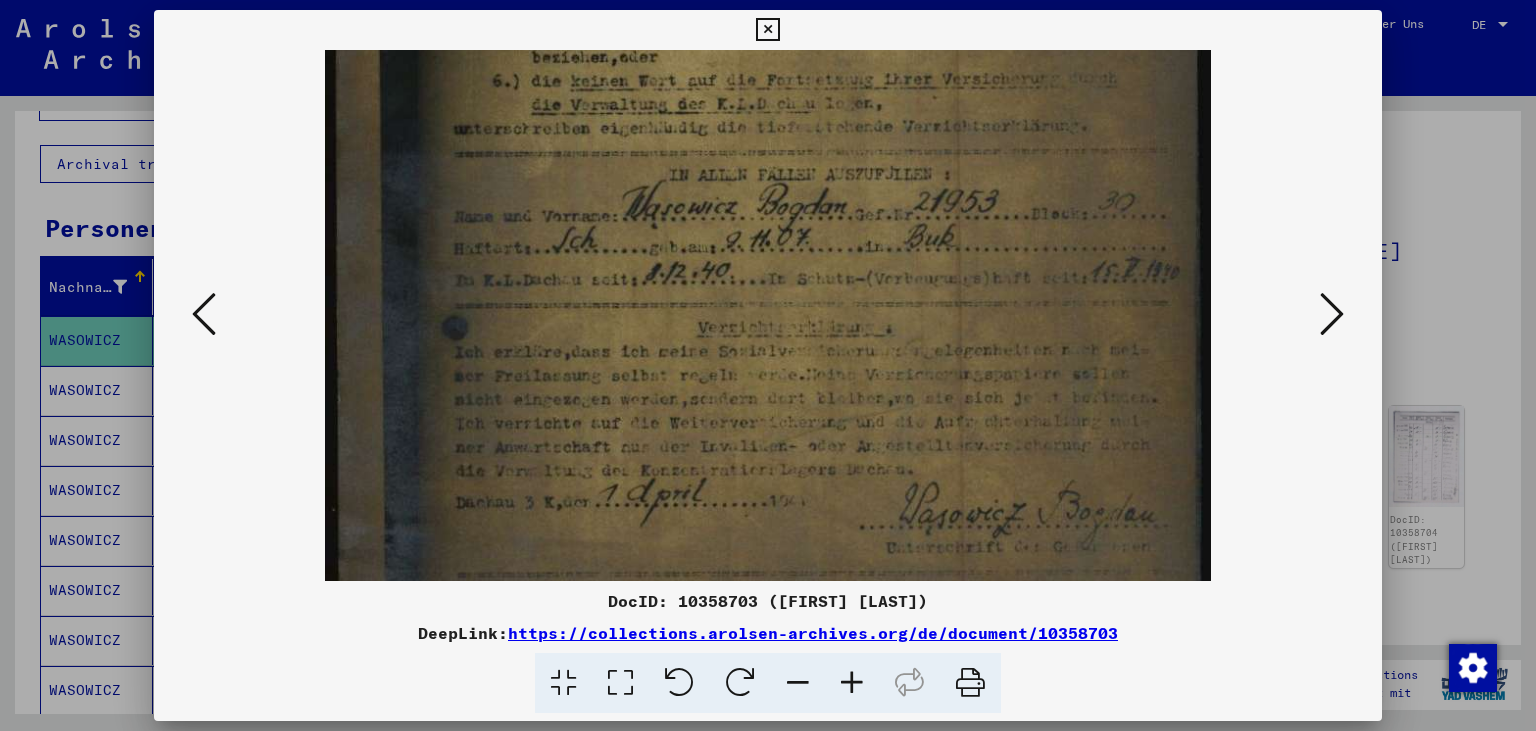 drag, startPoint x: 1124, startPoint y: 323, endPoint x: 1108, endPoint y: 380, distance: 59.20304 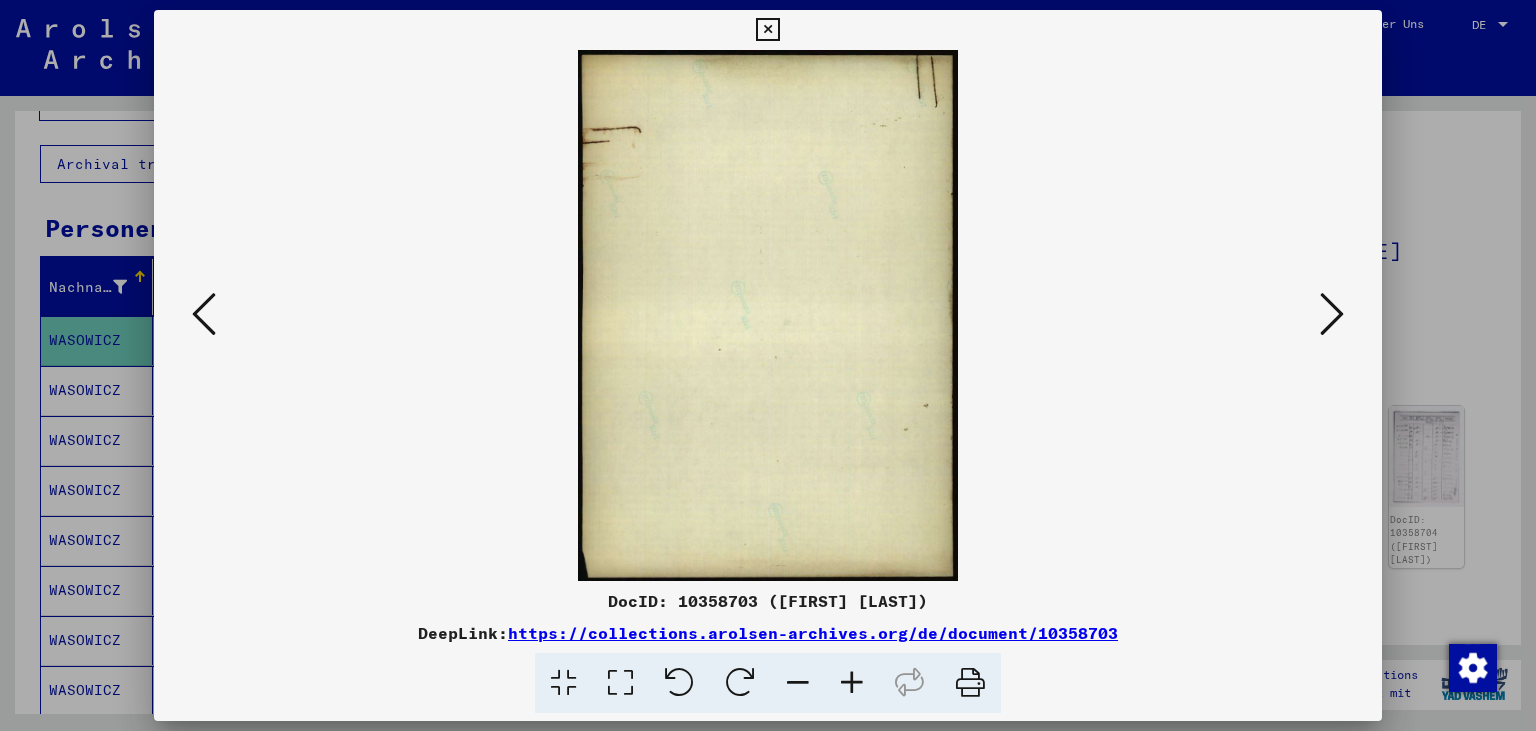 scroll, scrollTop: 0, scrollLeft: 0, axis: both 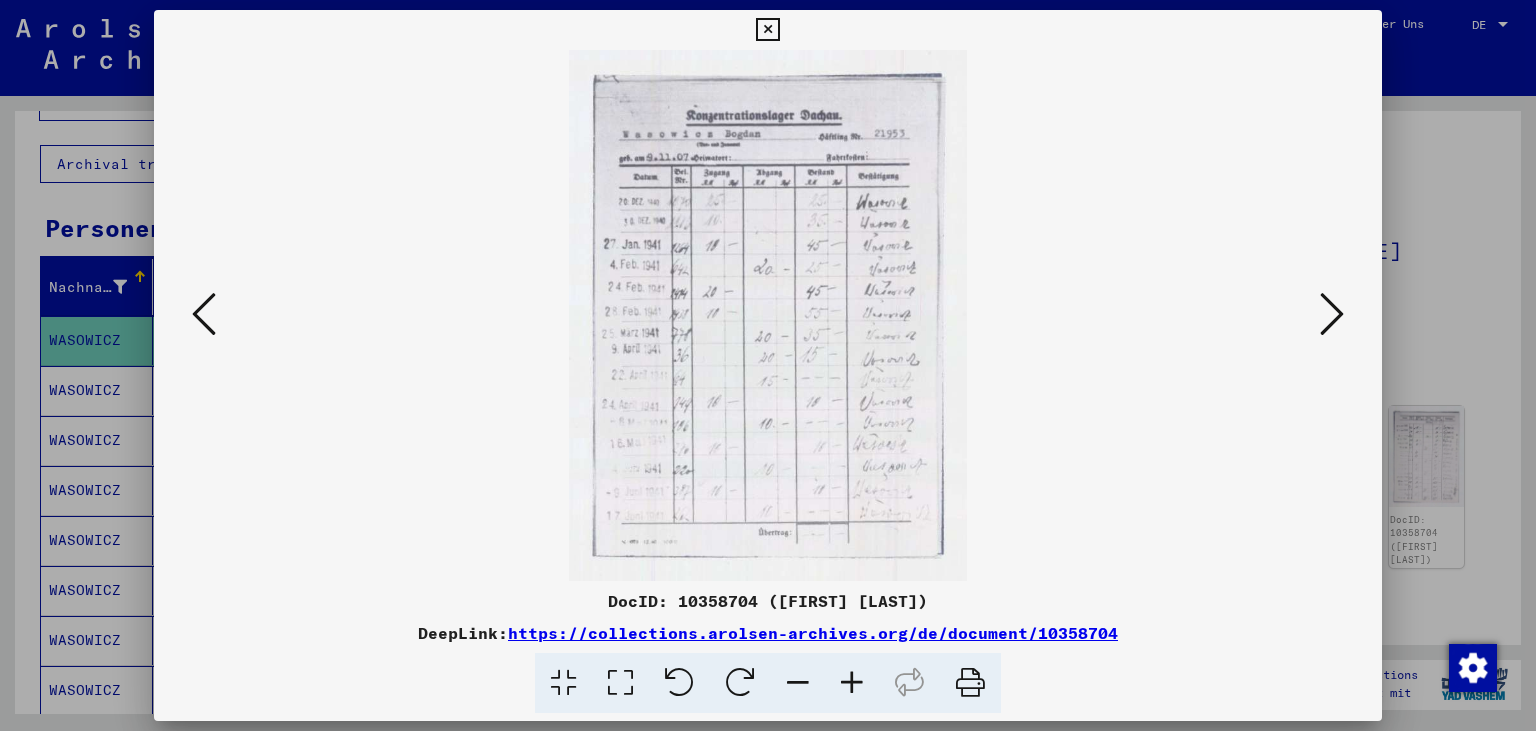 click at bounding box center (852, 683) 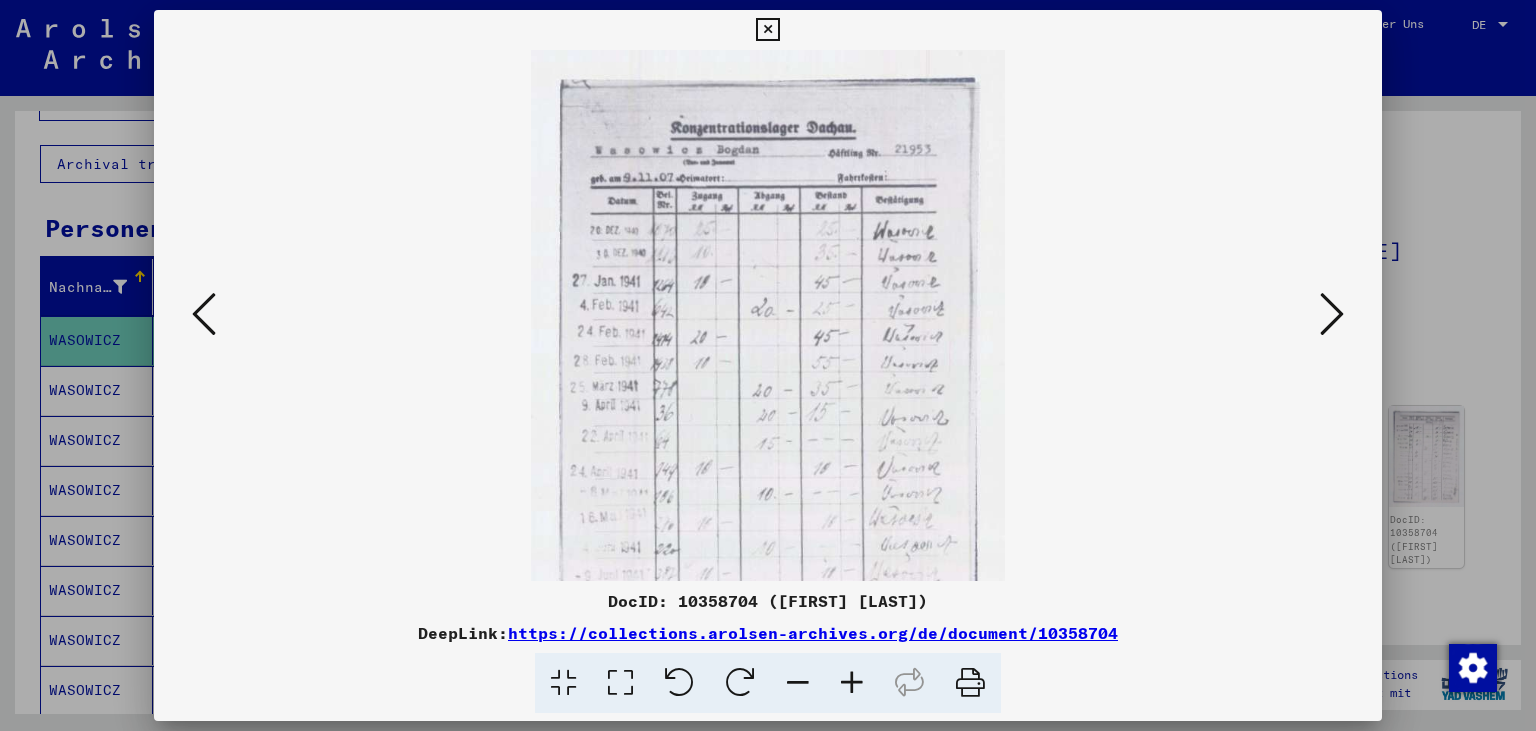 click at bounding box center [852, 683] 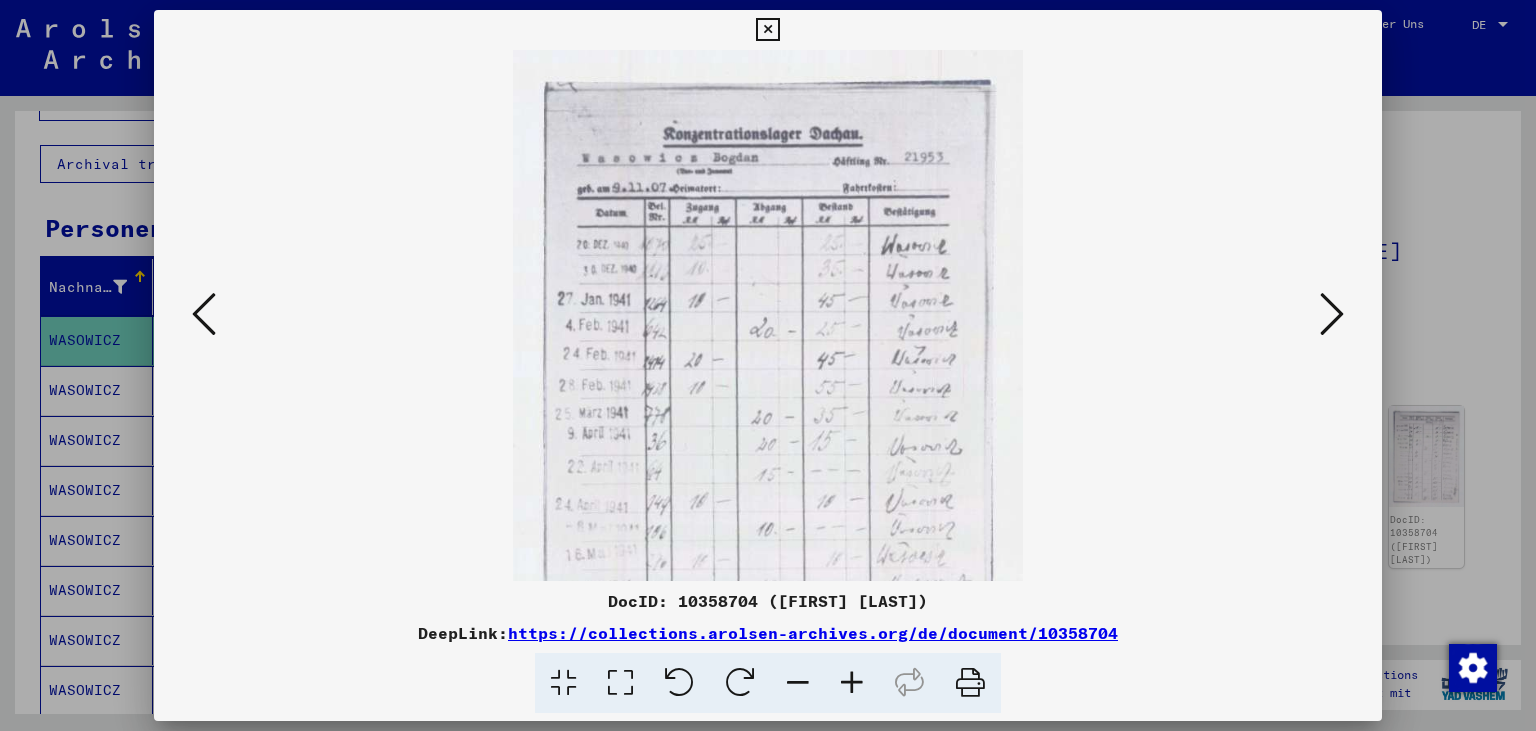 click at bounding box center (852, 683) 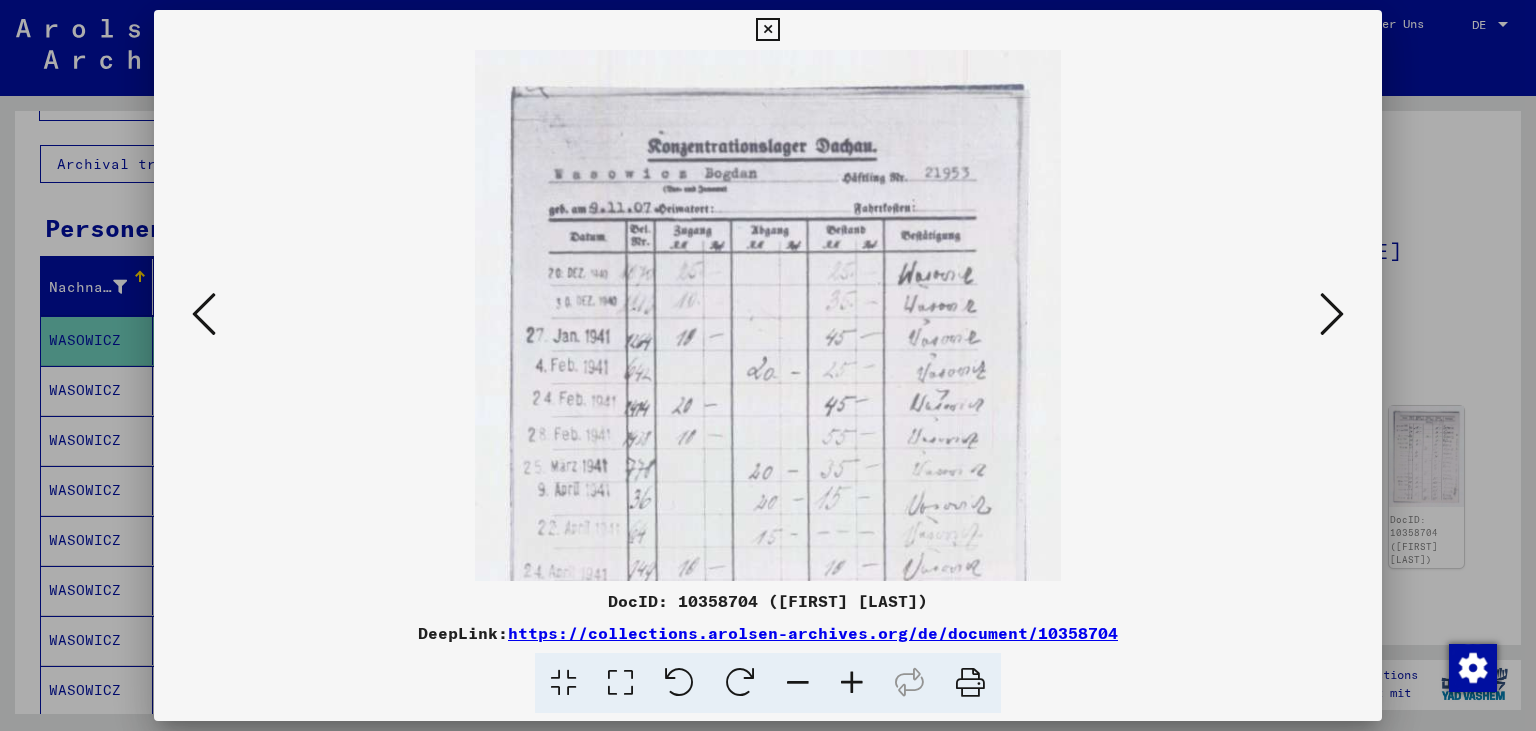 click at bounding box center [852, 683] 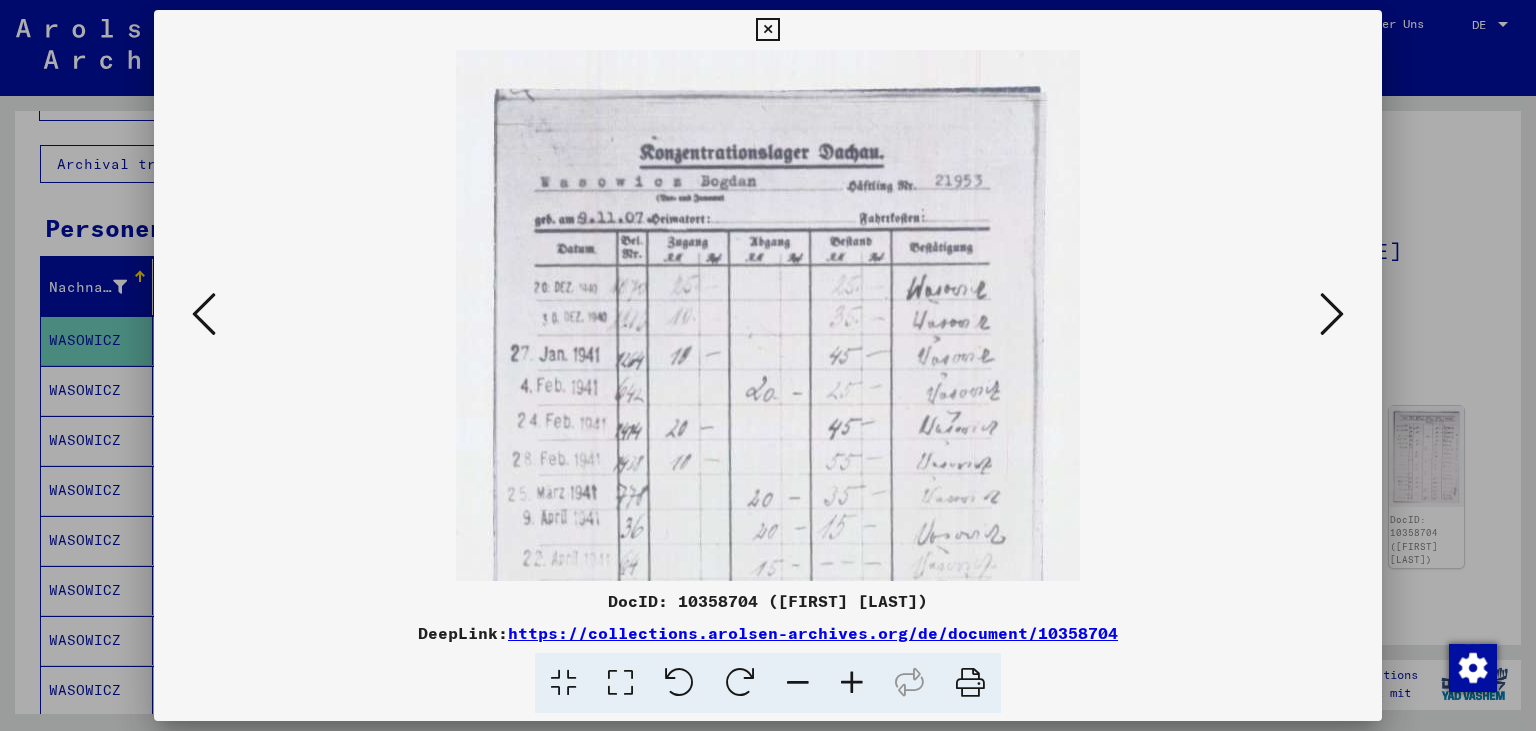 click at bounding box center (852, 683) 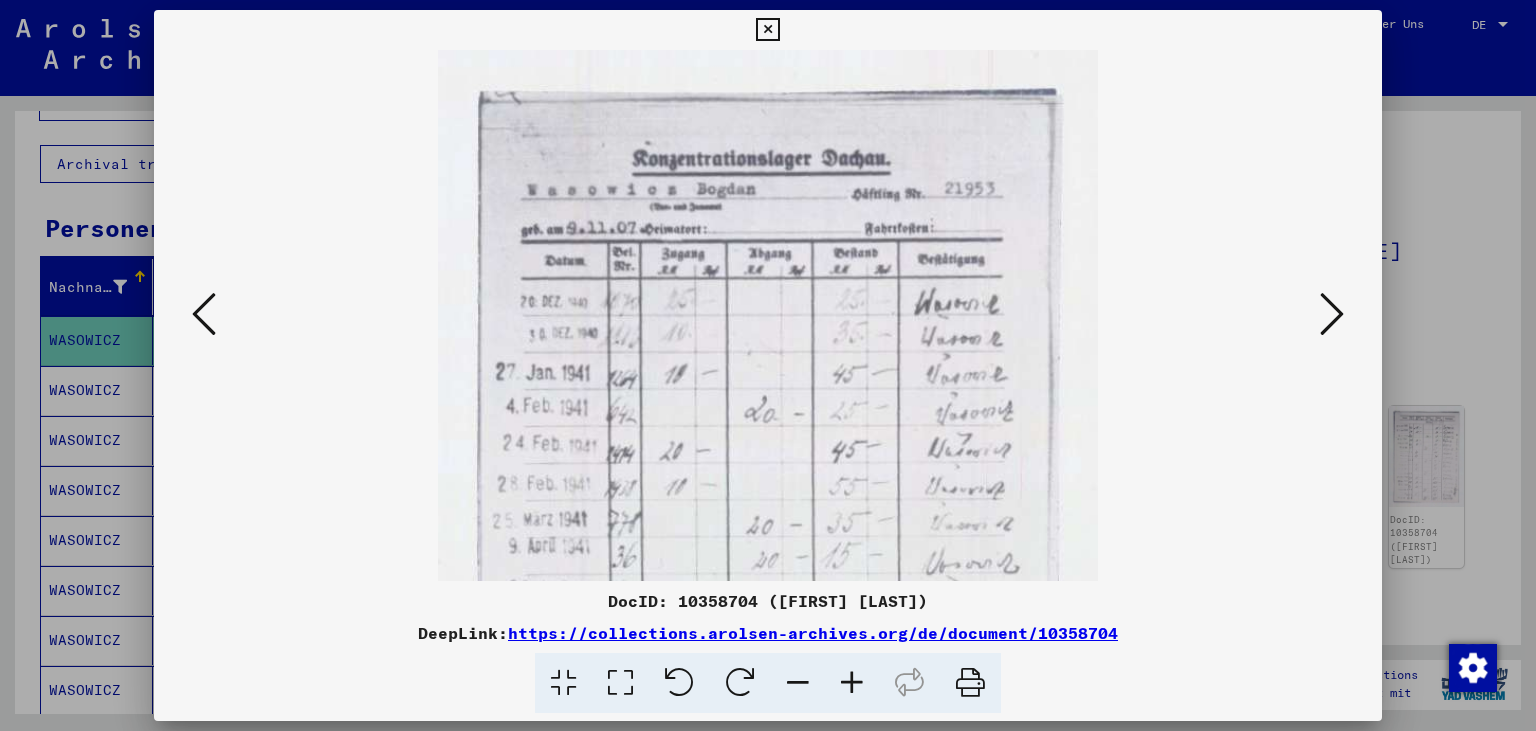 click at bounding box center [852, 683] 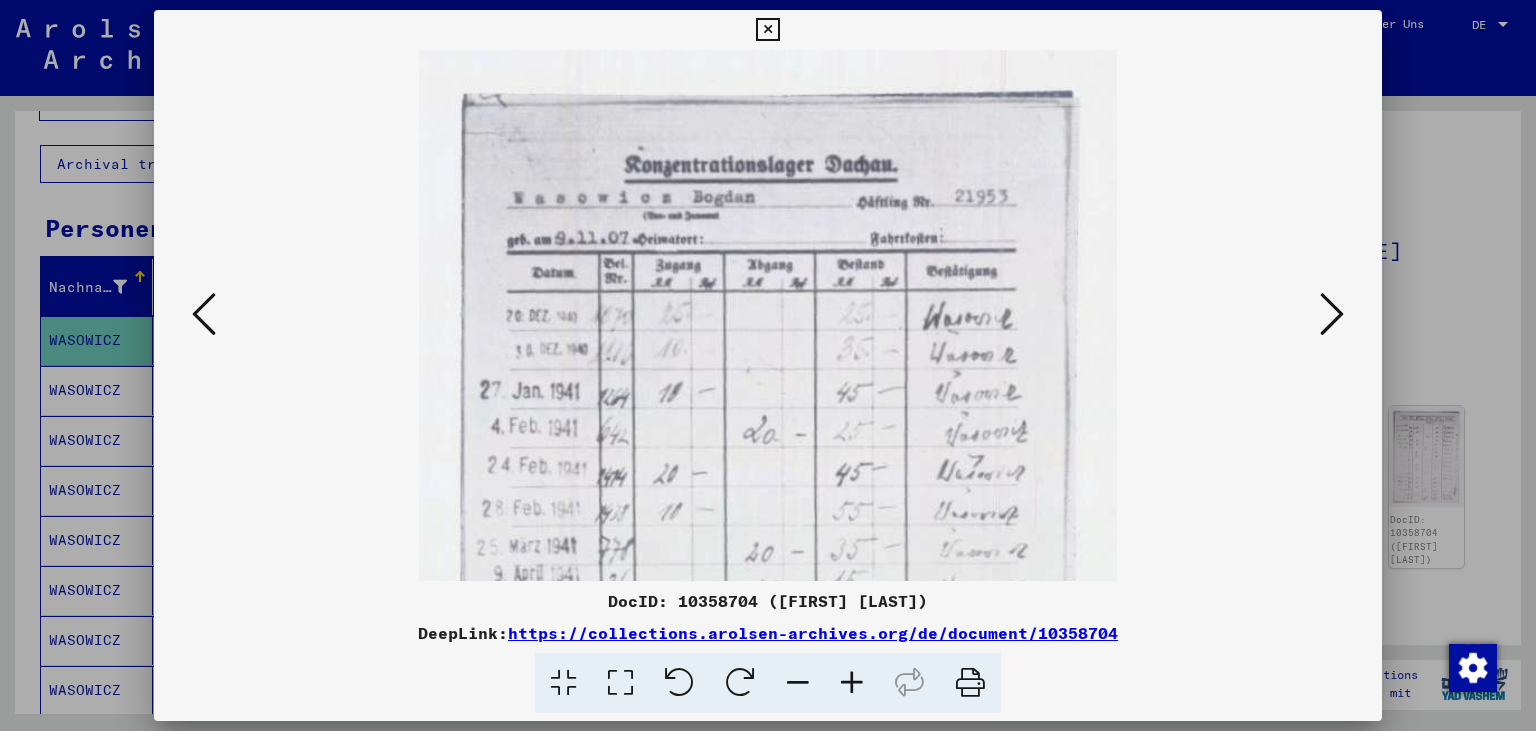 click at bounding box center (852, 683) 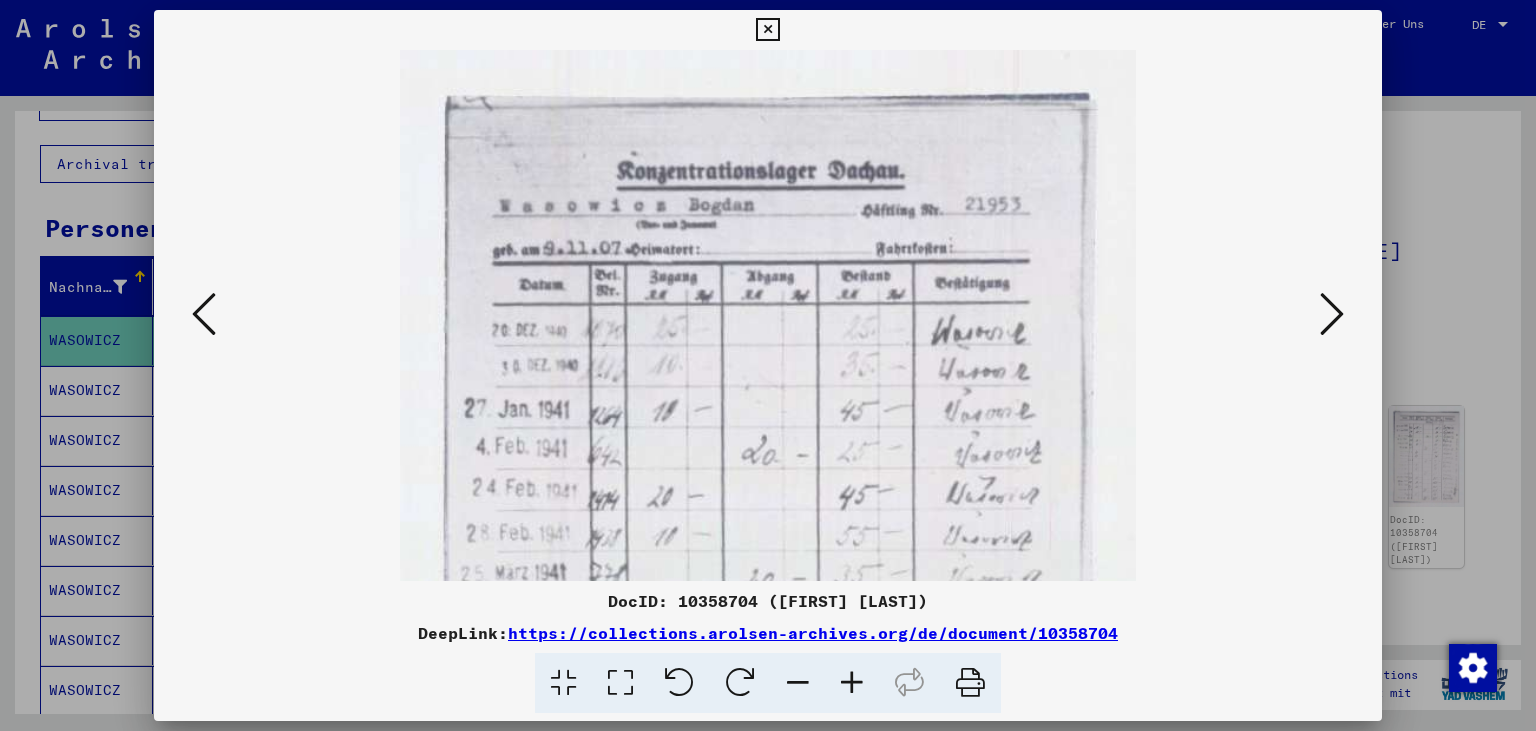 click at bounding box center (852, 683) 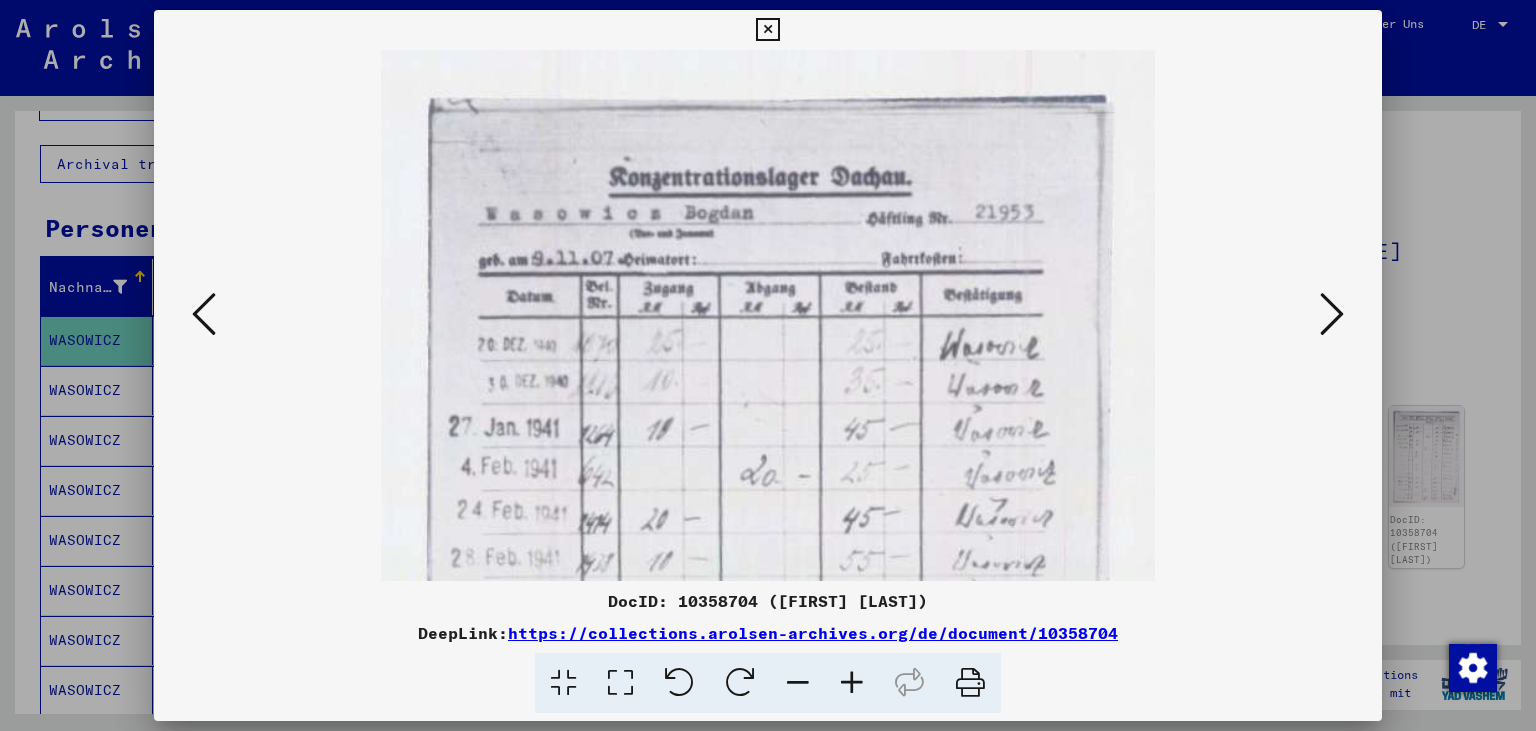click at bounding box center (852, 683) 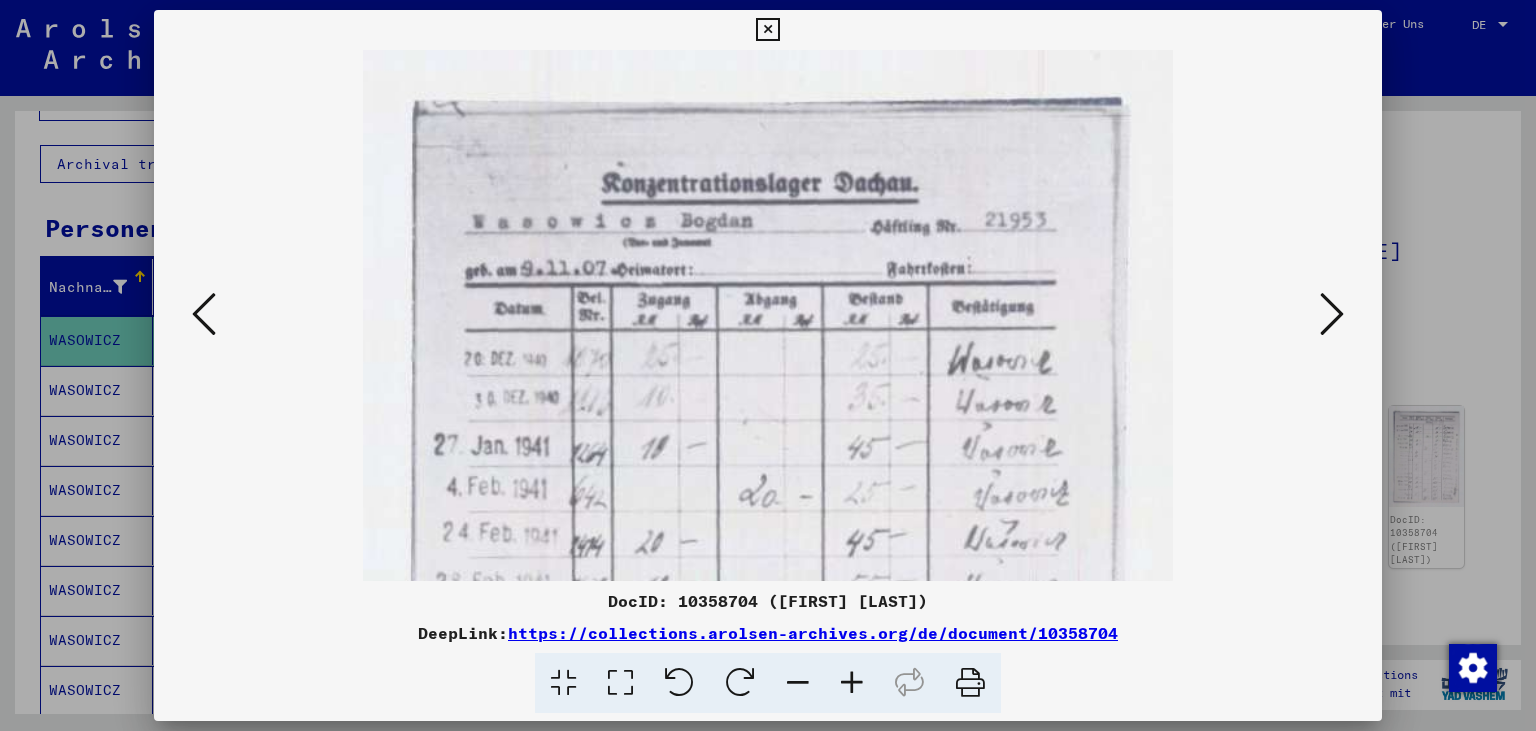 click at bounding box center (852, 683) 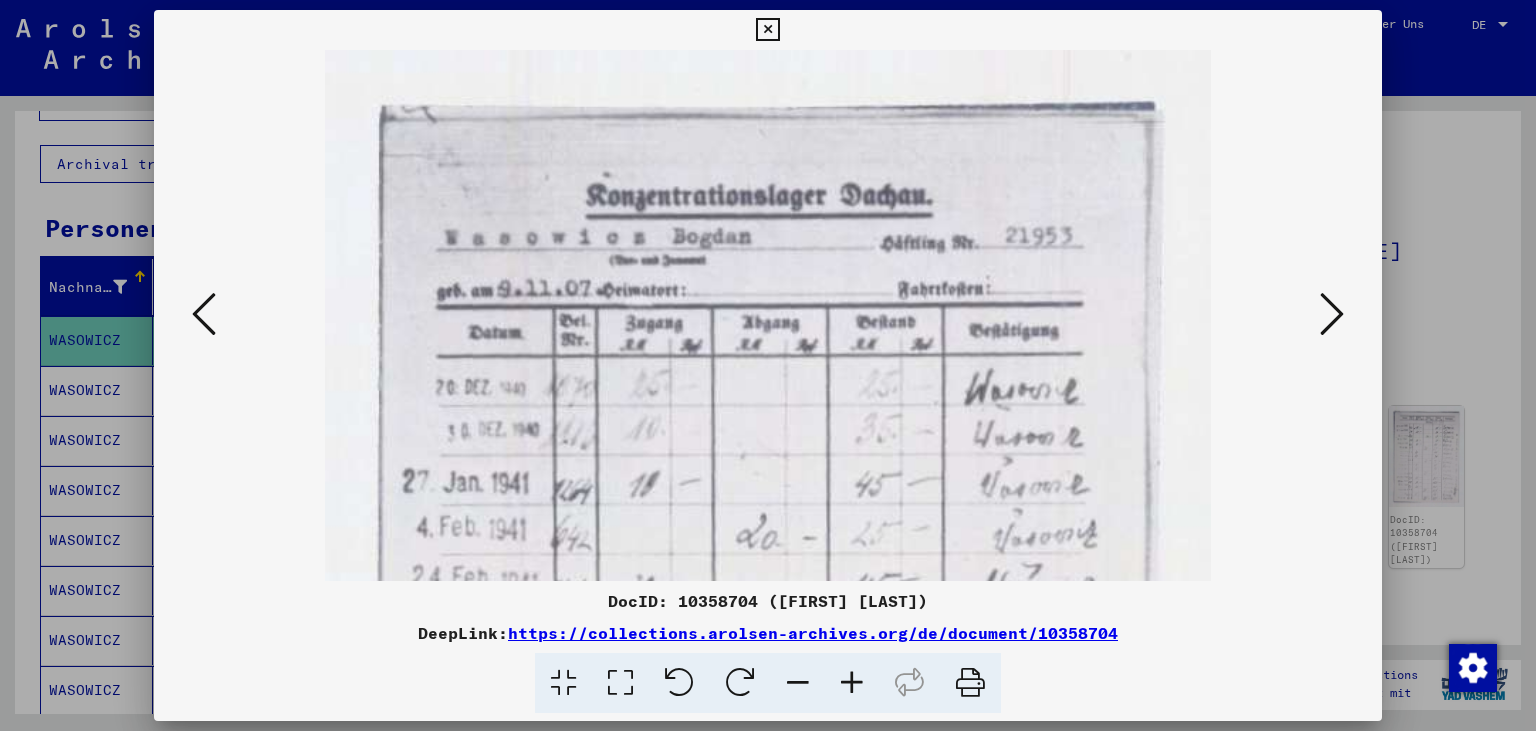 click at bounding box center (852, 683) 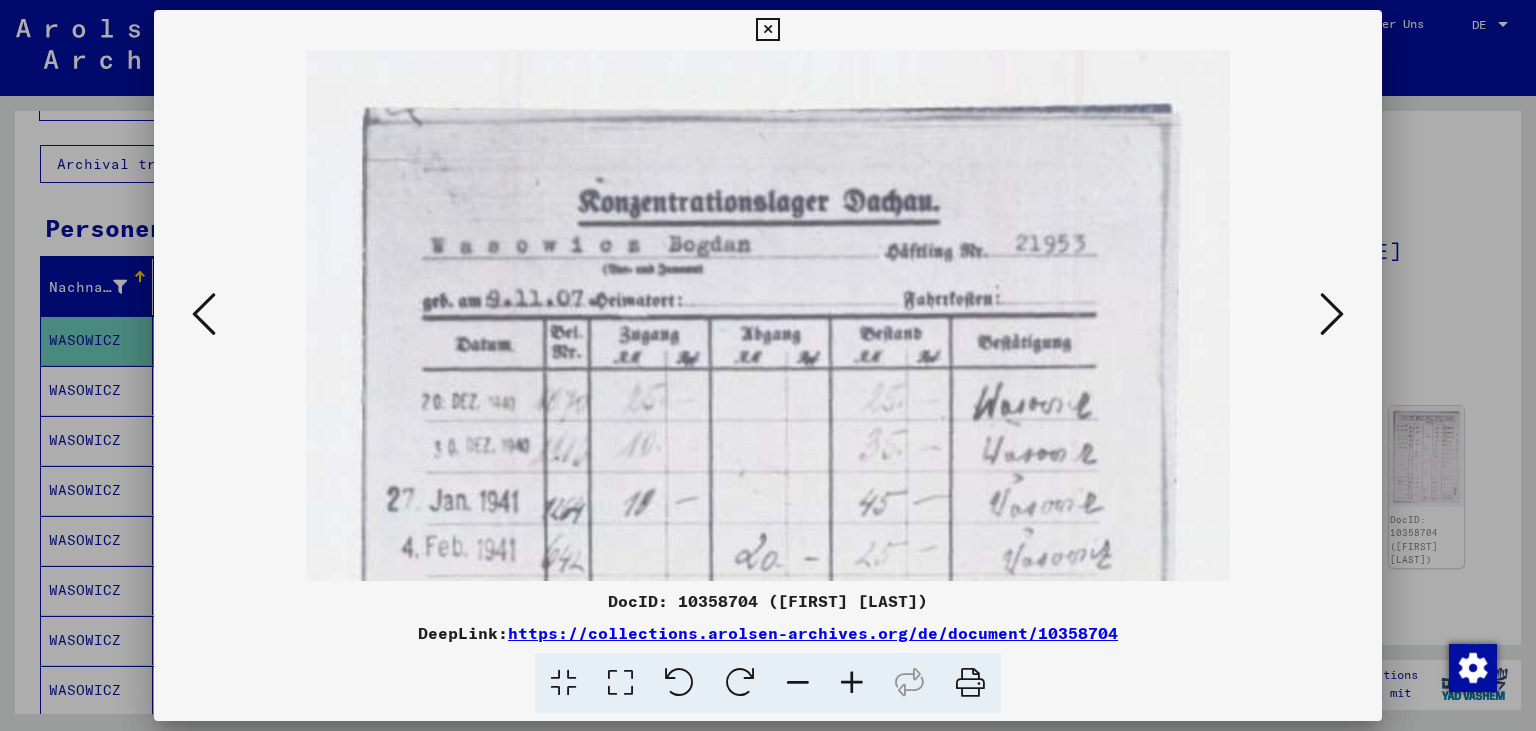 click at bounding box center [852, 683] 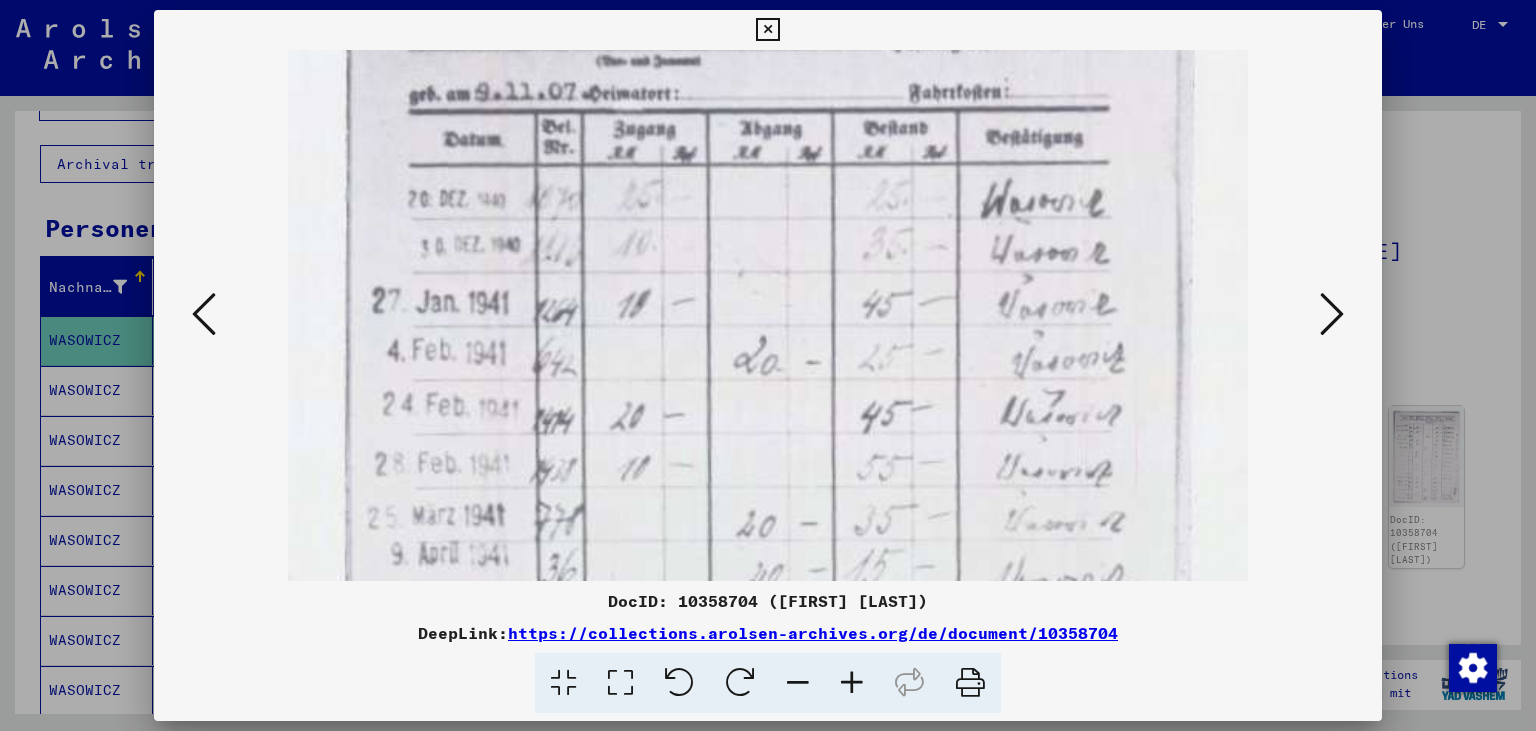 scroll, scrollTop: 233, scrollLeft: 0, axis: vertical 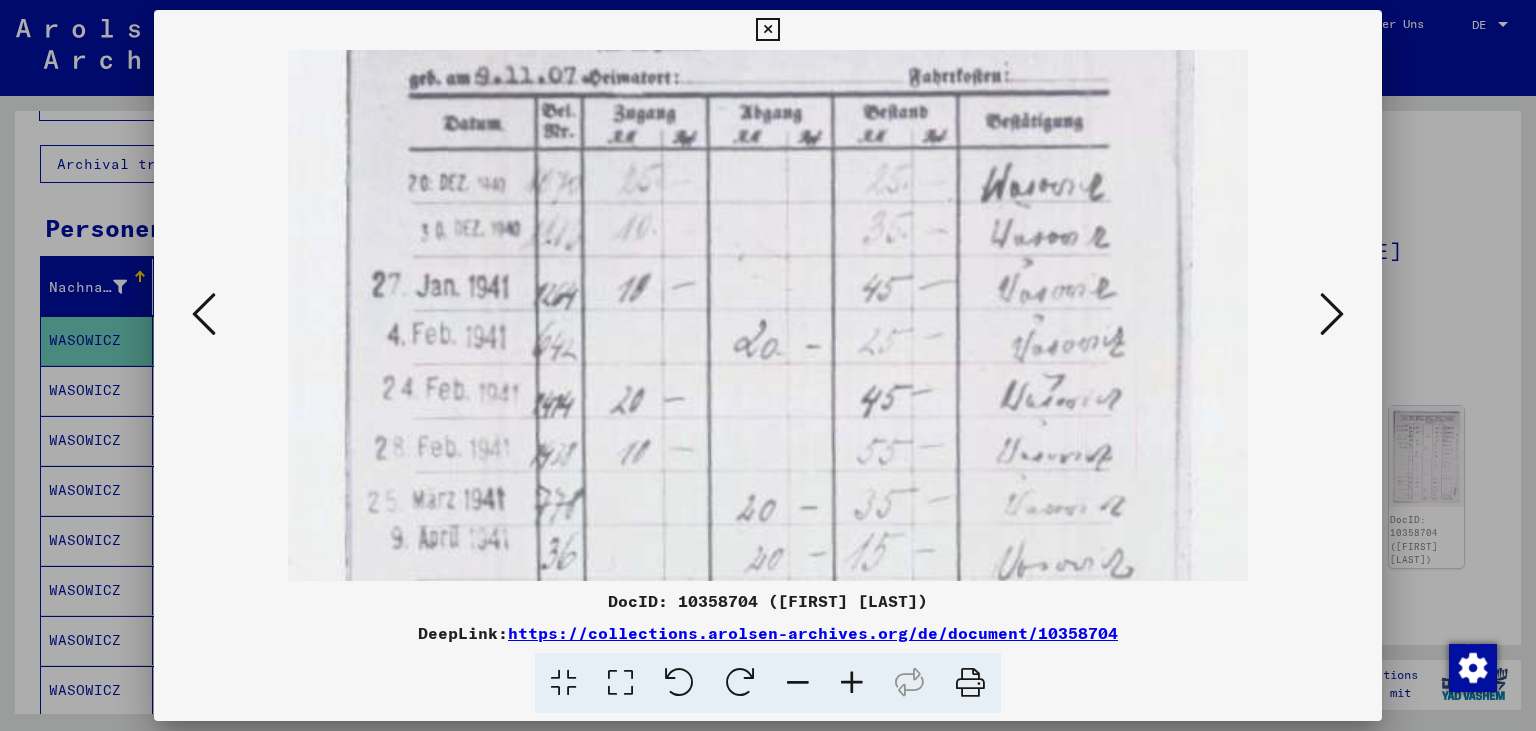 drag, startPoint x: 789, startPoint y: 468, endPoint x: 774, endPoint y: 238, distance: 230.48862 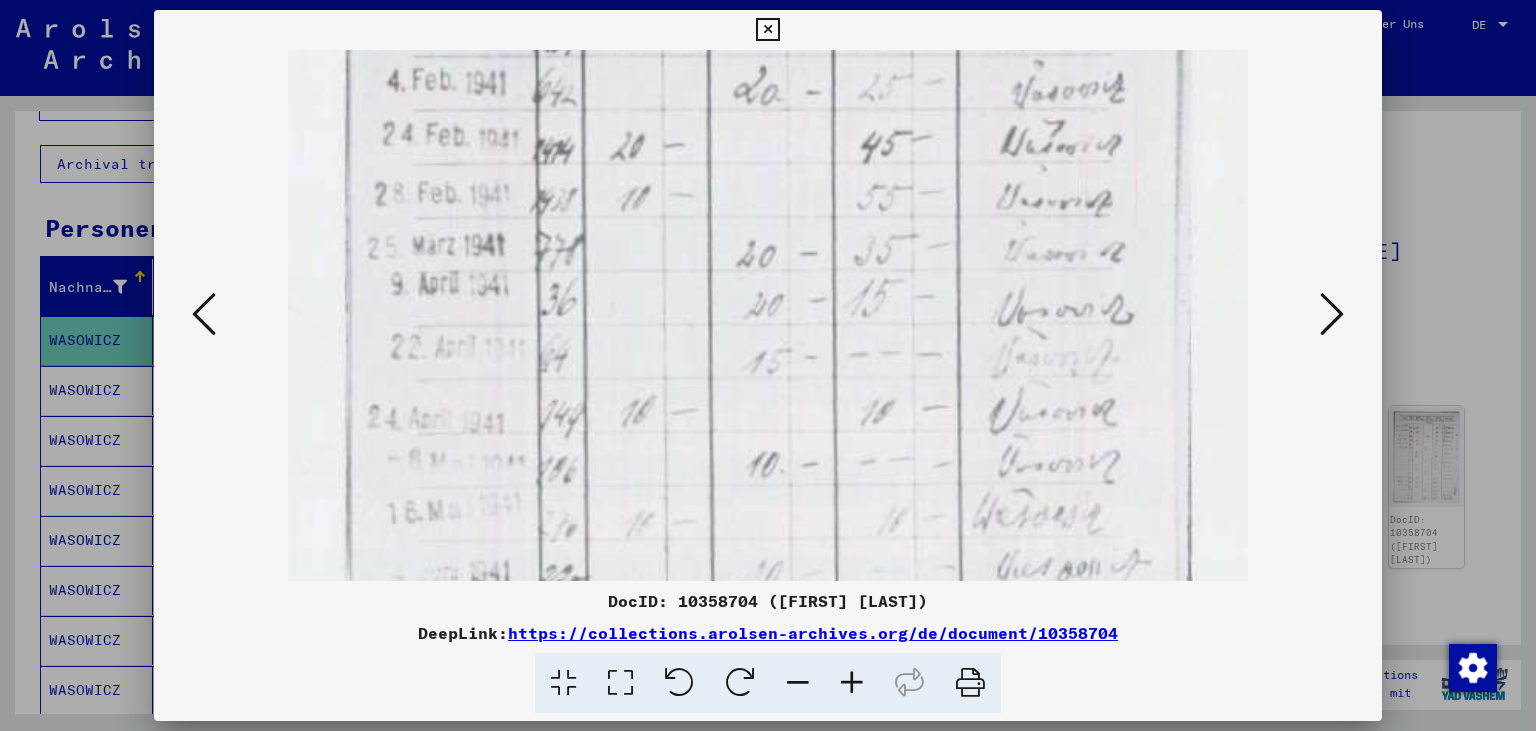 drag, startPoint x: 850, startPoint y: 477, endPoint x: 785, endPoint y: 200, distance: 284.52417 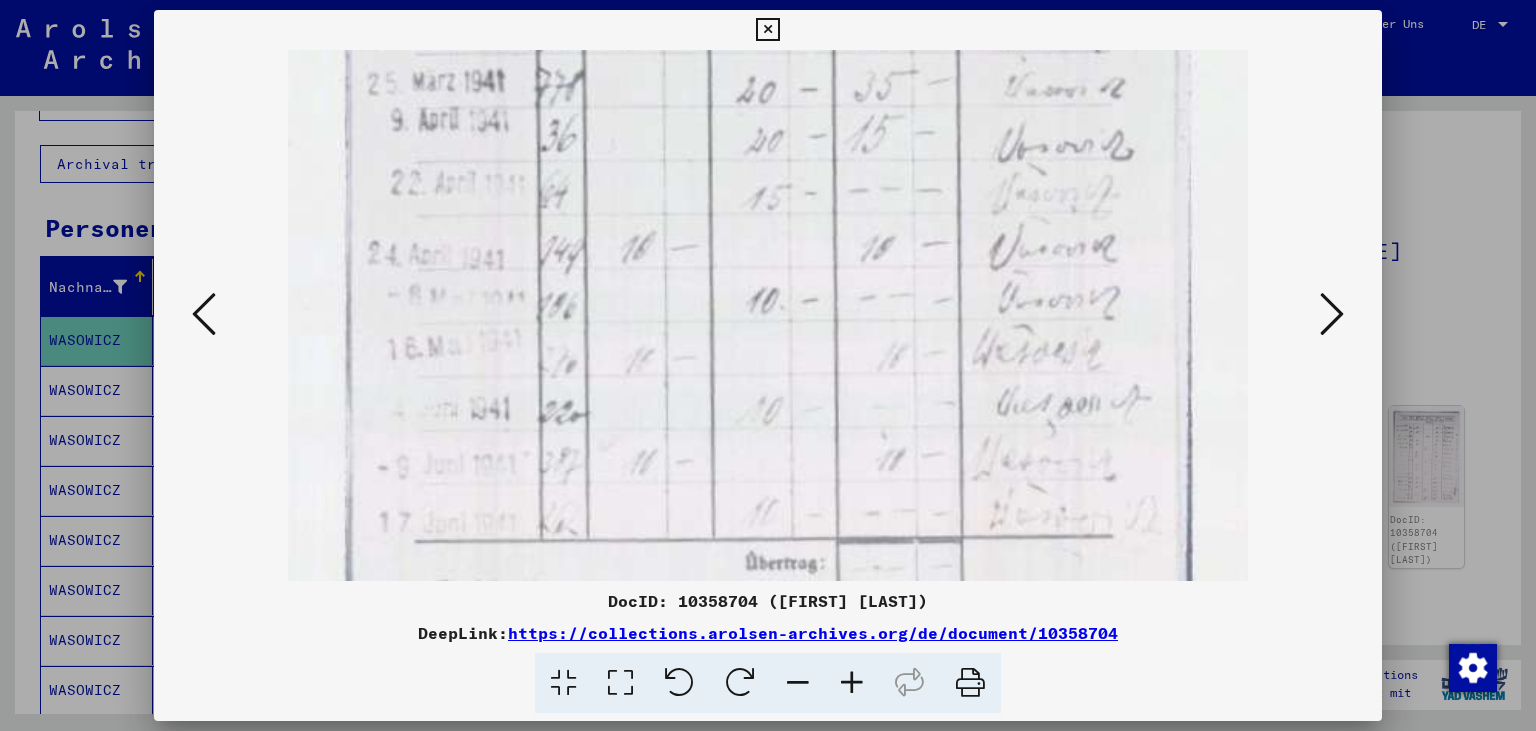 drag, startPoint x: 818, startPoint y: 365, endPoint x: 806, endPoint y: 185, distance: 180.39955 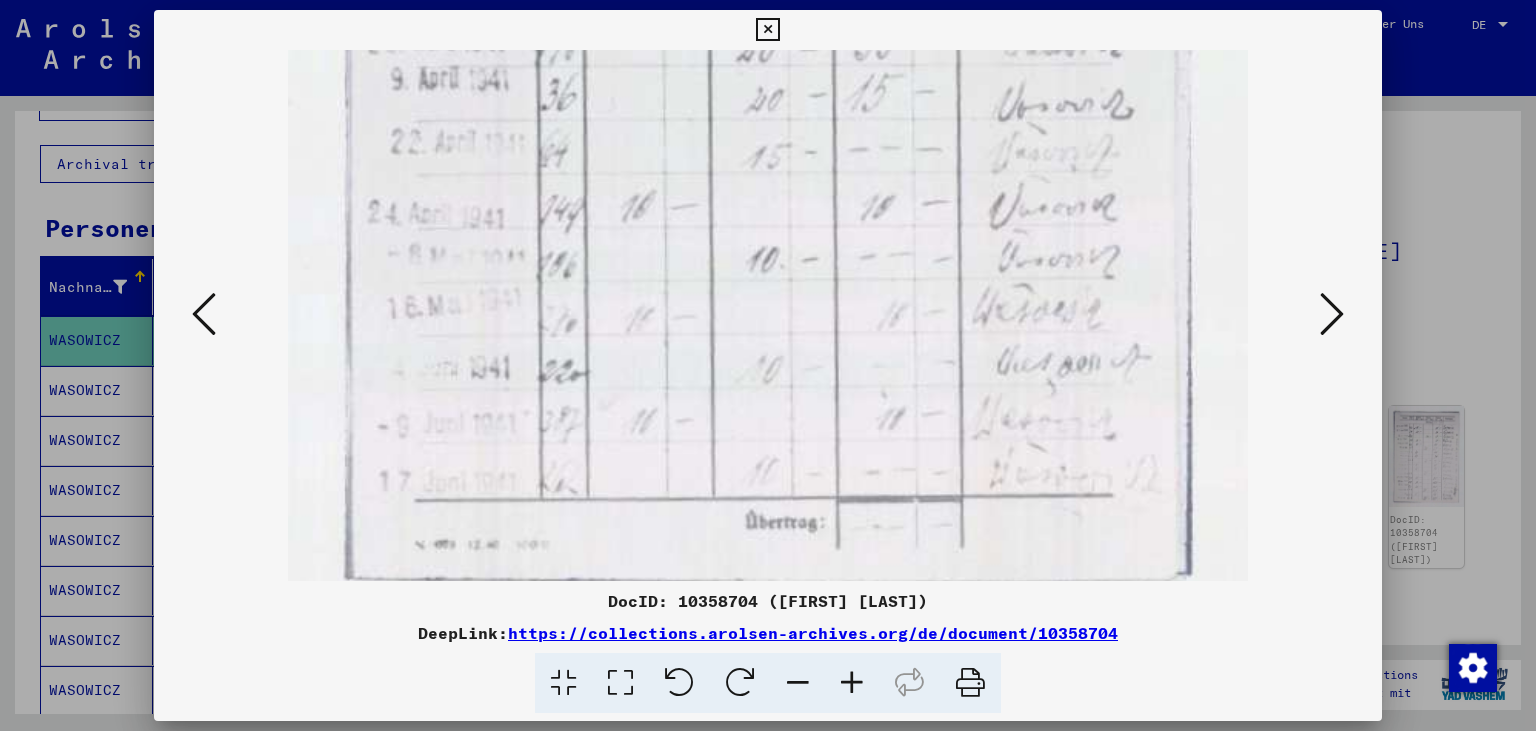 scroll, scrollTop: 749, scrollLeft: 0, axis: vertical 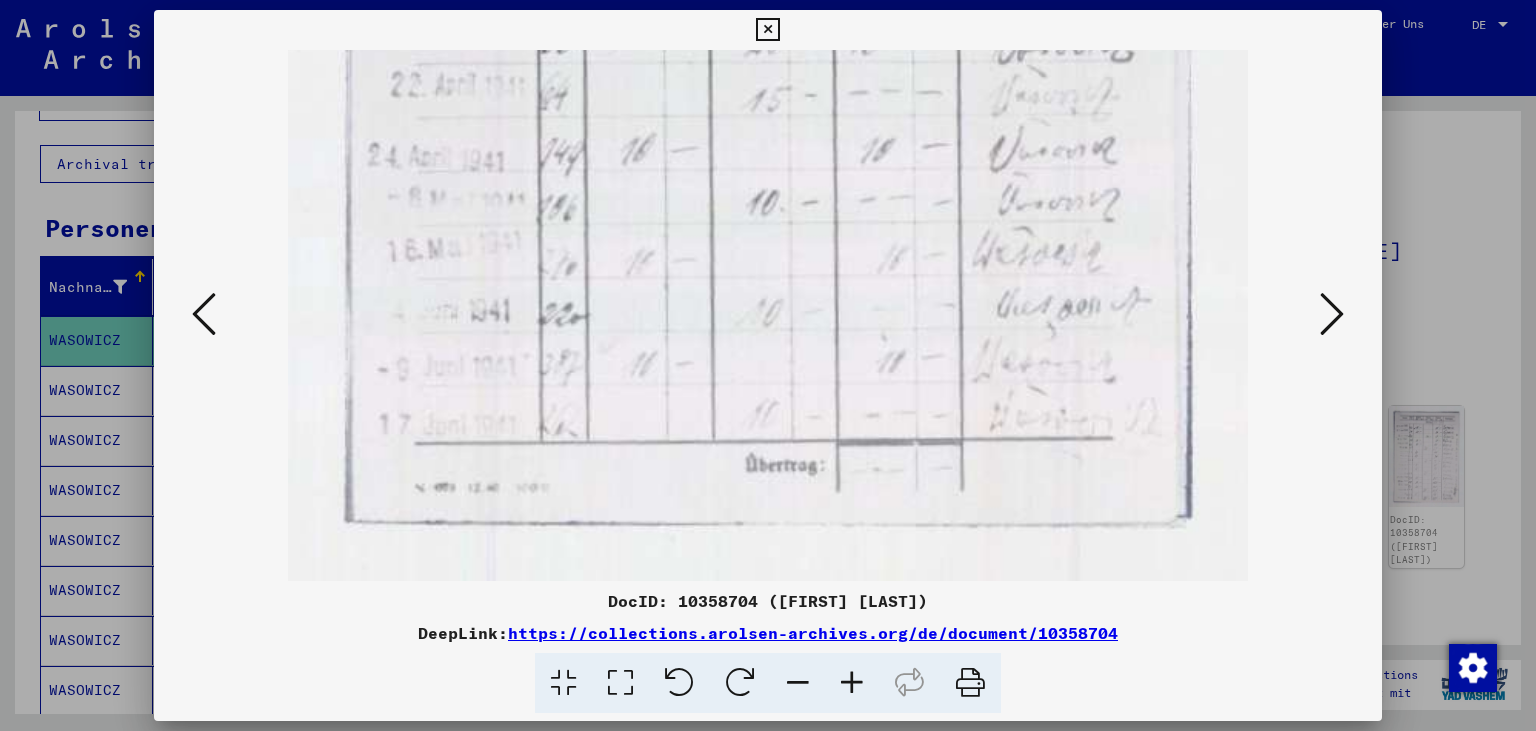 drag, startPoint x: 857, startPoint y: 462, endPoint x: 849, endPoint y: 326, distance: 136.23509 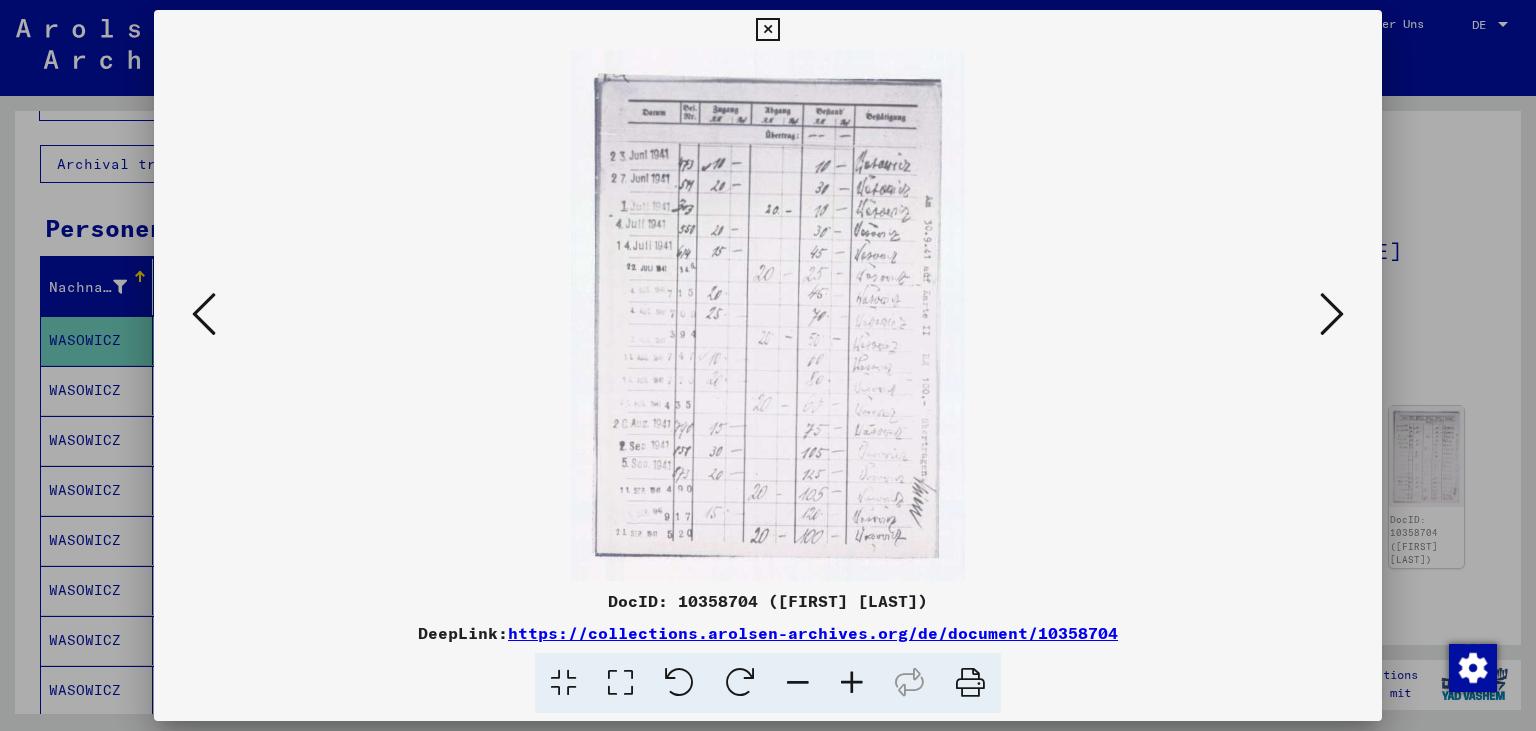 click at bounding box center (1332, 314) 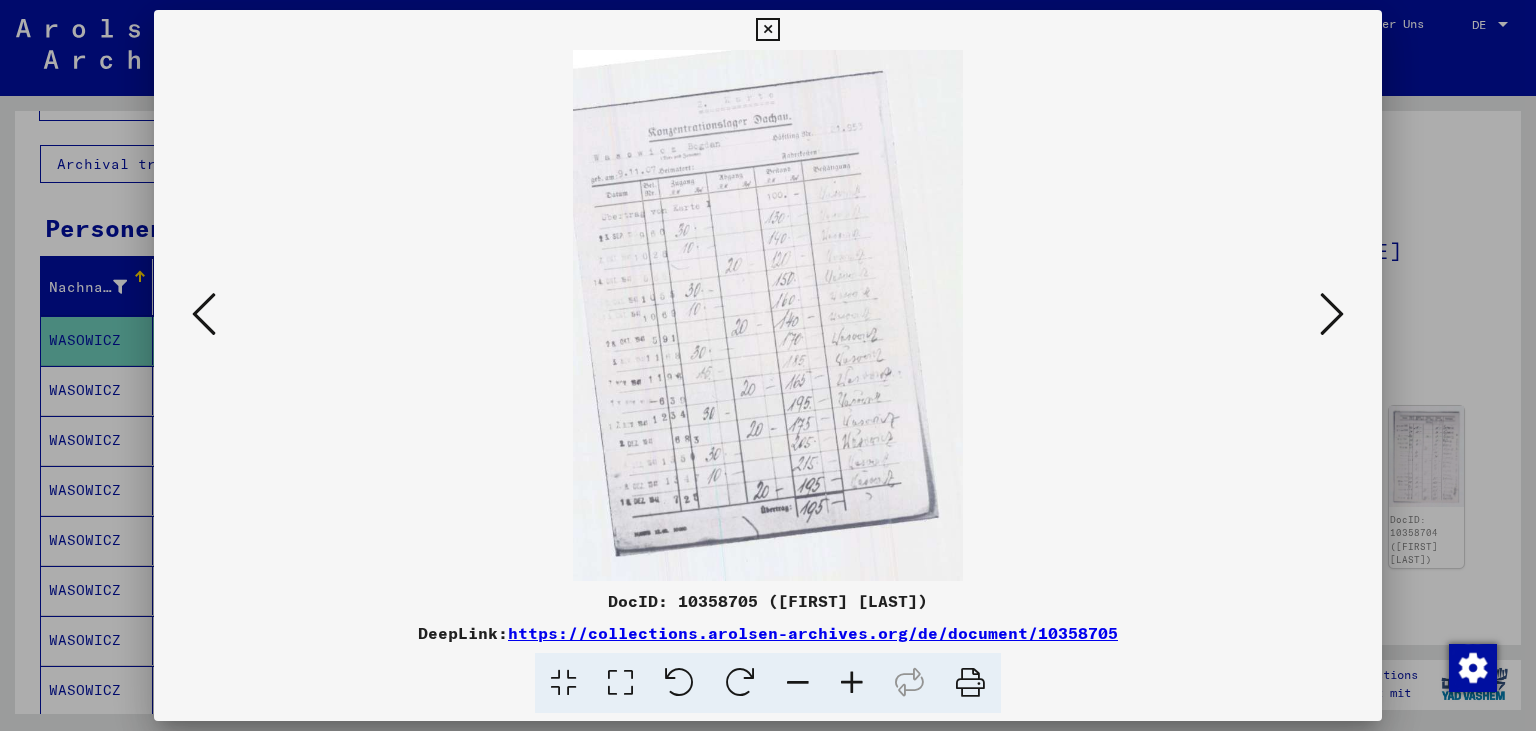 click at bounding box center (1332, 314) 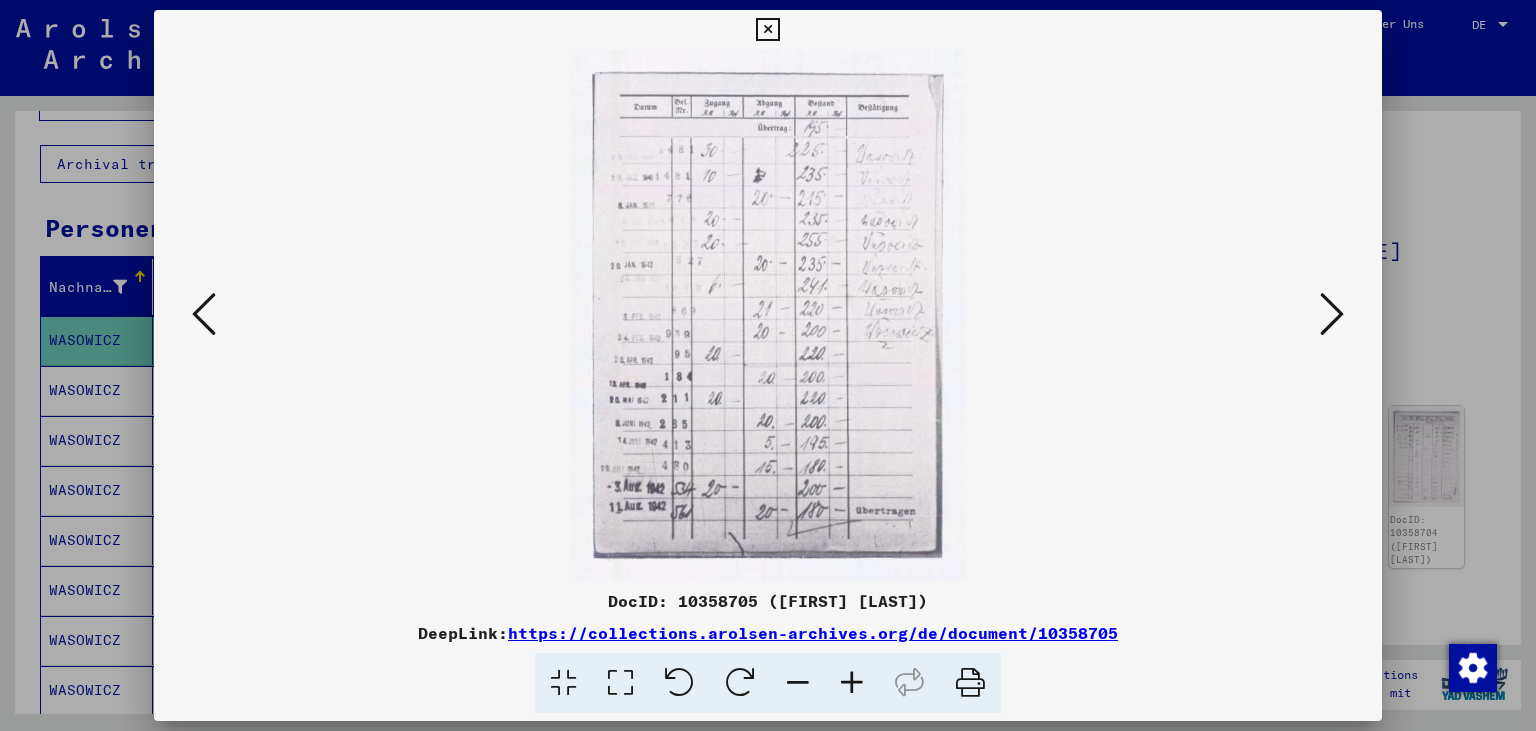 click at bounding box center [1332, 314] 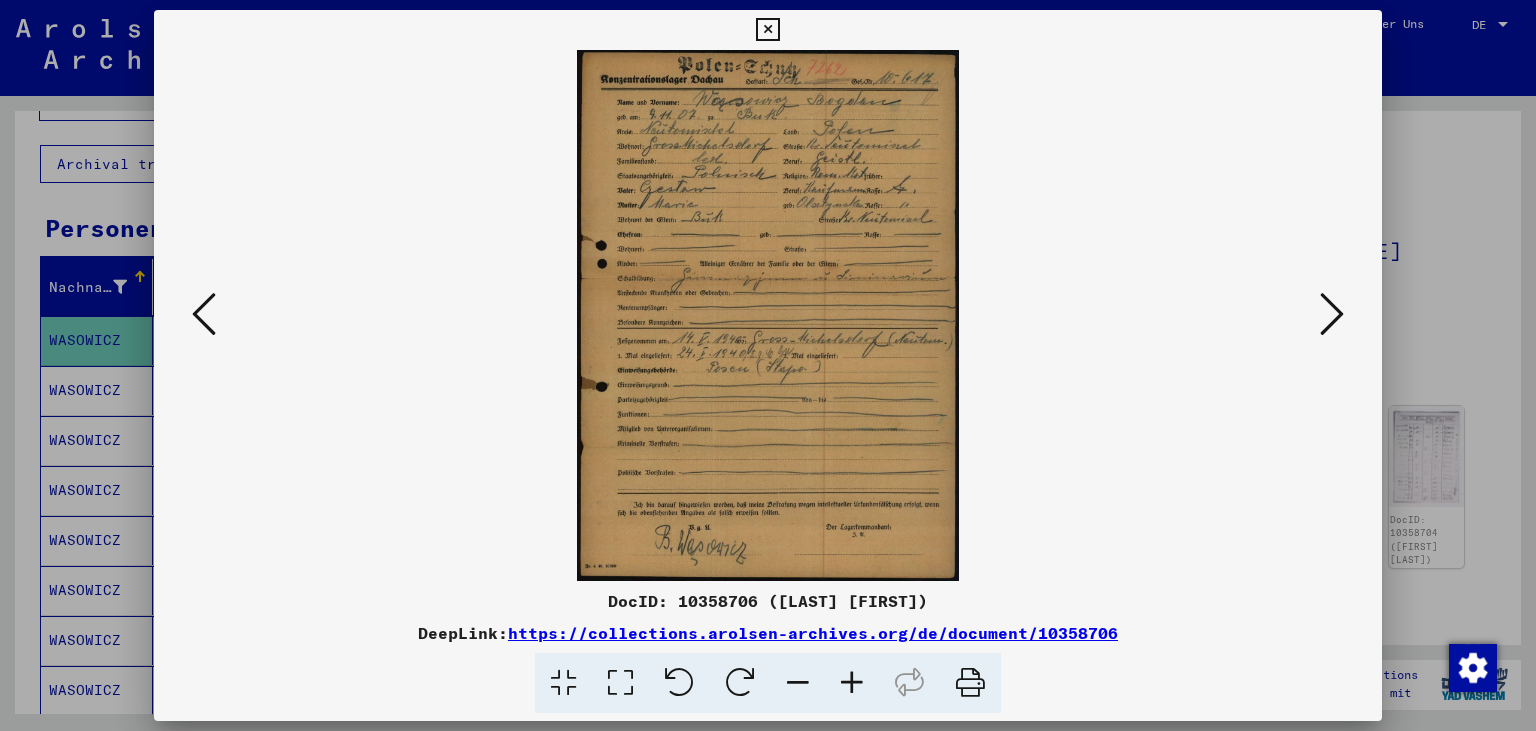 click at bounding box center [852, 683] 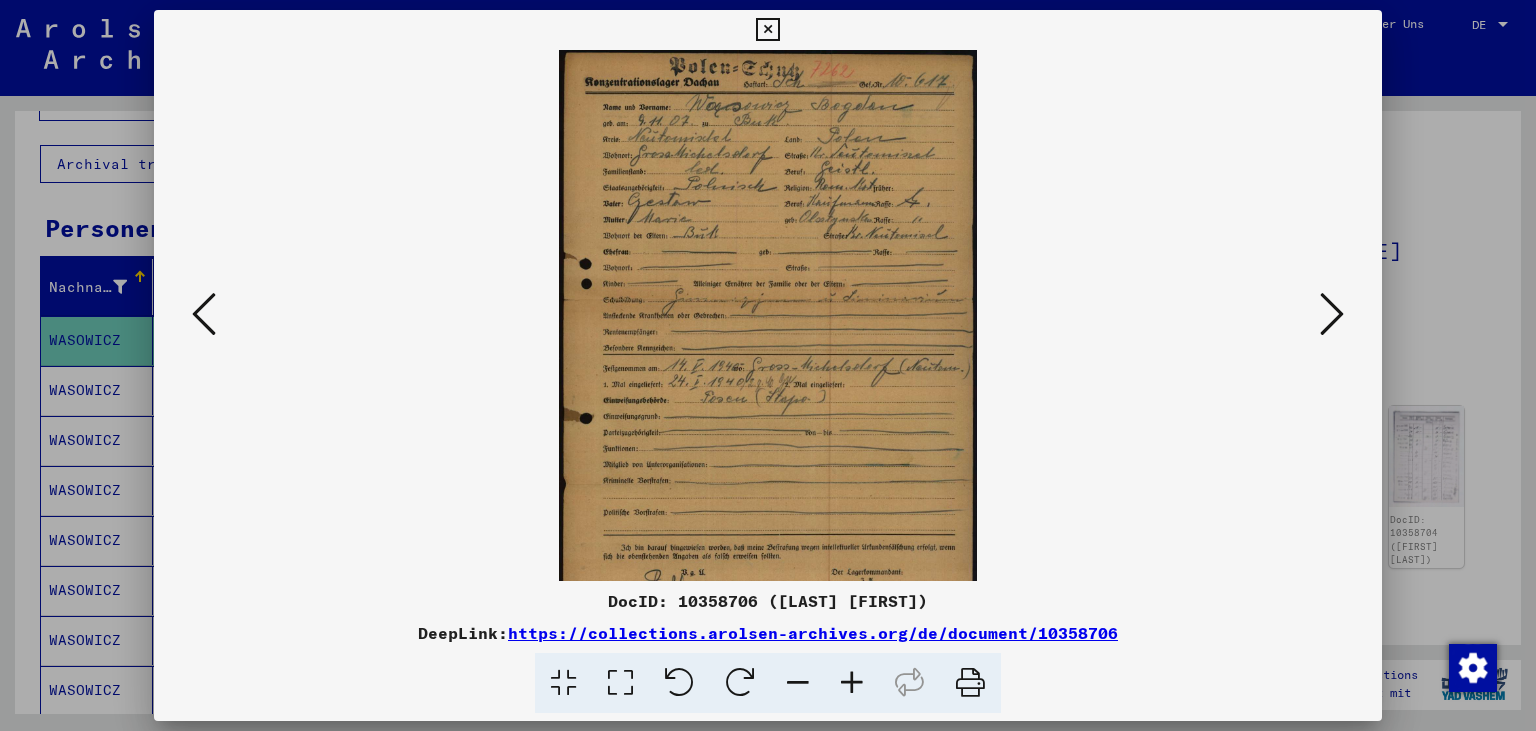 click at bounding box center (852, 683) 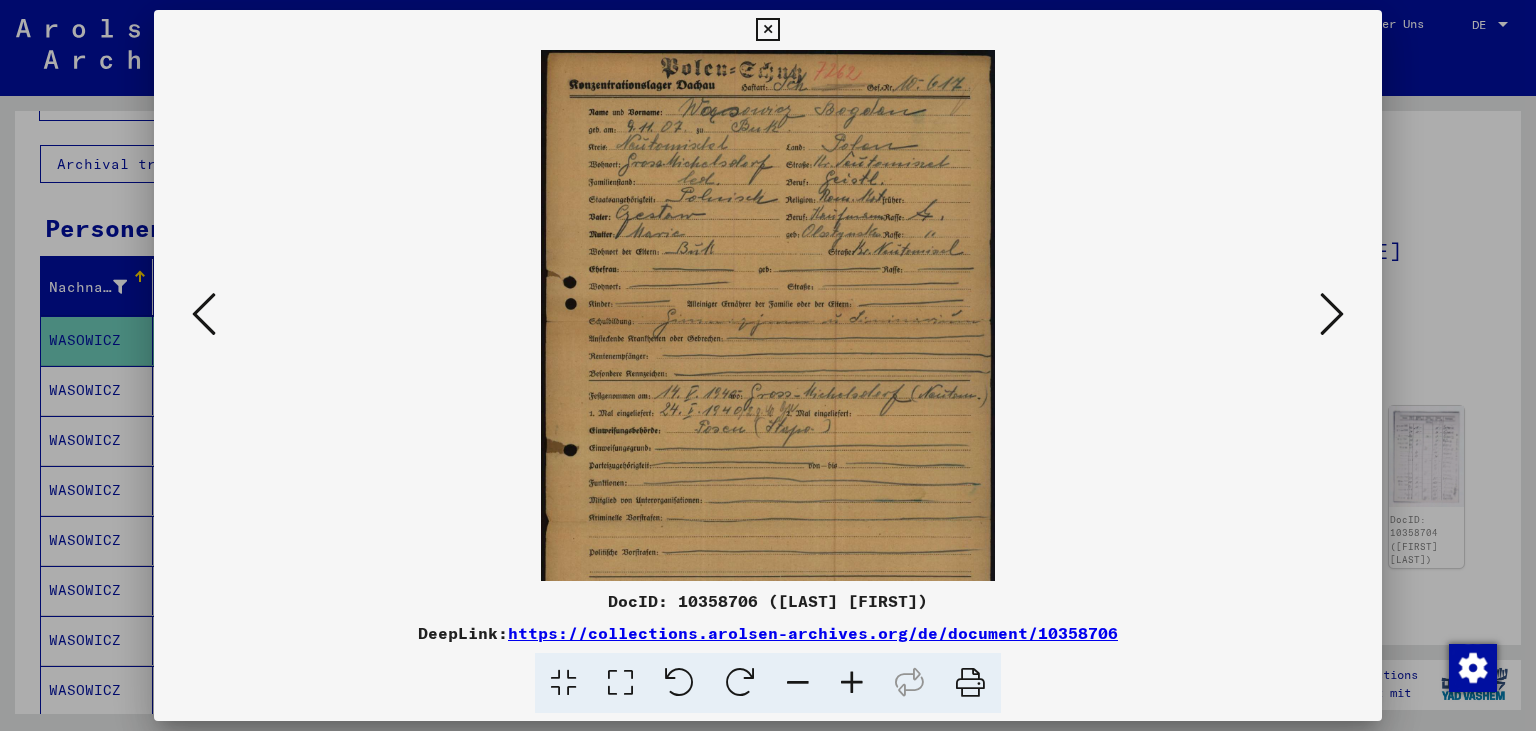 click at bounding box center (852, 683) 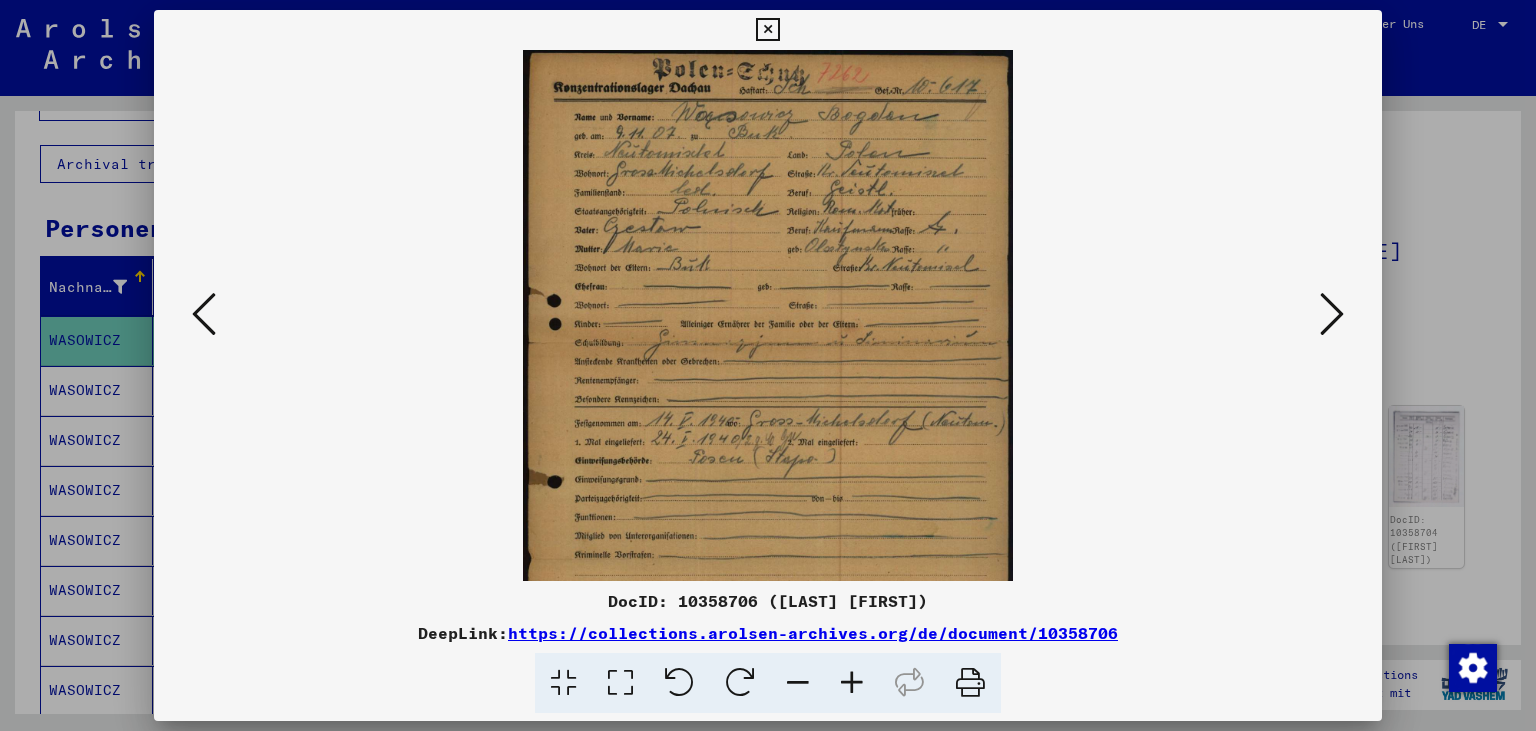click at bounding box center [852, 683] 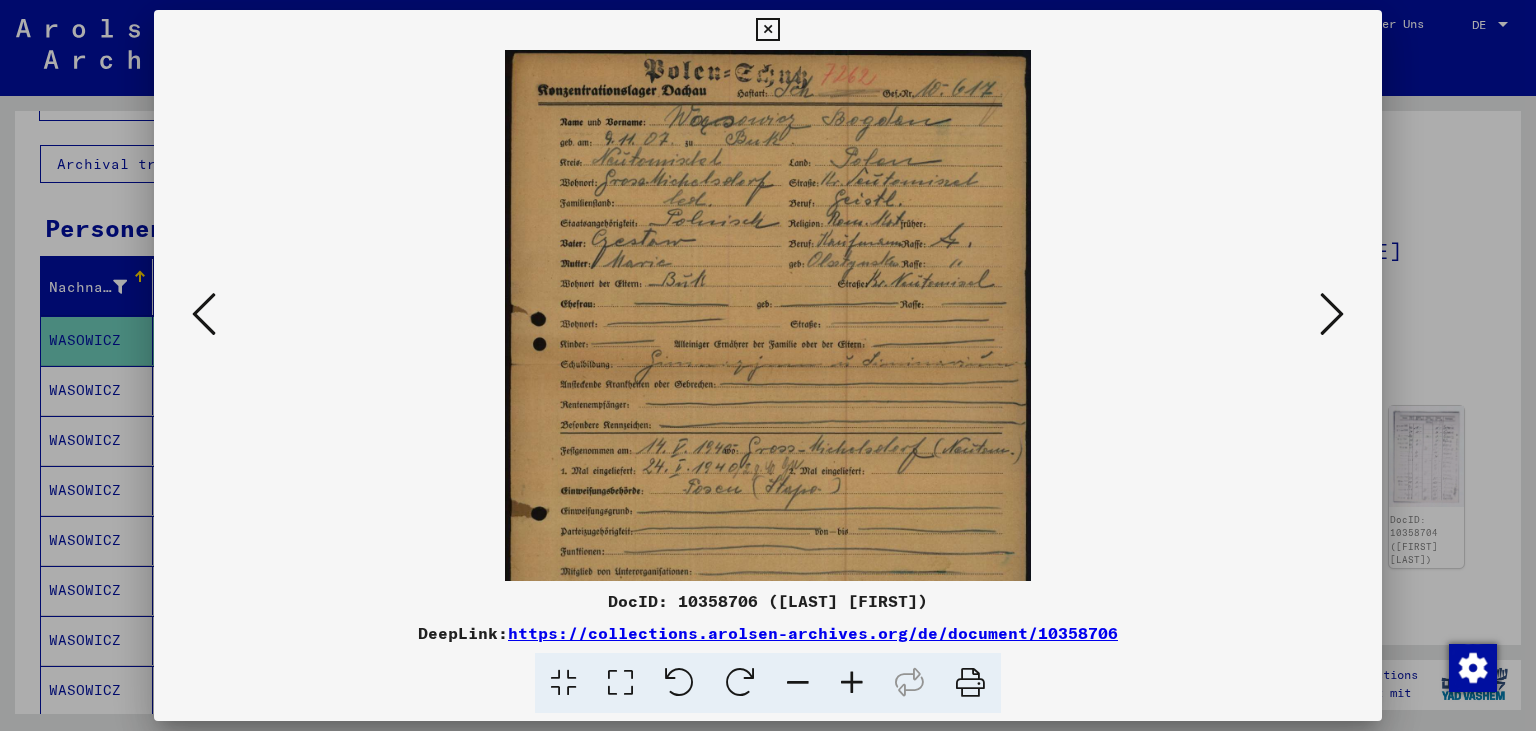 click at bounding box center (852, 683) 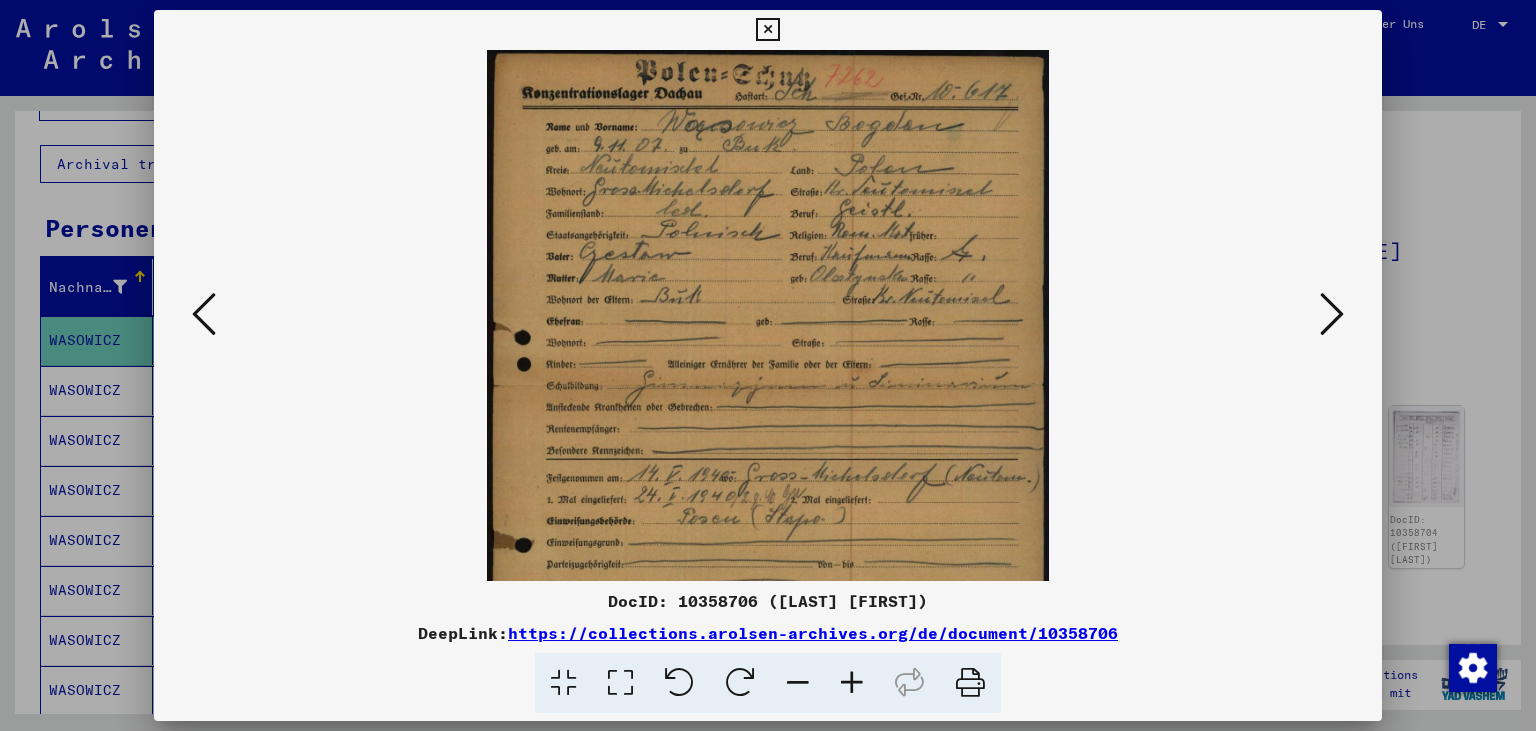 click at bounding box center (852, 683) 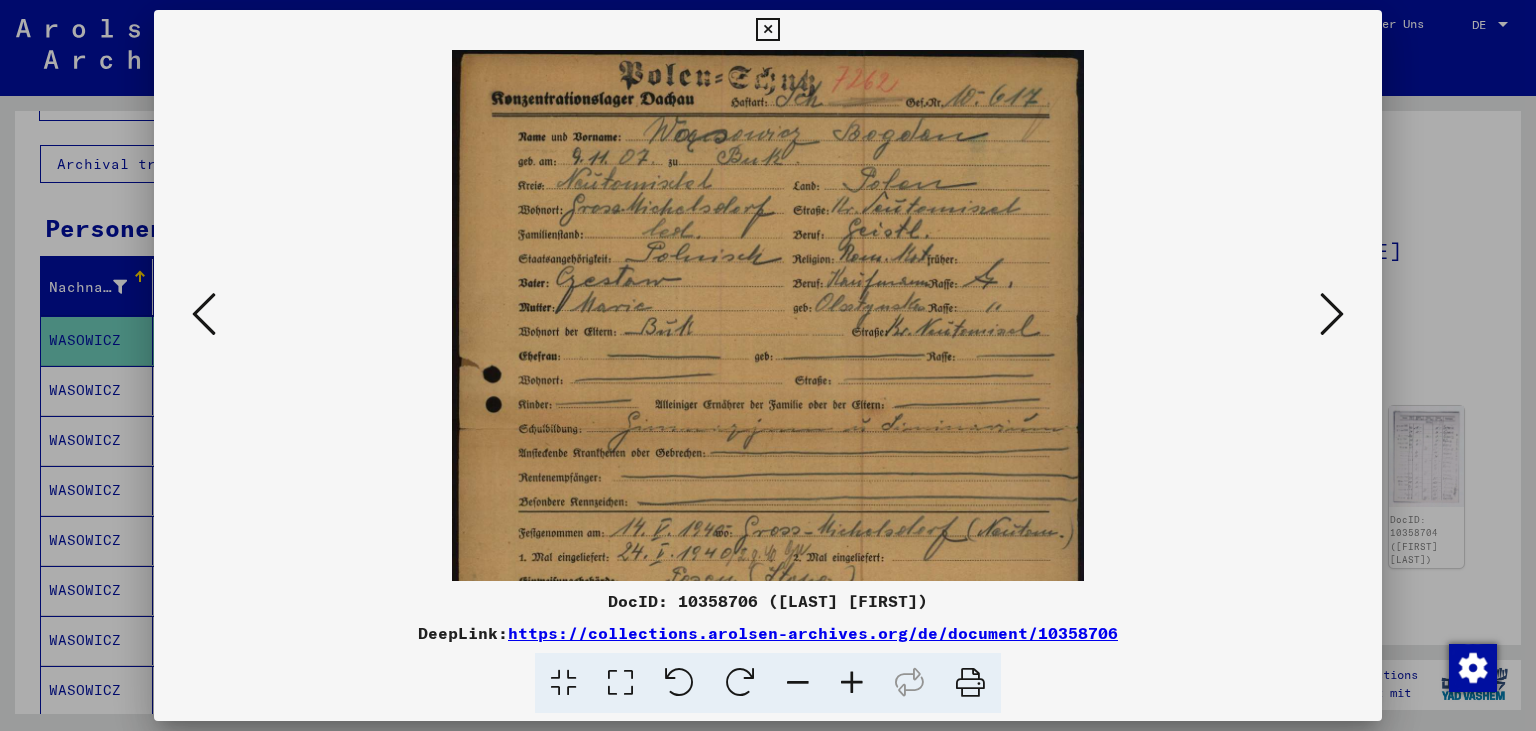 click at bounding box center (852, 683) 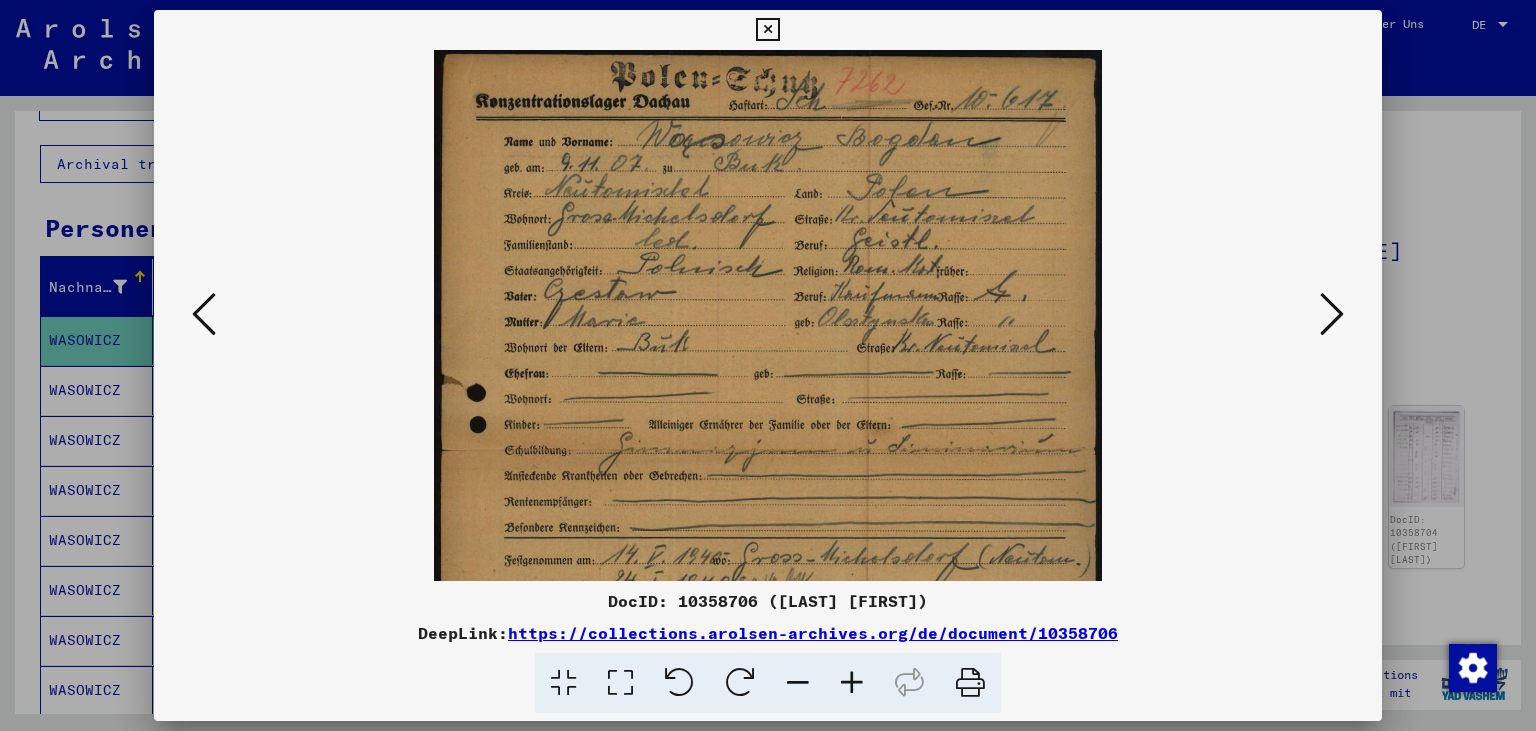 click at bounding box center (852, 683) 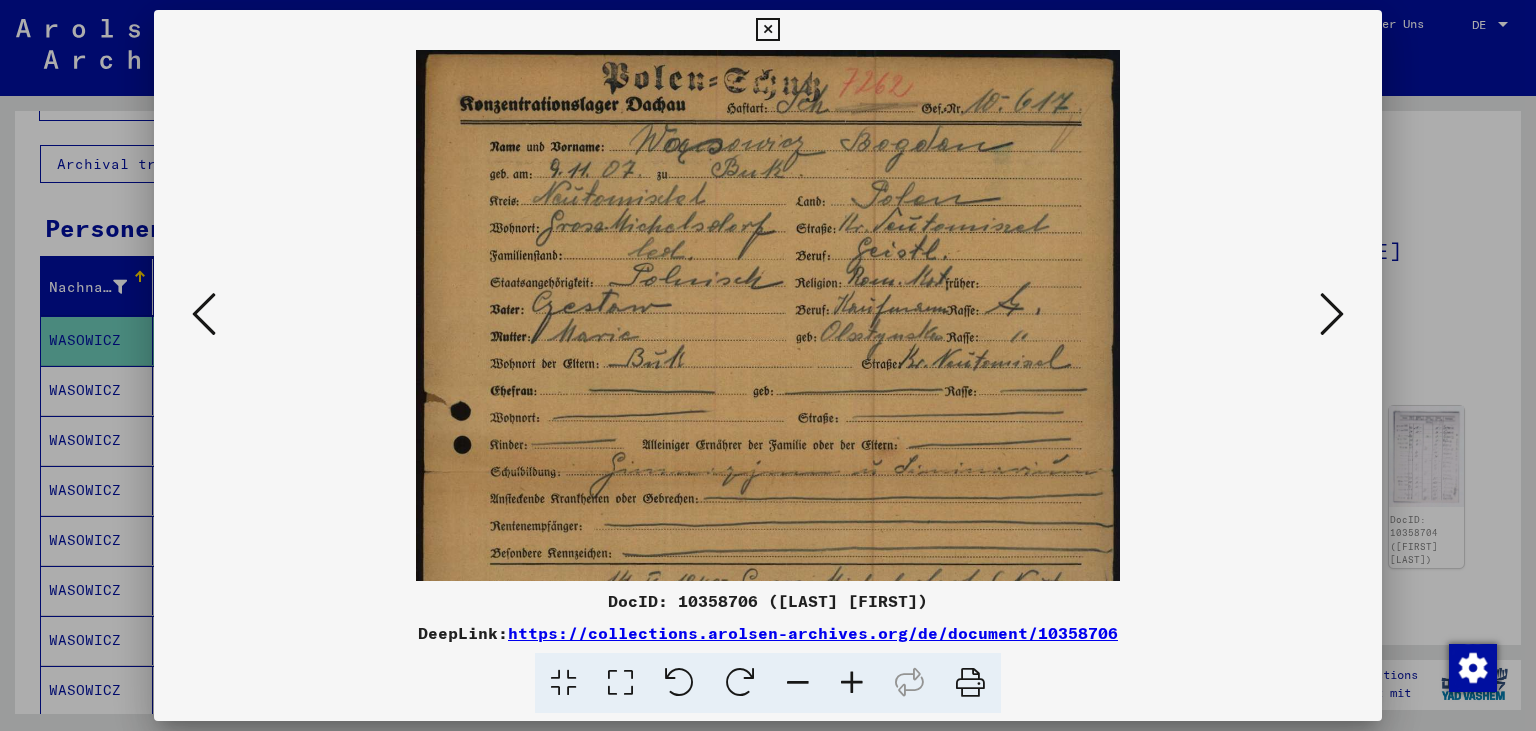 click at bounding box center [852, 683] 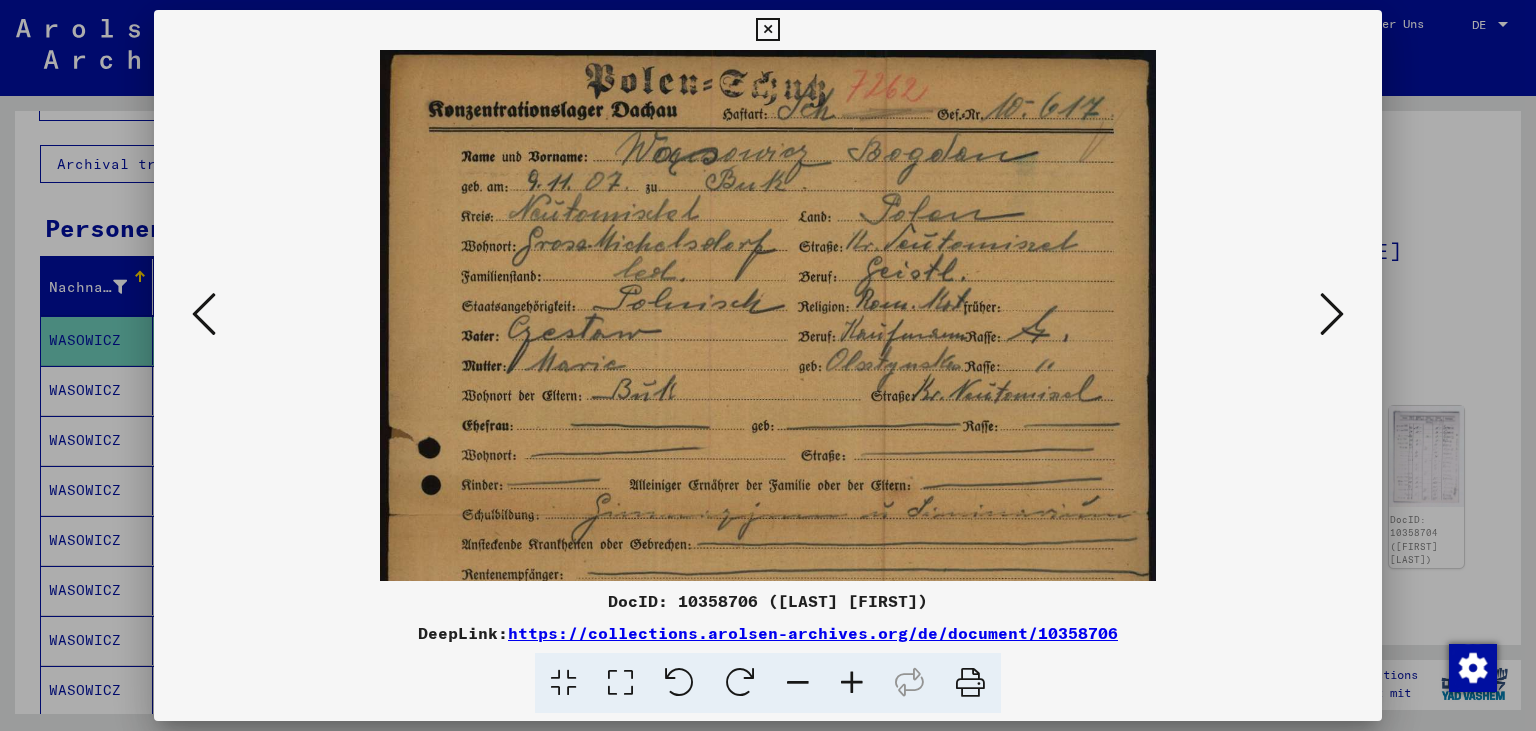 click at bounding box center (852, 683) 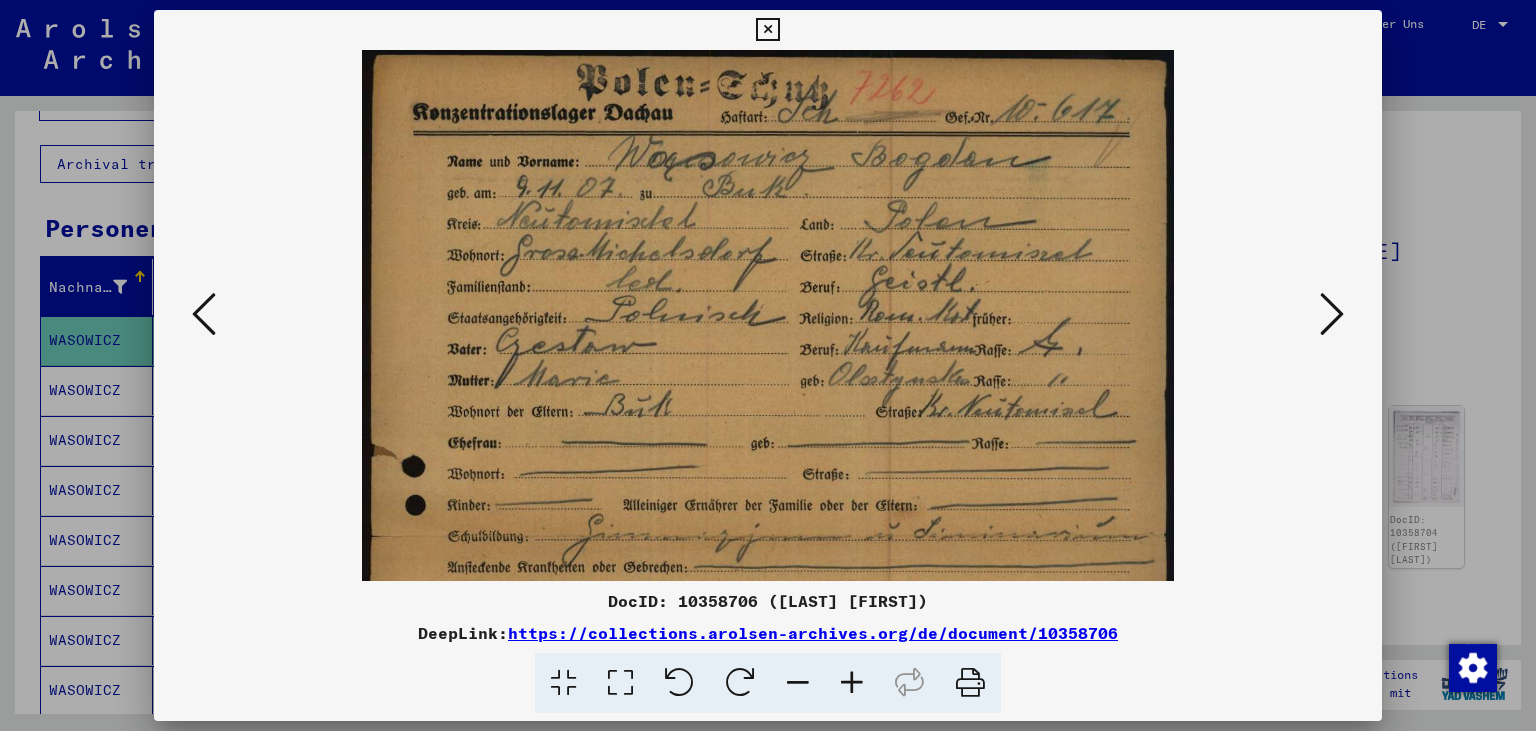 click at bounding box center (852, 683) 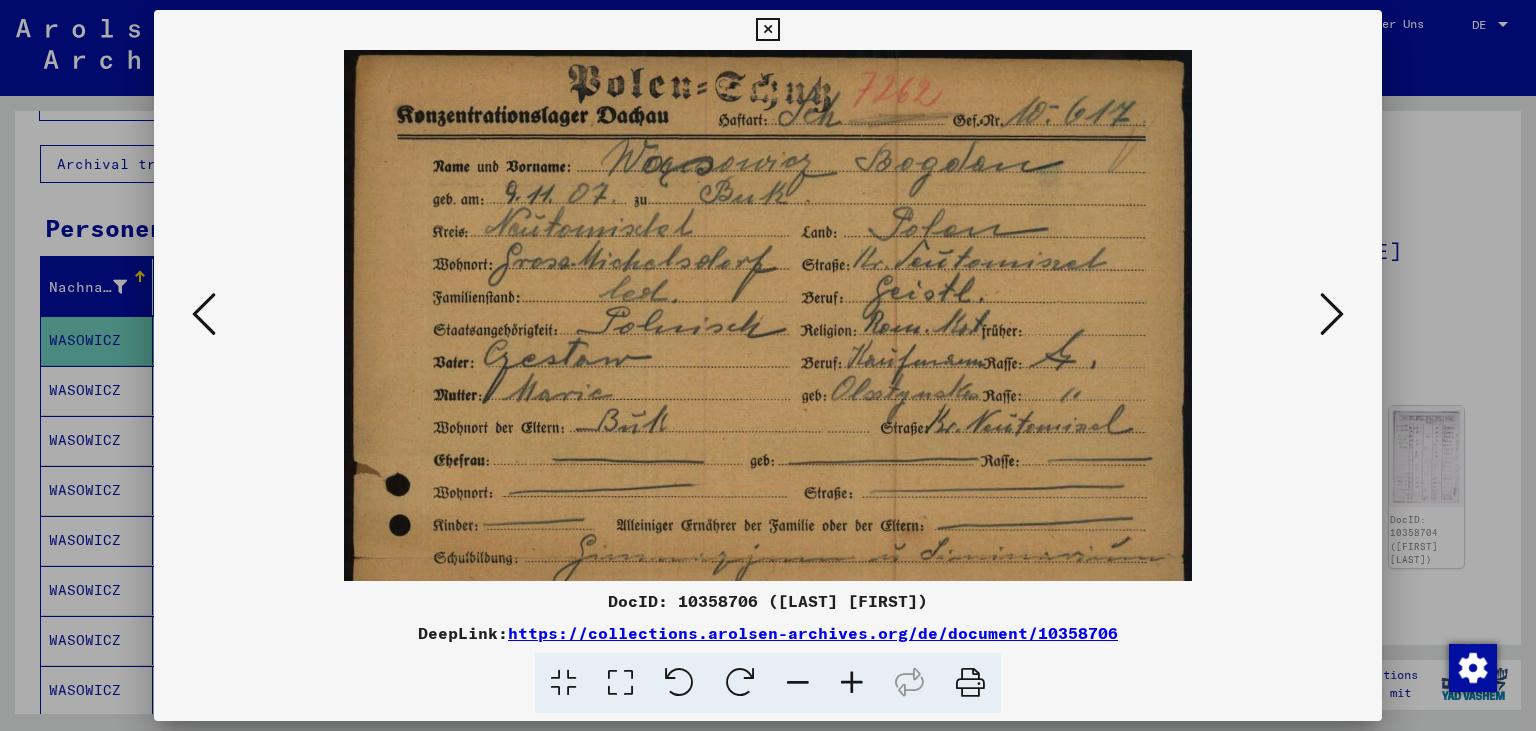 click at bounding box center (852, 683) 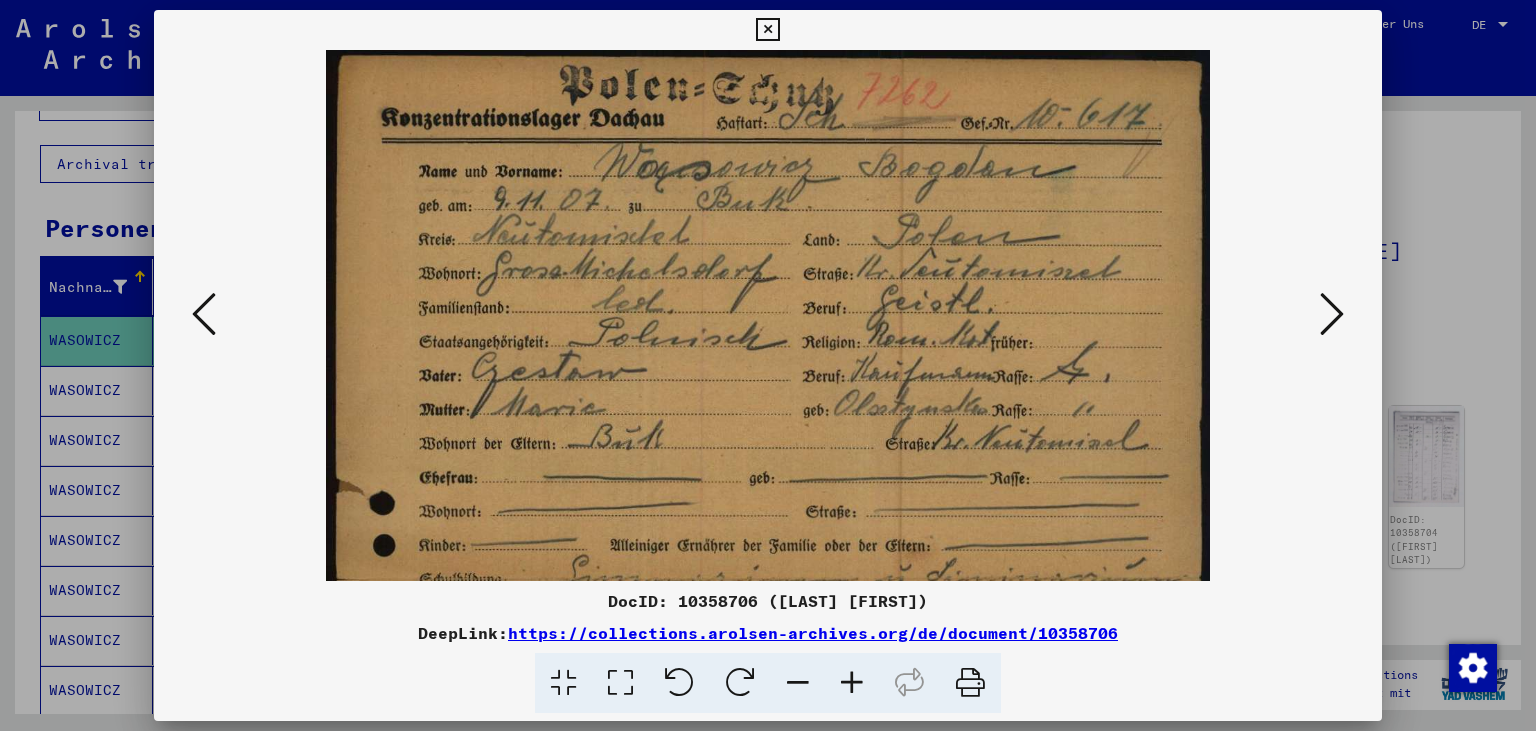 click at bounding box center [852, 683] 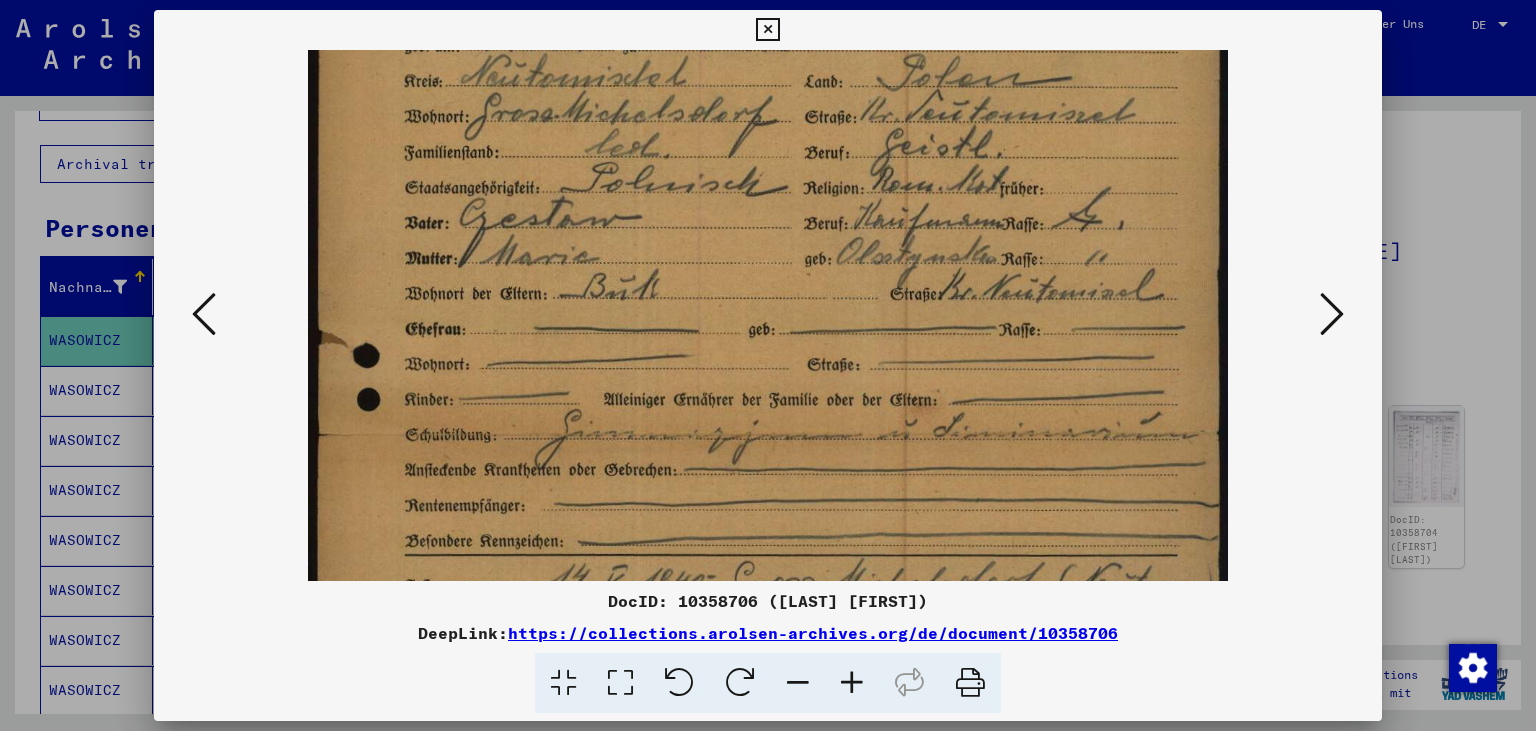 scroll, scrollTop: 169, scrollLeft: 0, axis: vertical 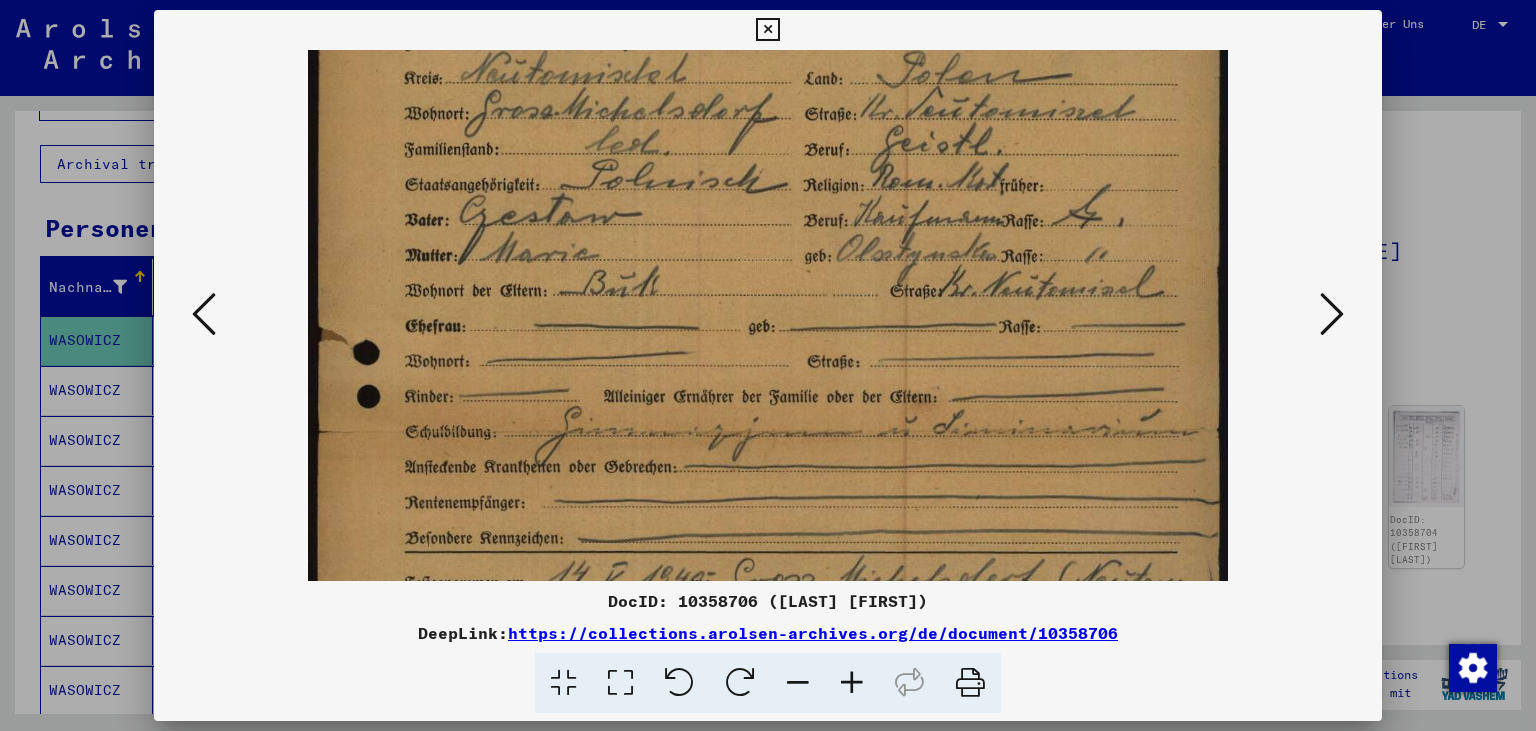 drag, startPoint x: 874, startPoint y: 491, endPoint x: 884, endPoint y: 325, distance: 166.30093 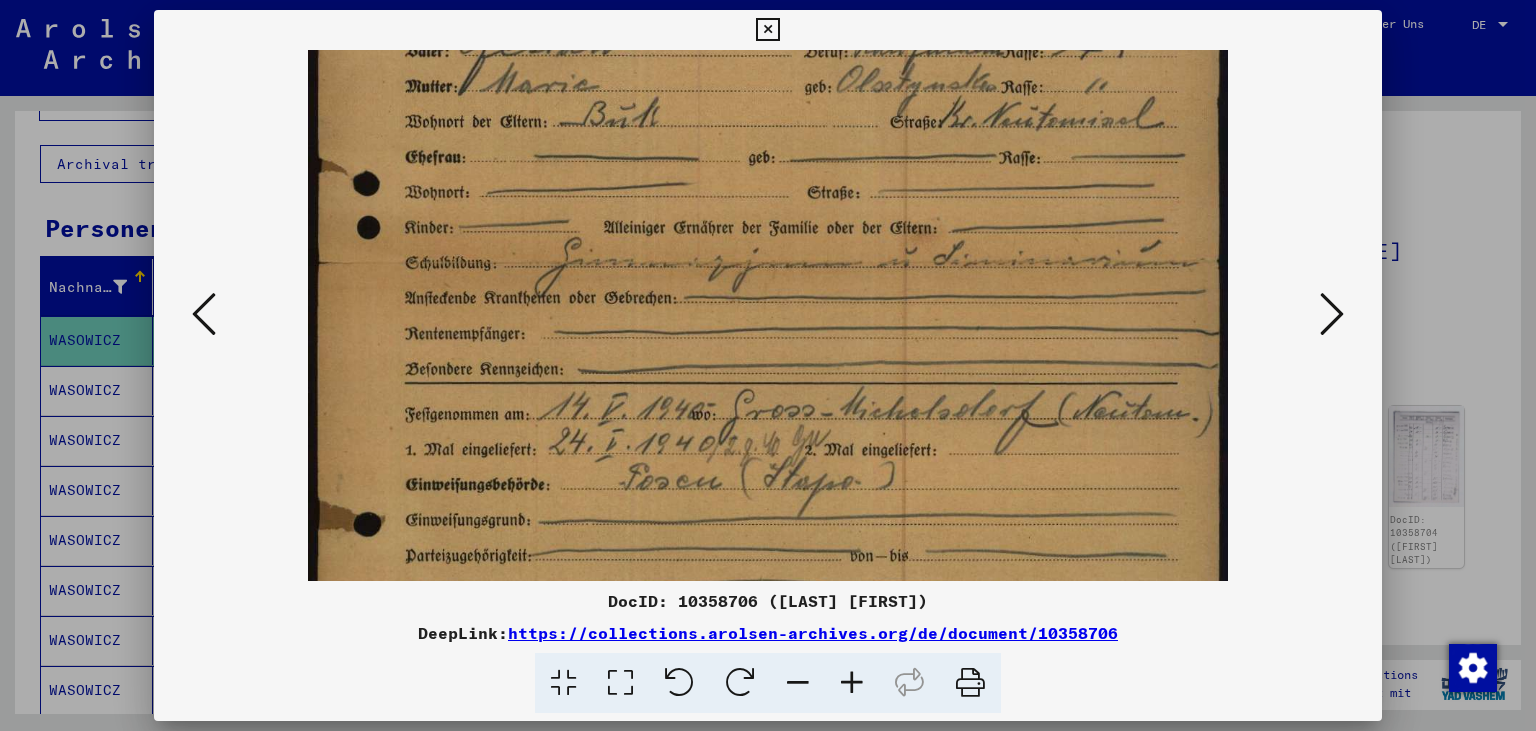 scroll, scrollTop: 378, scrollLeft: 0, axis: vertical 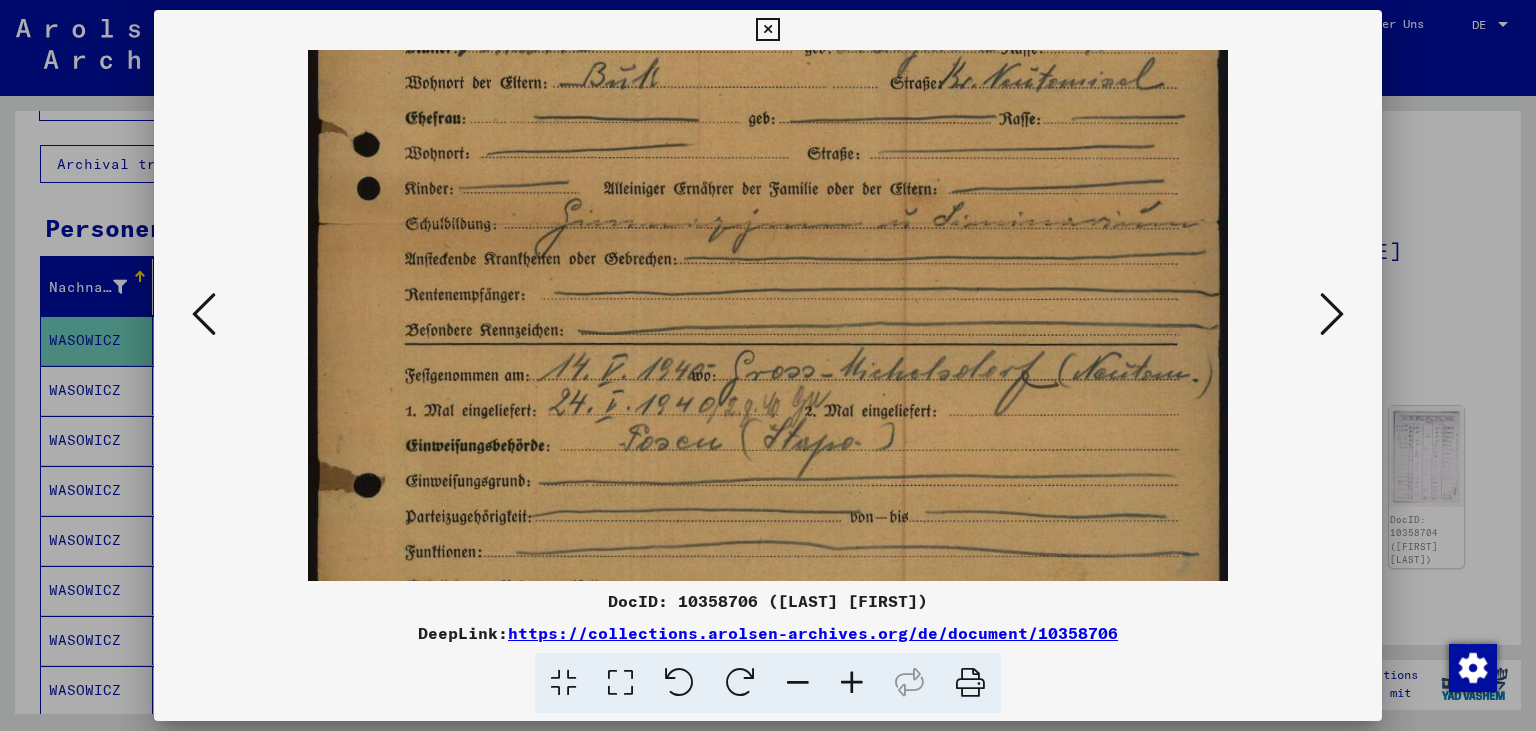 drag, startPoint x: 819, startPoint y: 409, endPoint x: 797, endPoint y: 202, distance: 208.1658 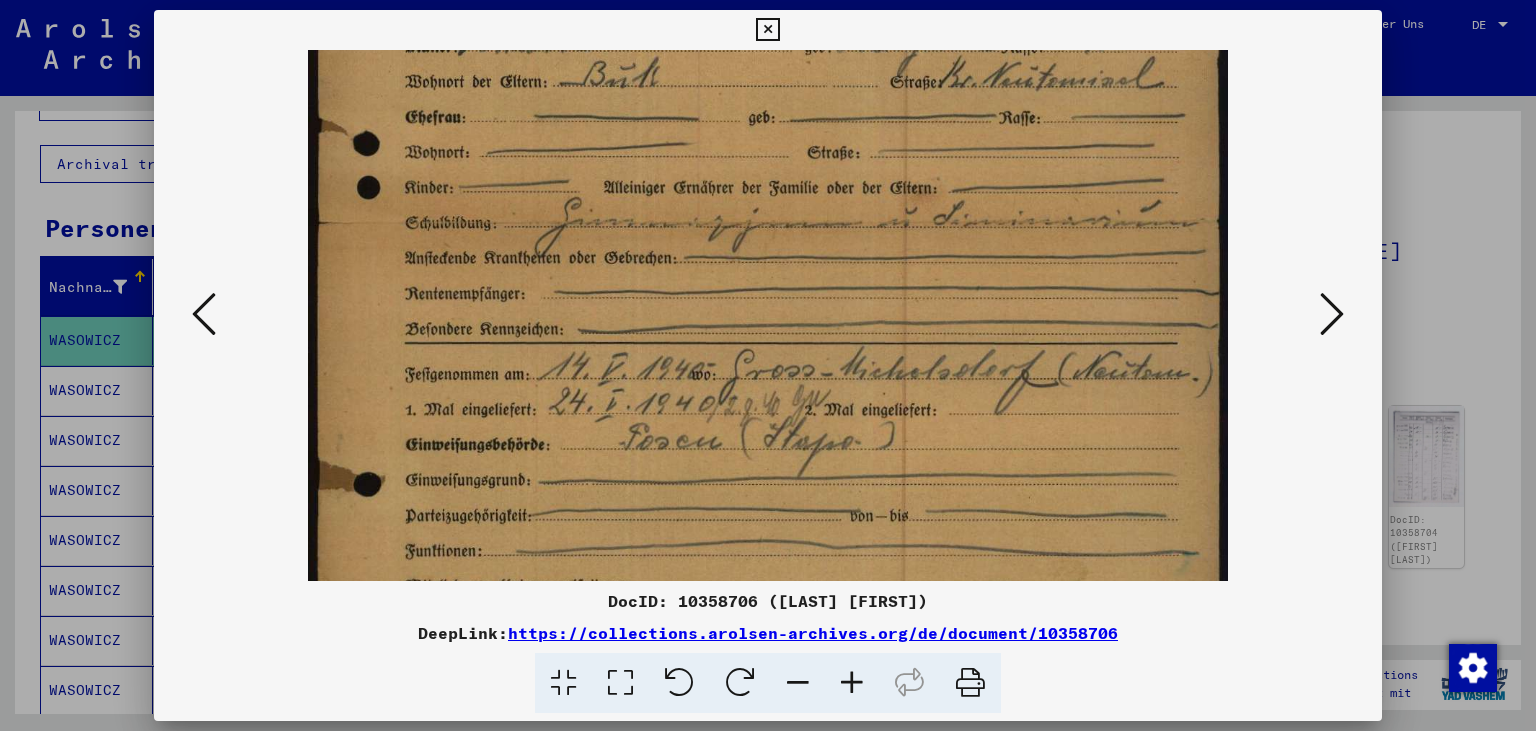 click at bounding box center [768, 312] 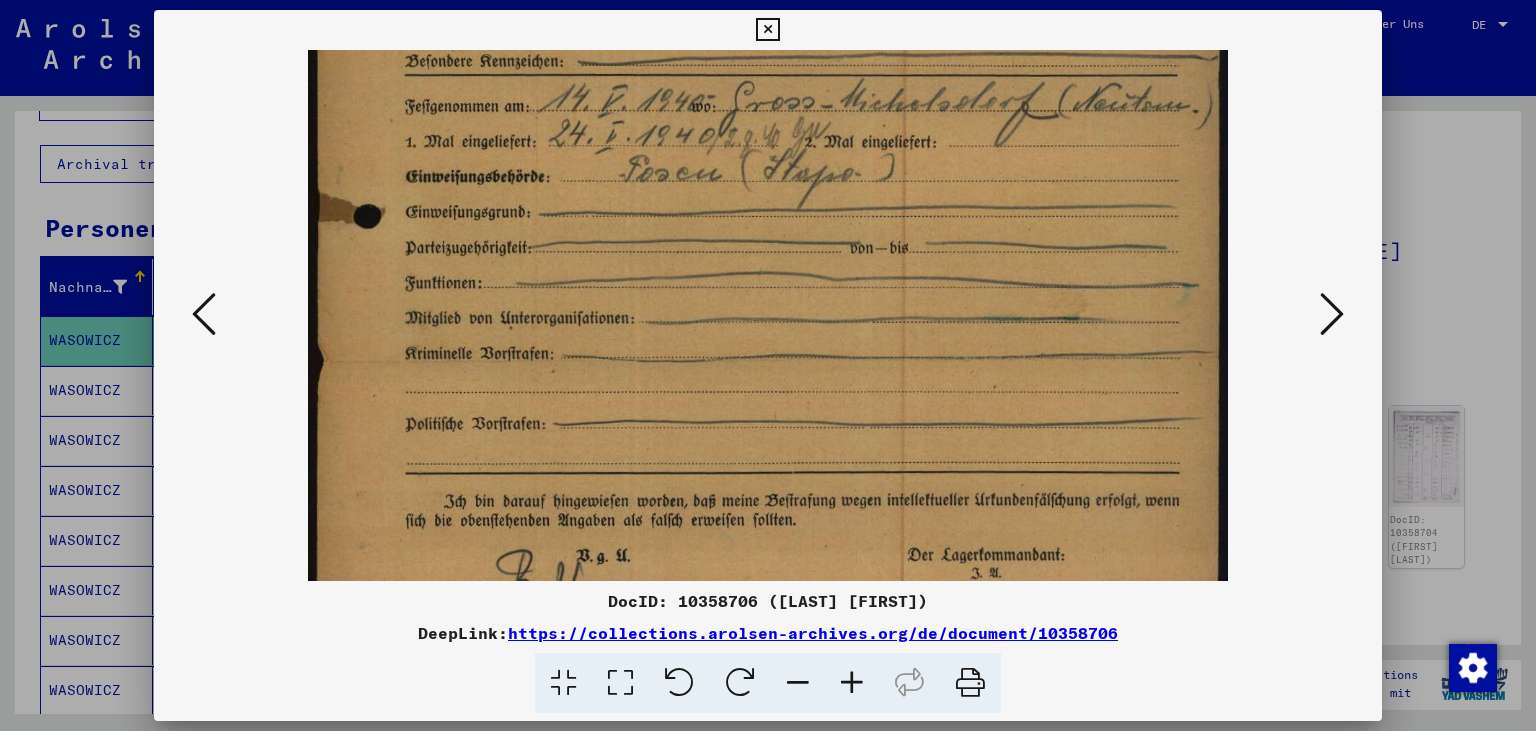 drag, startPoint x: 937, startPoint y: 451, endPoint x: 912, endPoint y: 182, distance: 270.1592 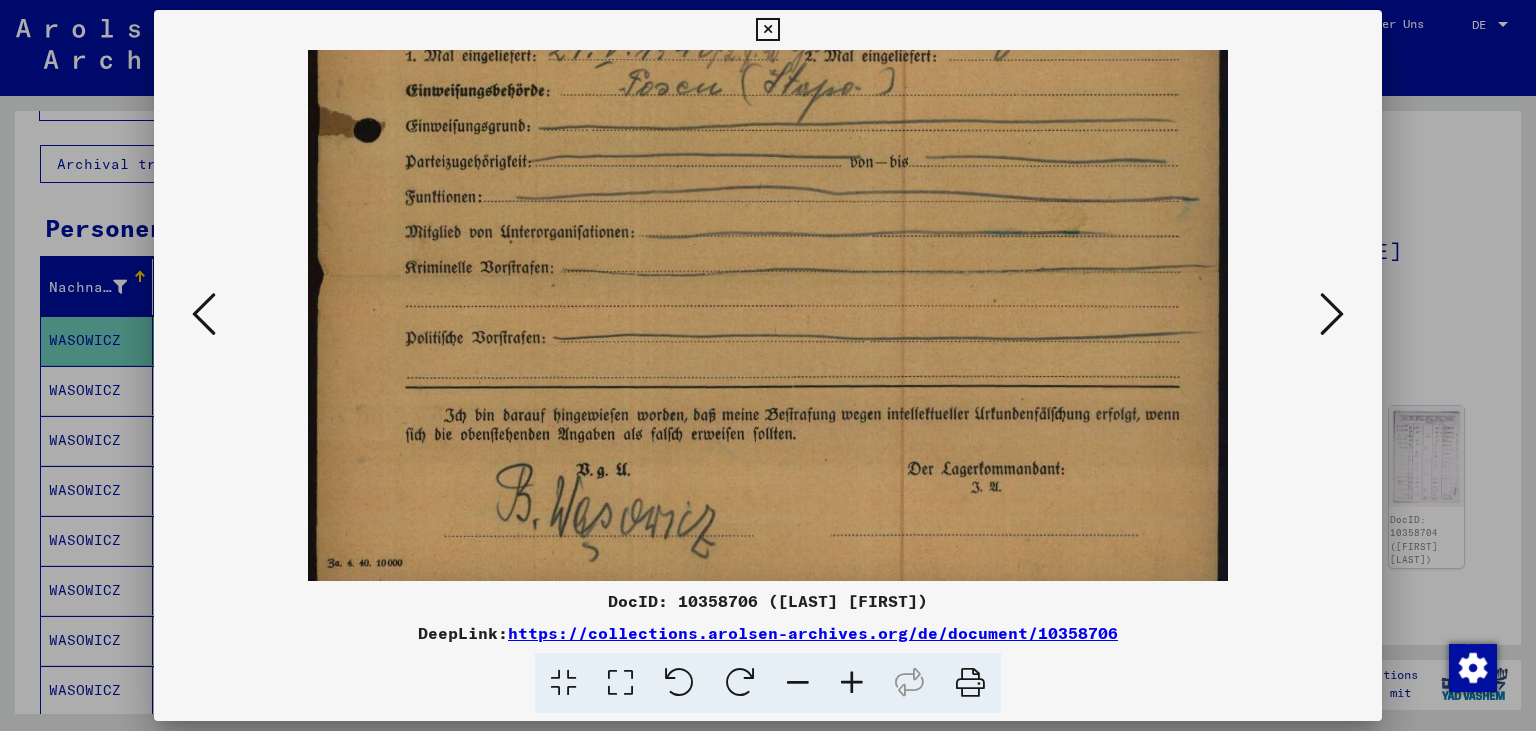 scroll, scrollTop: 749, scrollLeft: 0, axis: vertical 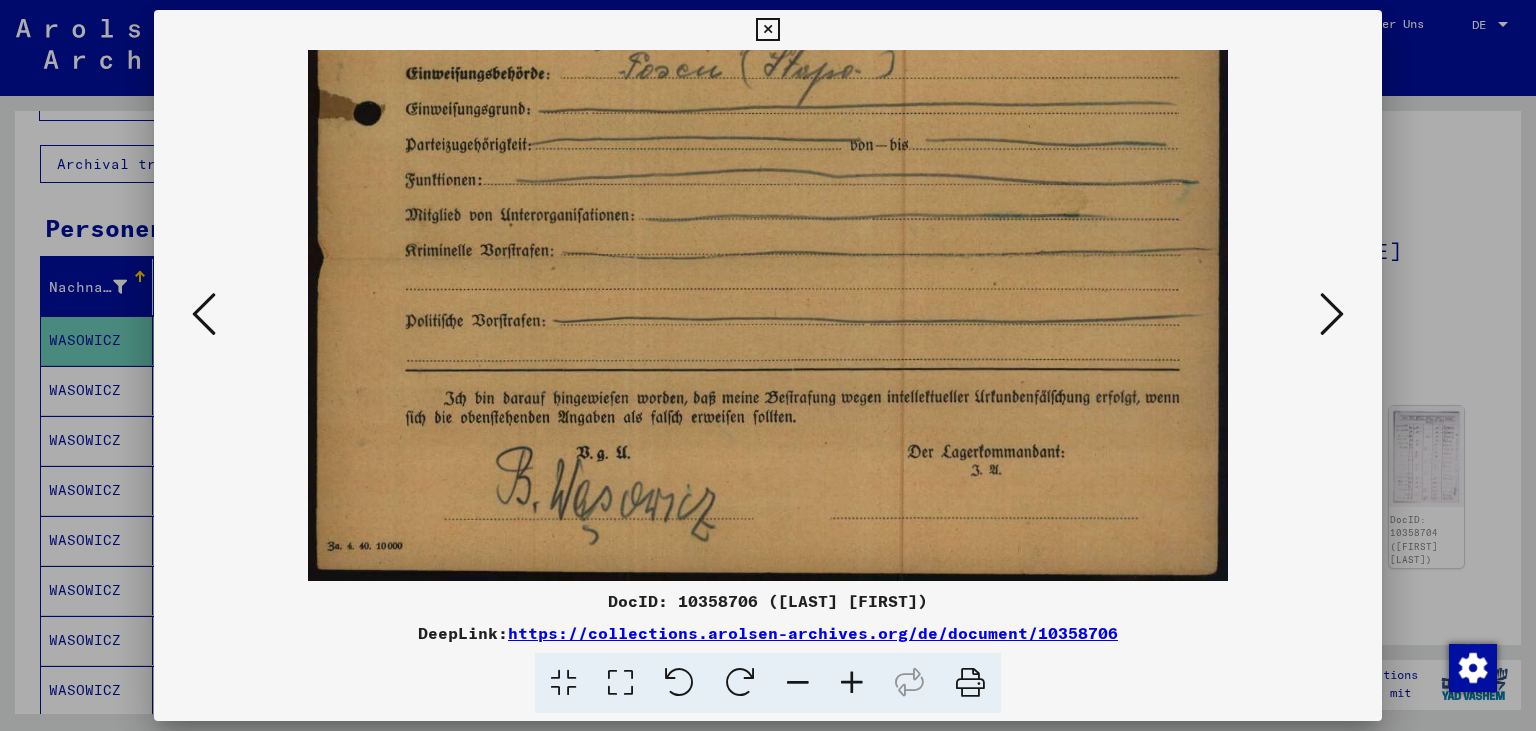 drag, startPoint x: 936, startPoint y: 407, endPoint x: 921, endPoint y: 245, distance: 162.69296 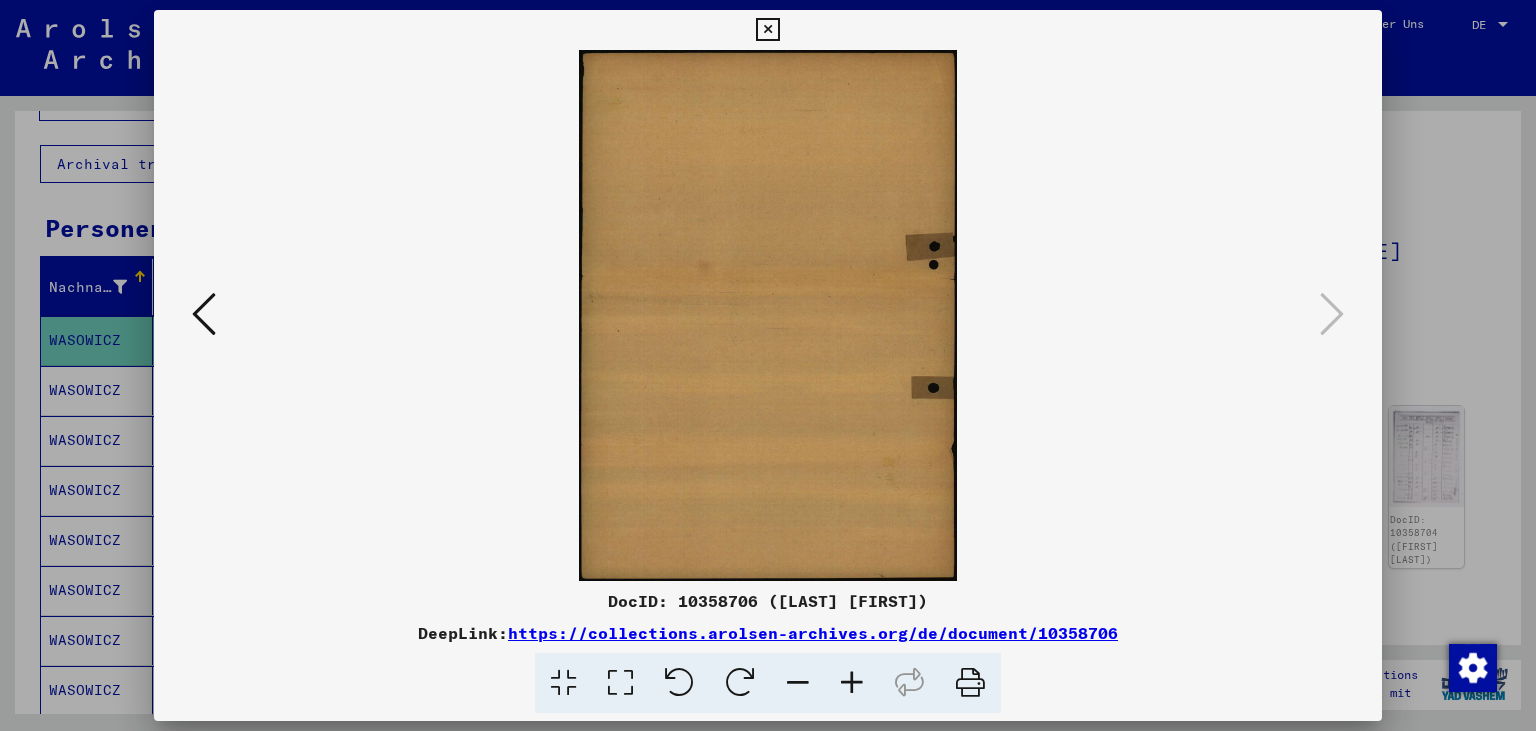 scroll, scrollTop: 0, scrollLeft: 0, axis: both 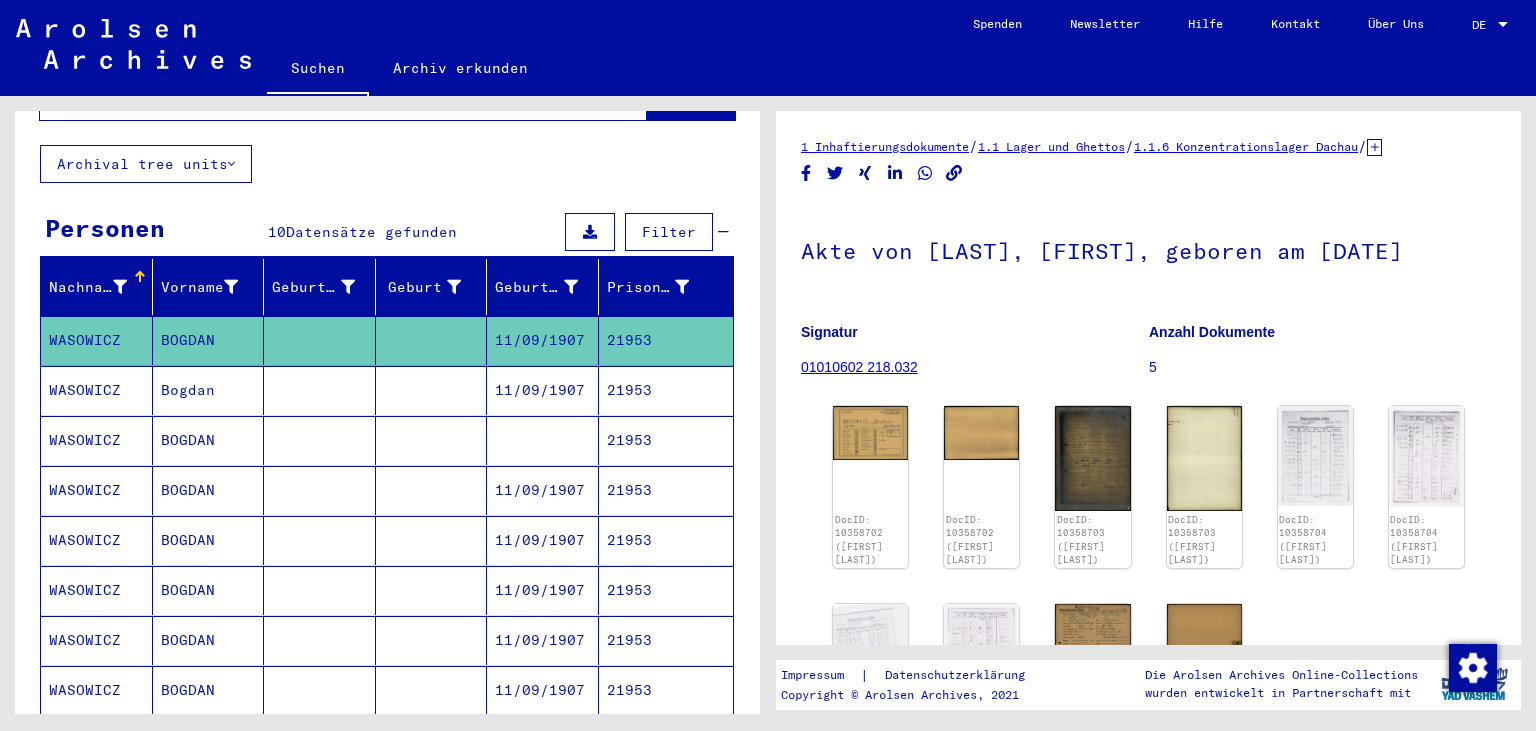 click on "WASOWICZ" at bounding box center [97, 440] 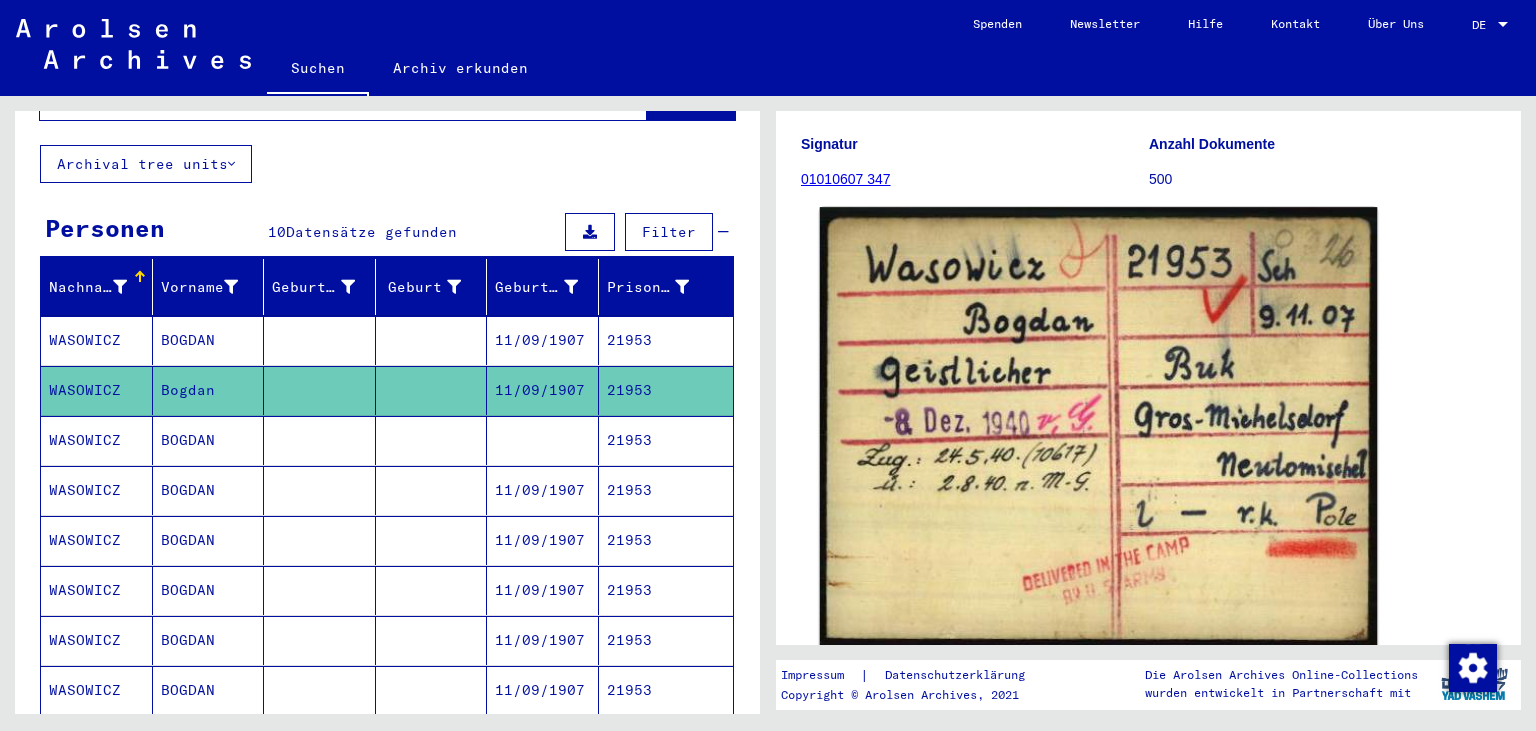 scroll, scrollTop: 220, scrollLeft: 0, axis: vertical 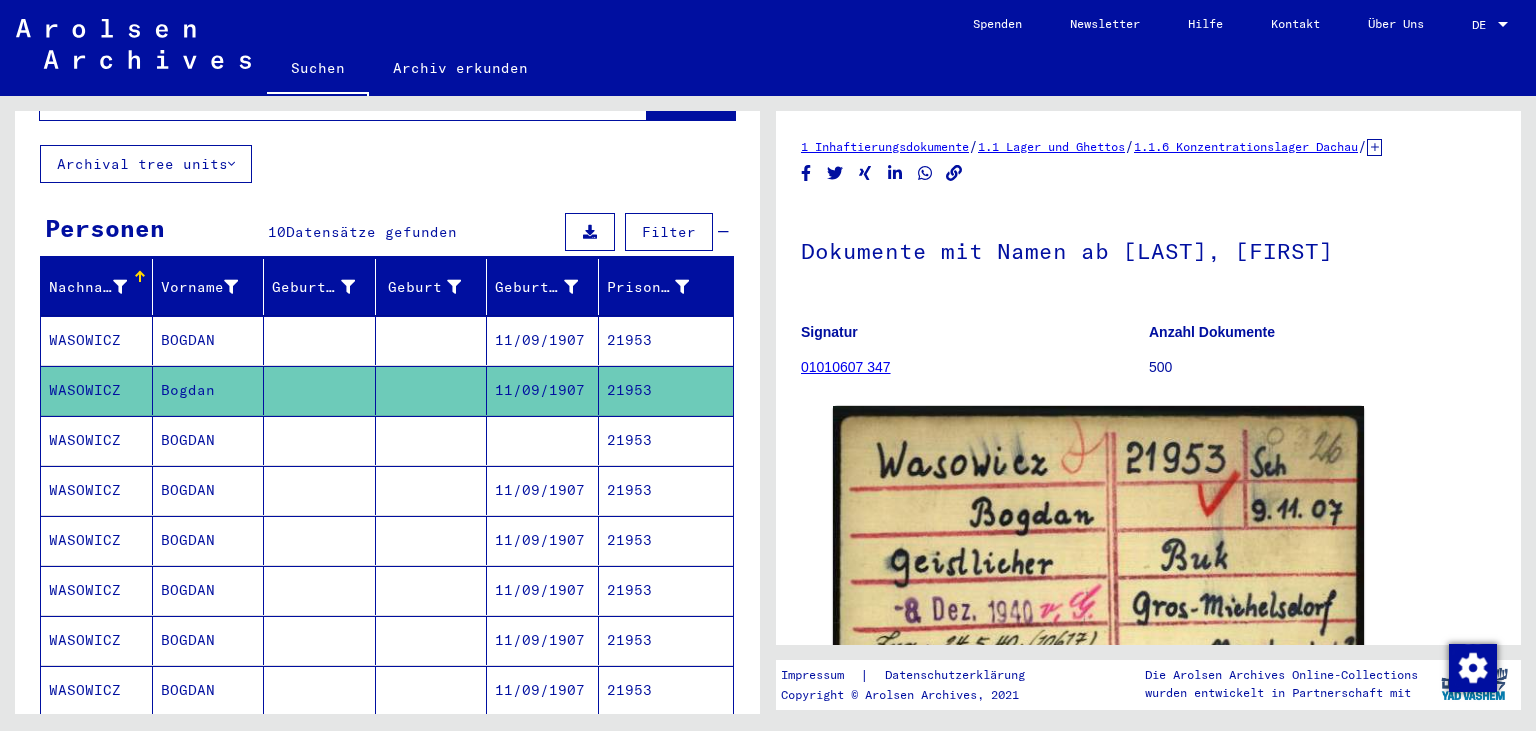 click on "WASOWICZ" at bounding box center (97, 490) 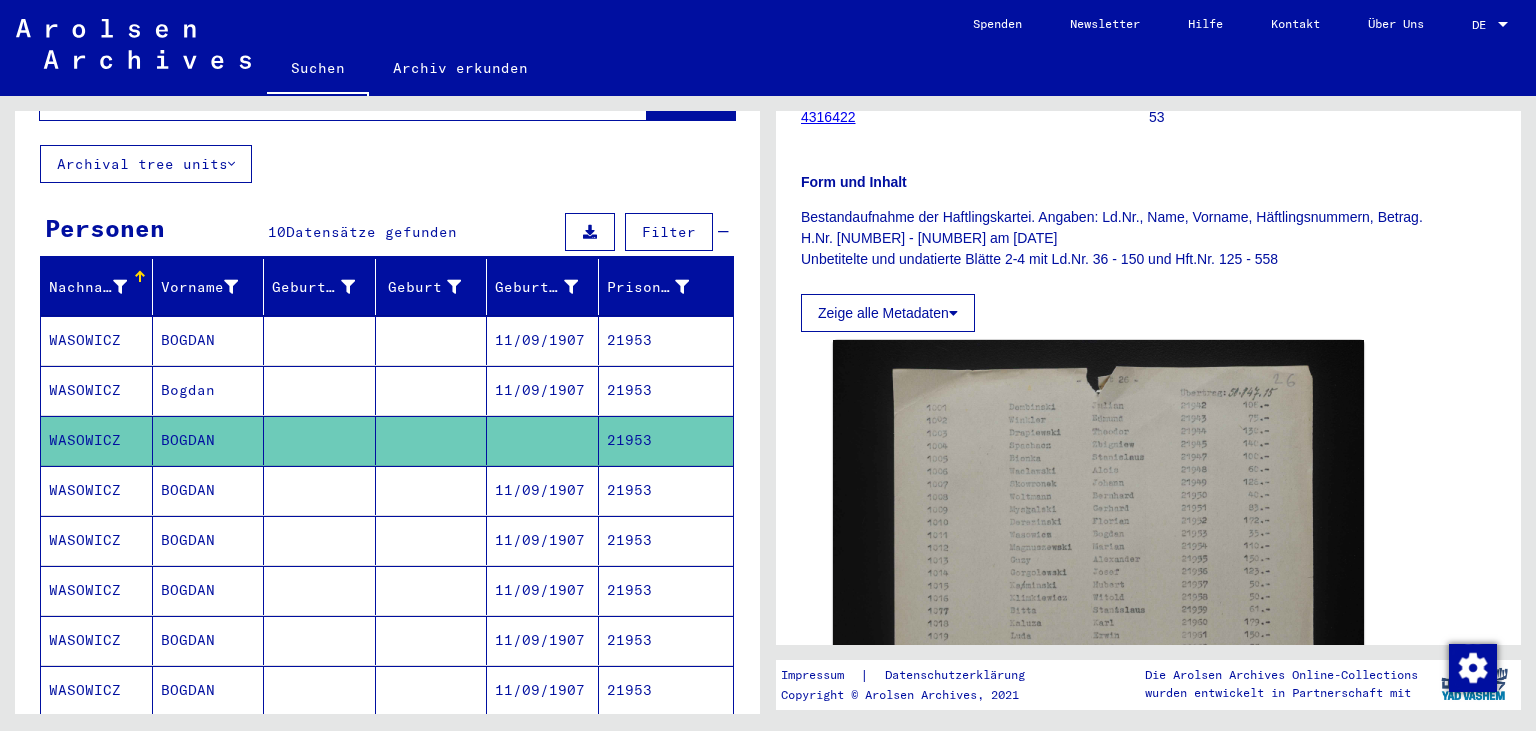 scroll, scrollTop: 220, scrollLeft: 0, axis: vertical 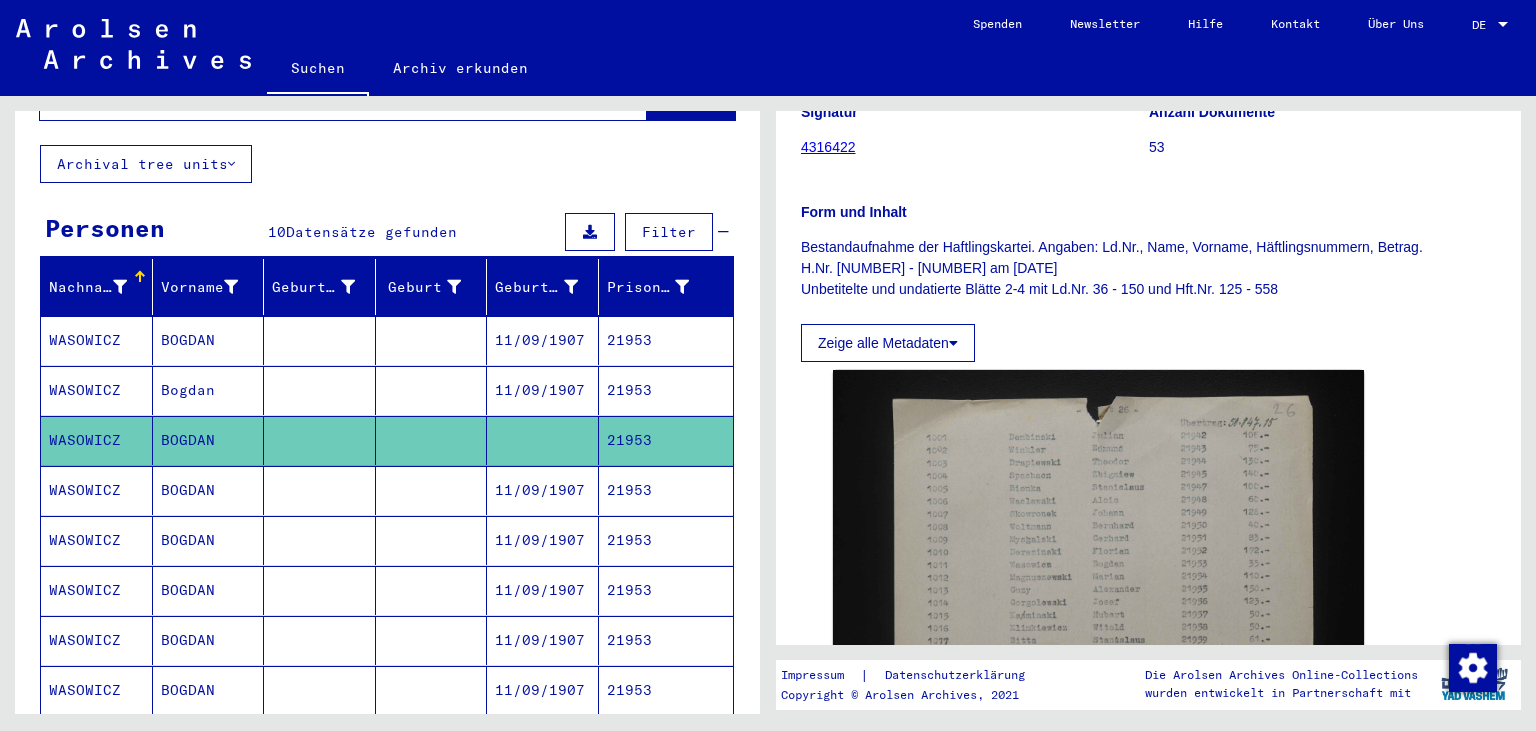 click on "WASOWICZ" at bounding box center [97, 540] 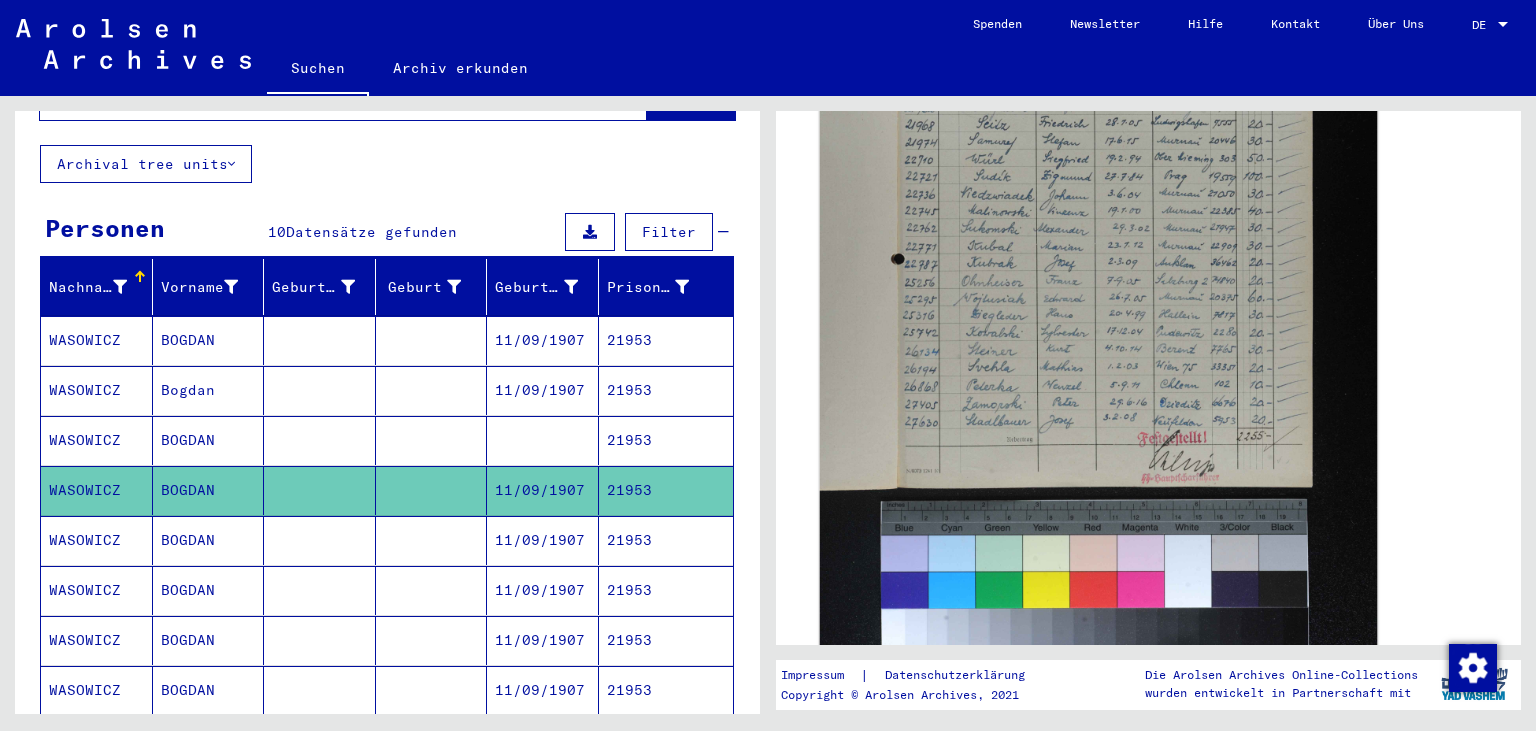 scroll, scrollTop: 772, scrollLeft: 0, axis: vertical 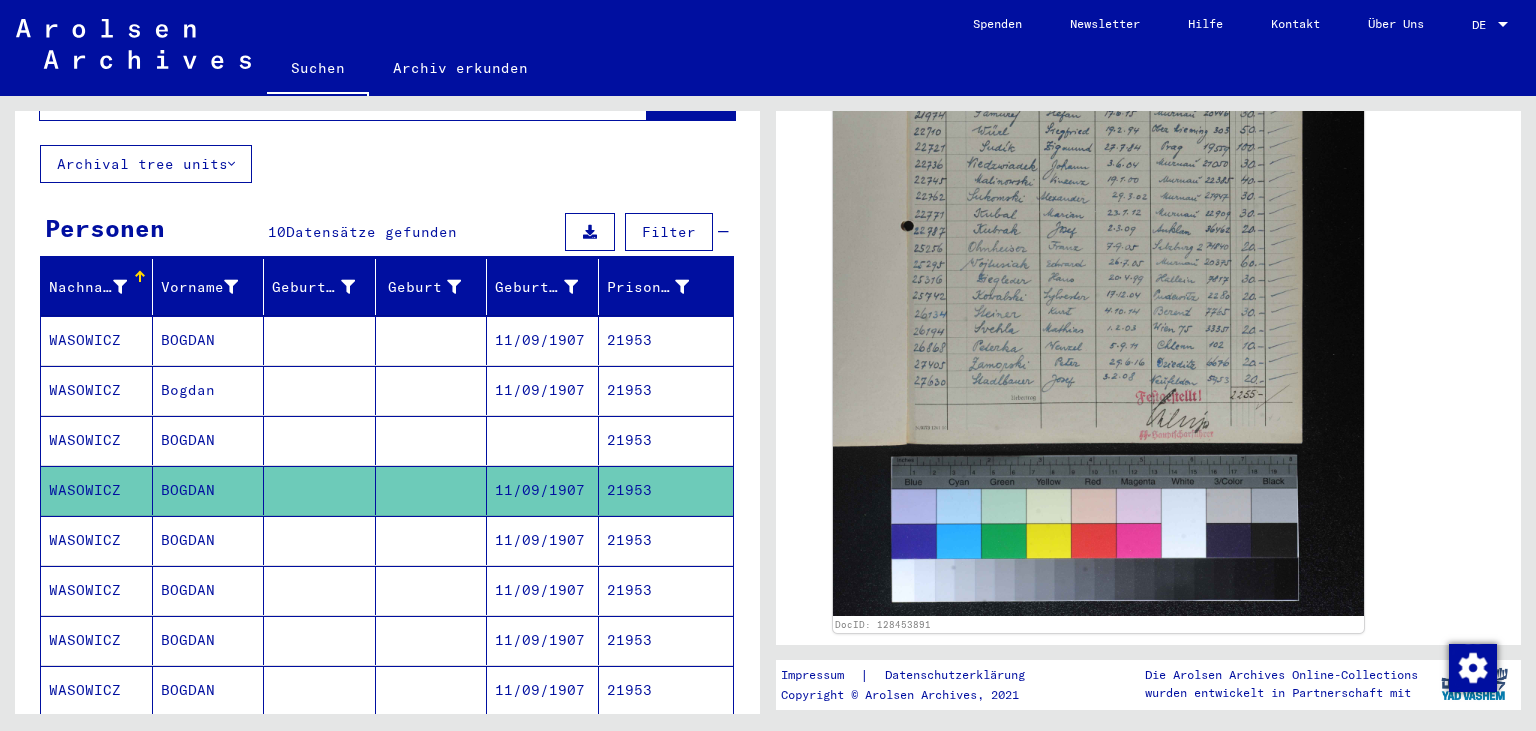 click on "WASOWICZ" at bounding box center [97, 590] 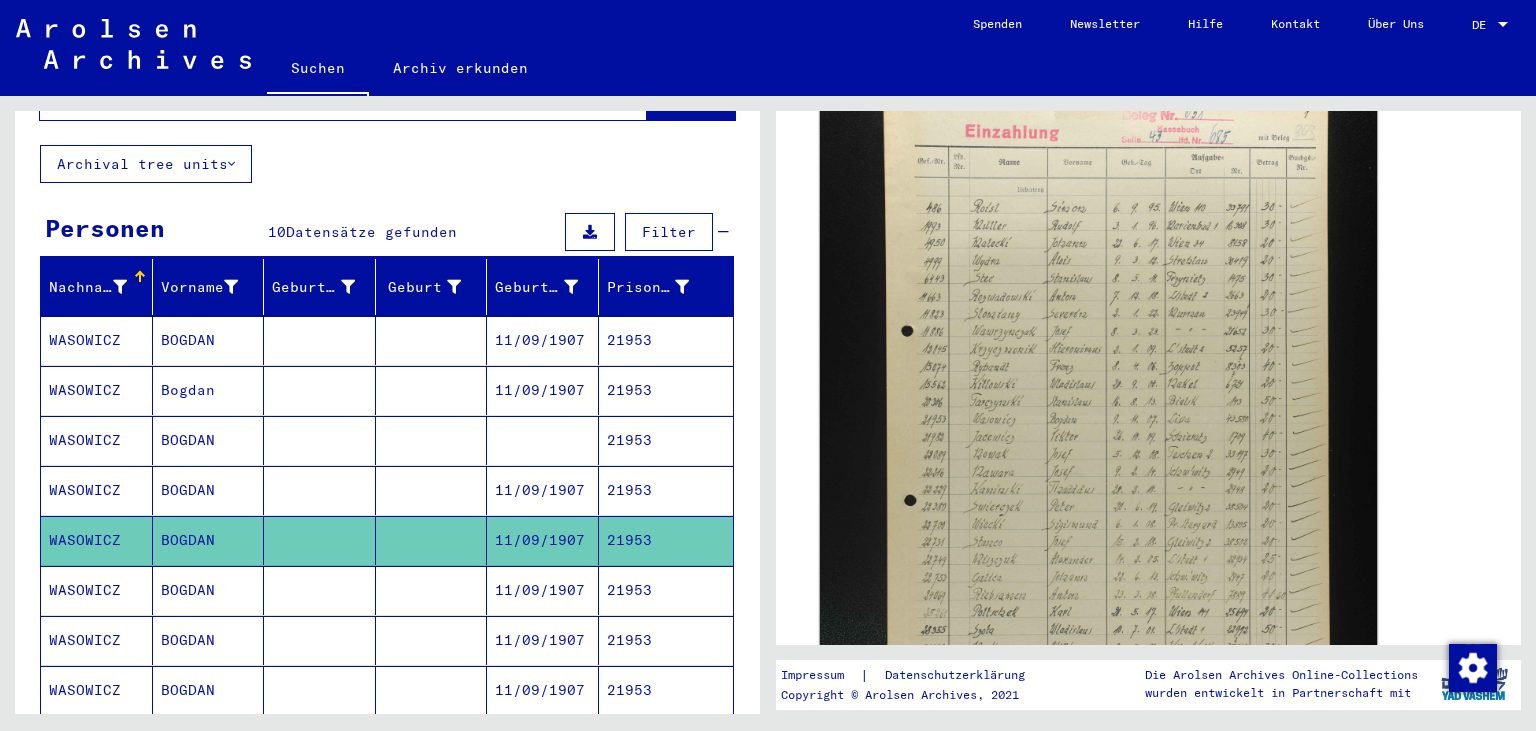 scroll, scrollTop: 552, scrollLeft: 0, axis: vertical 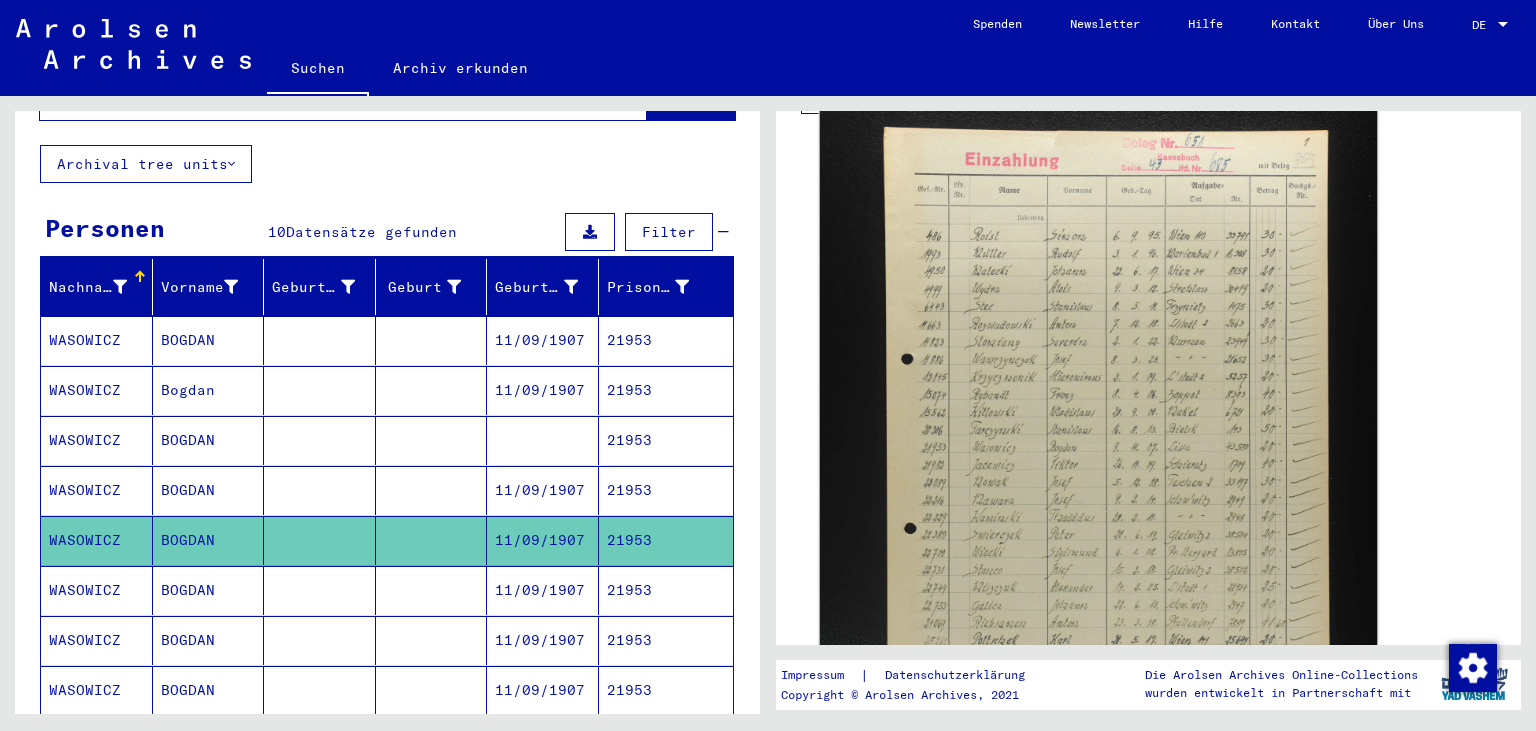 click 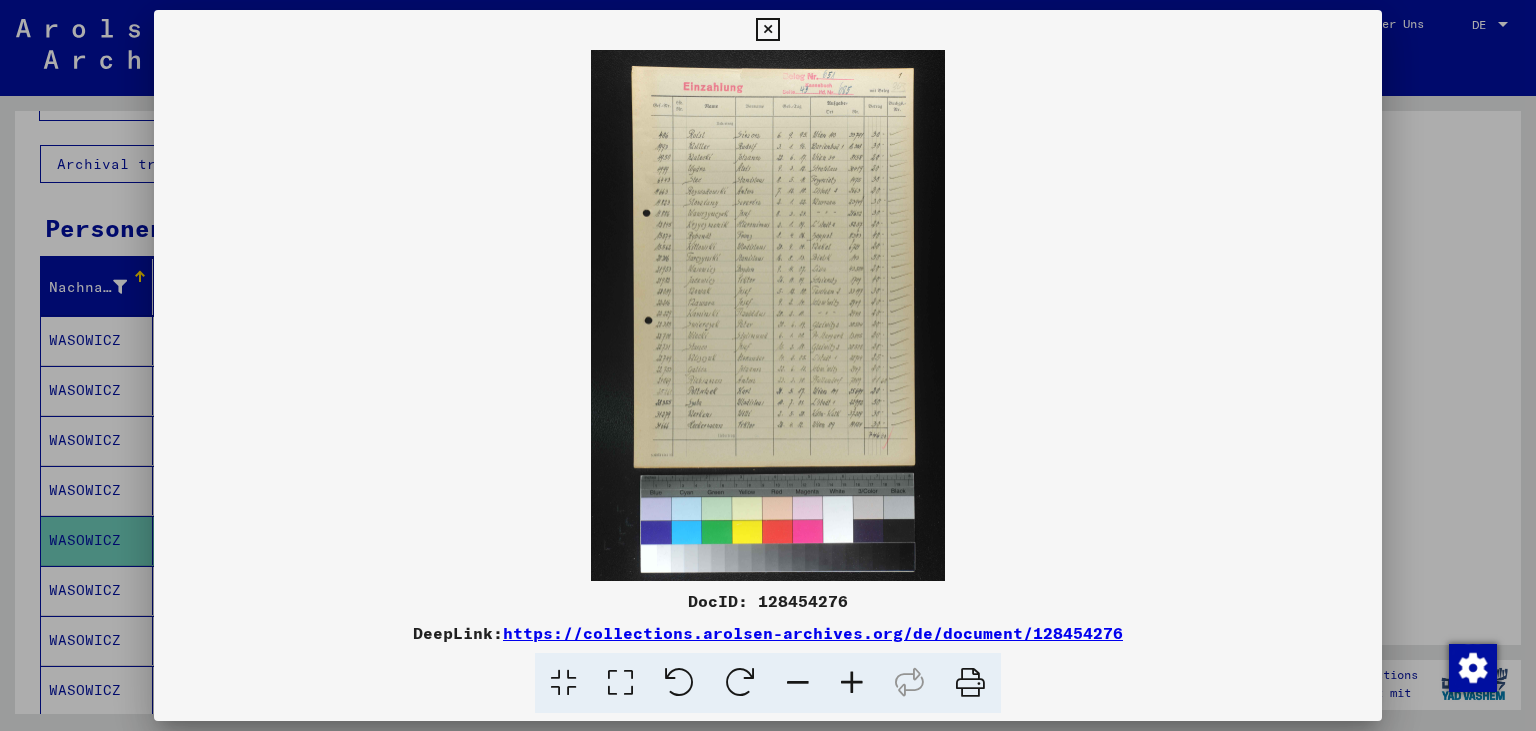 click at bounding box center (852, 683) 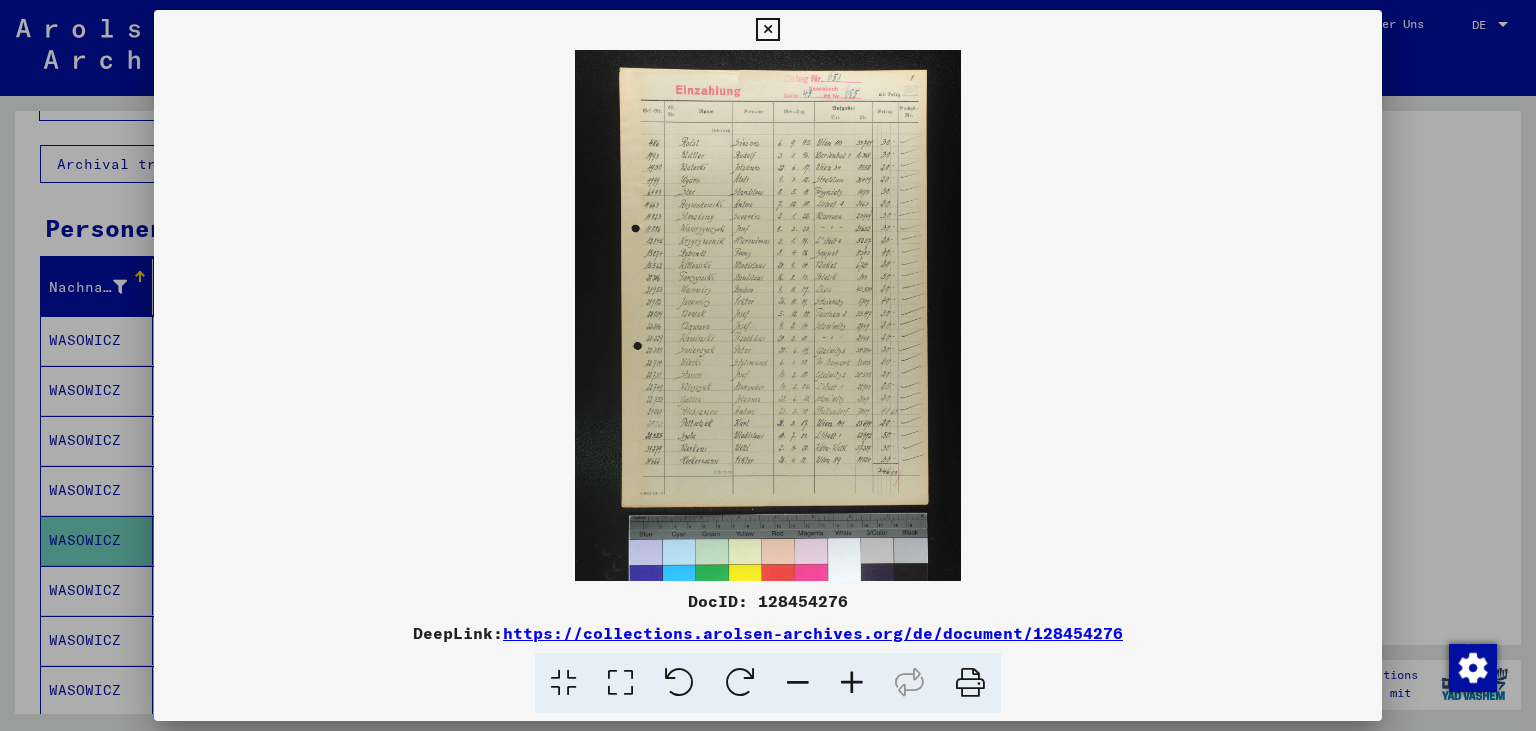 click at bounding box center [852, 683] 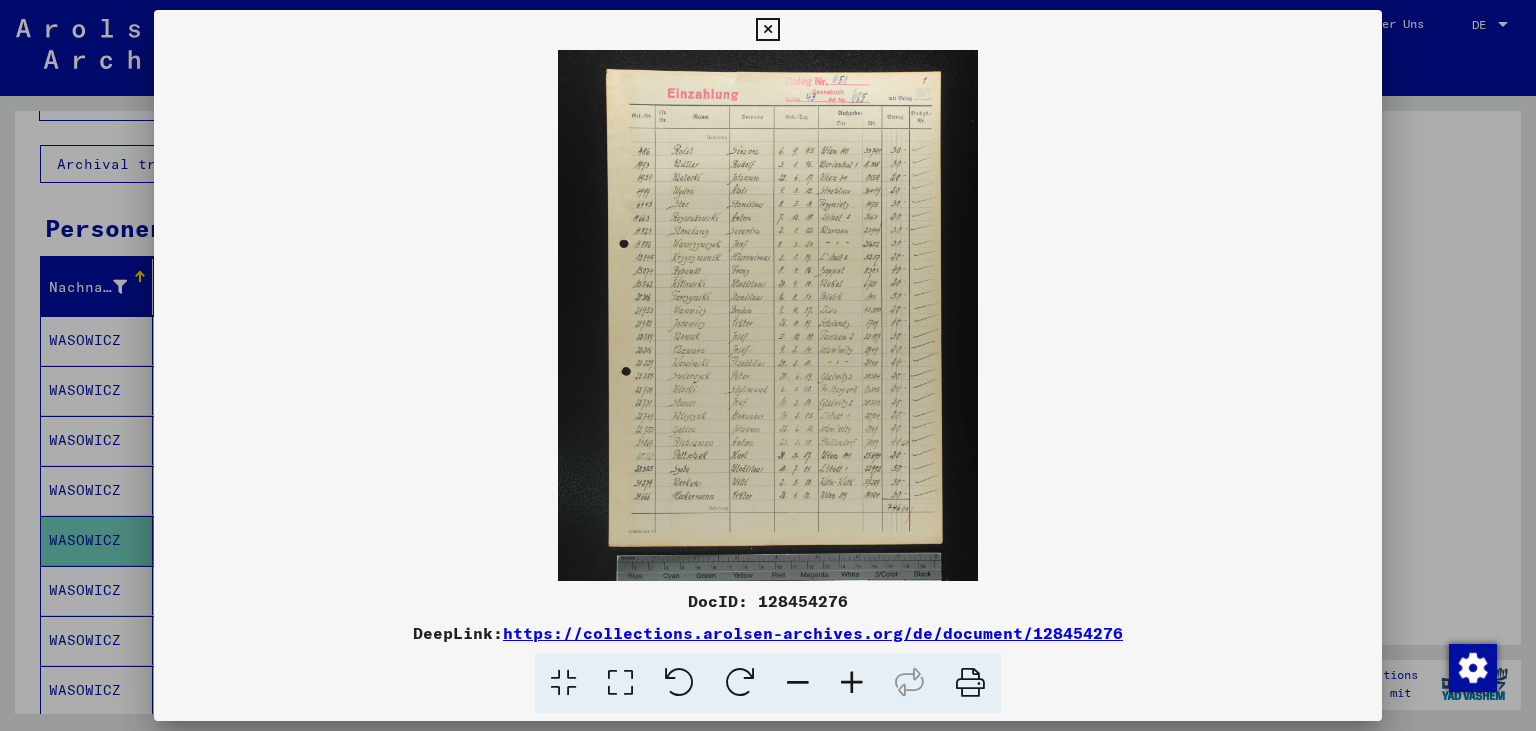 click at bounding box center [852, 683] 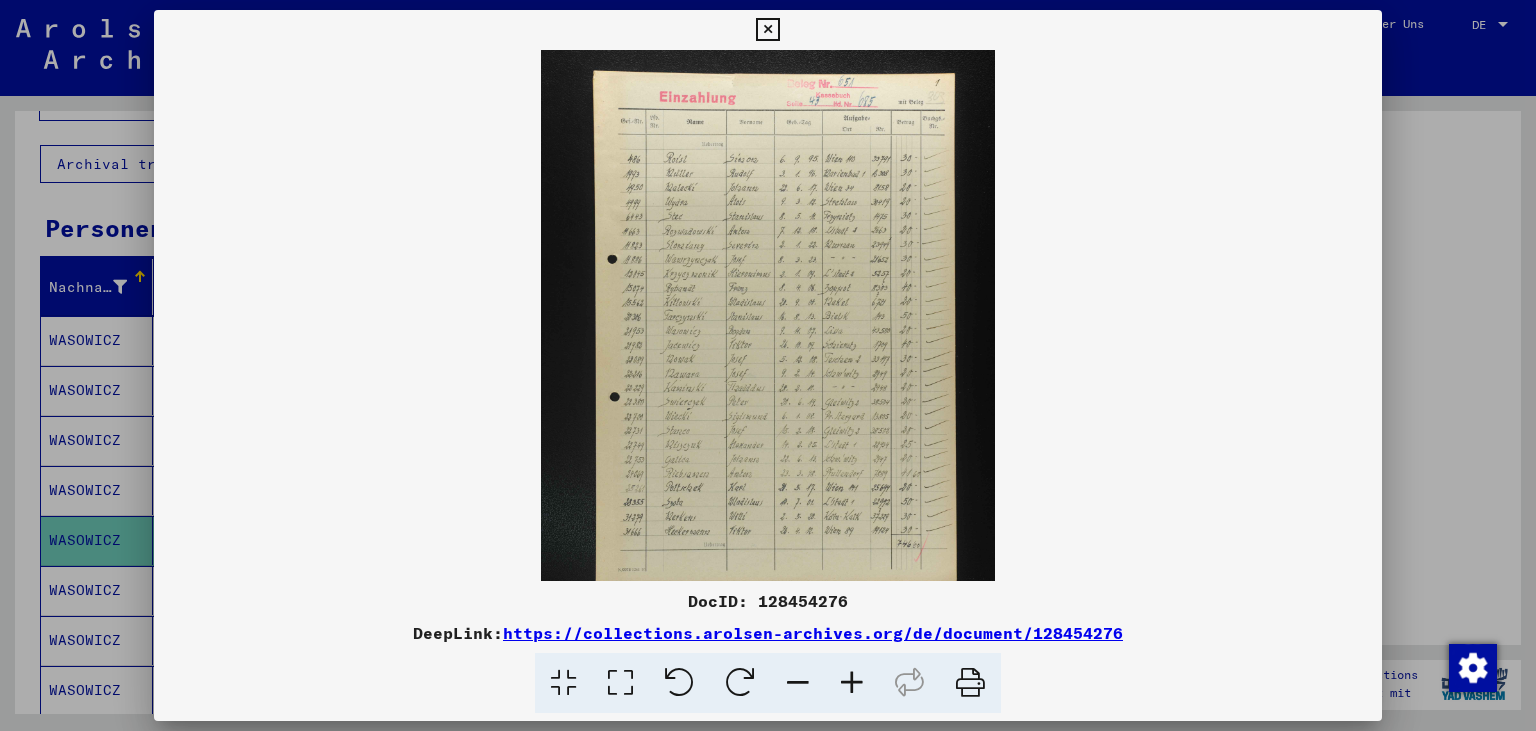 click at bounding box center [852, 683] 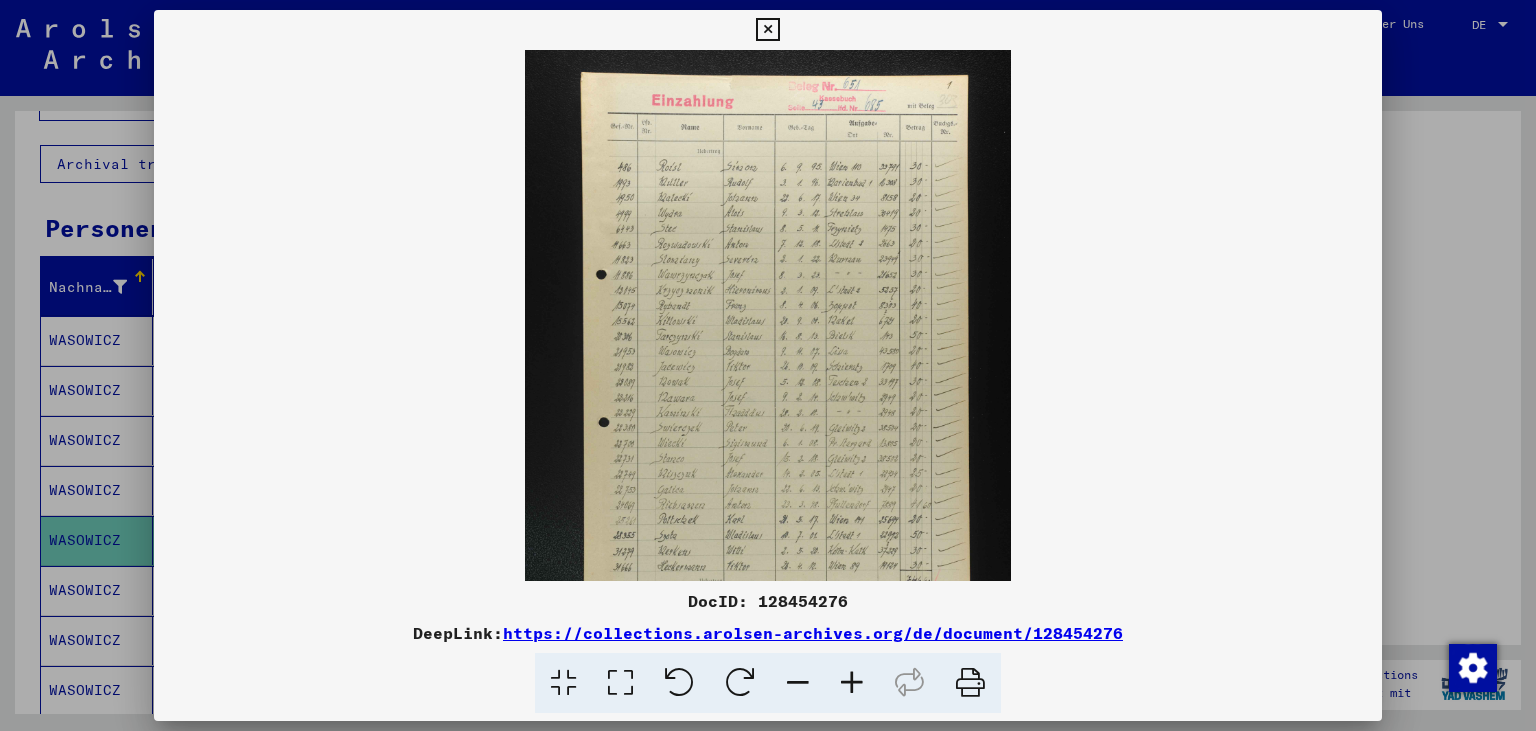 click at bounding box center [852, 683] 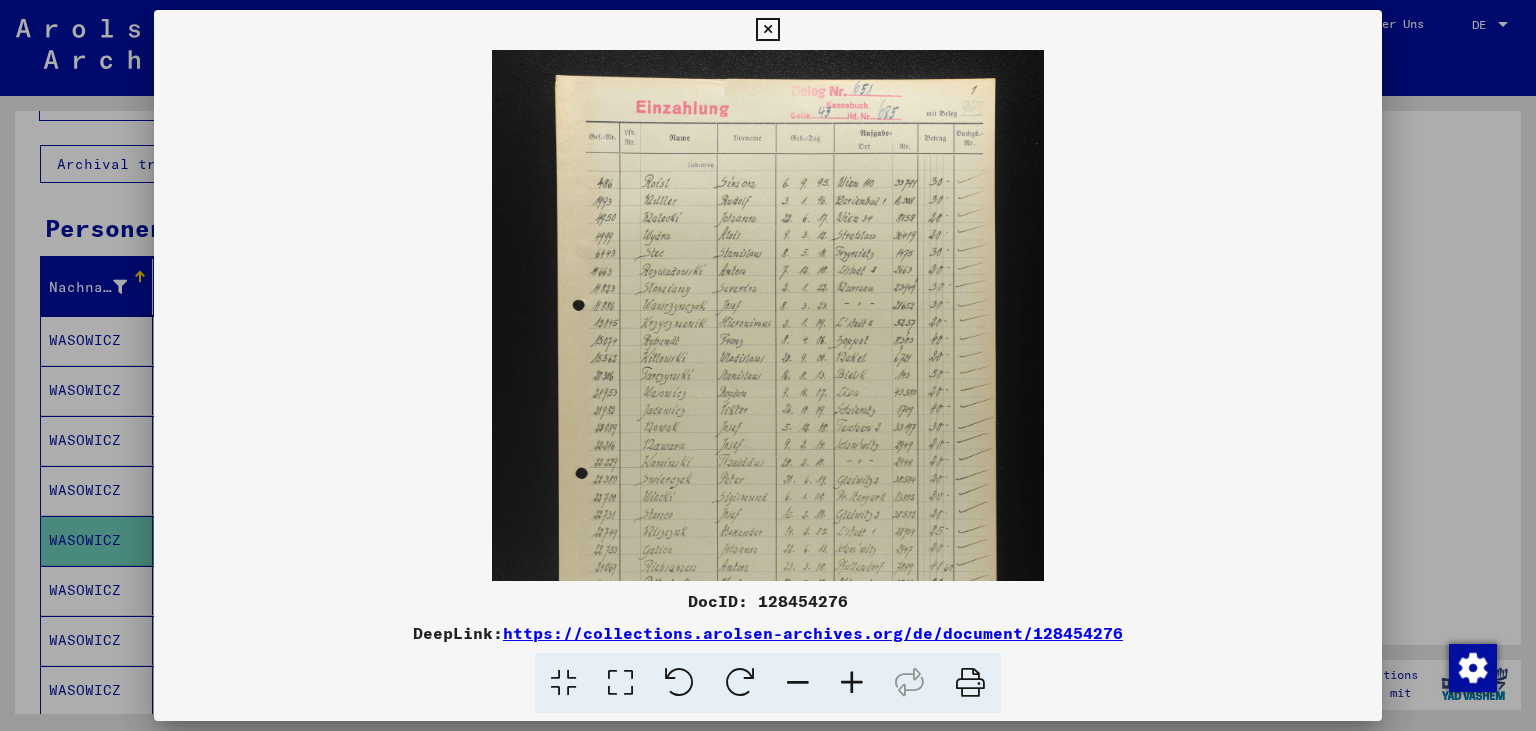 click at bounding box center [852, 683] 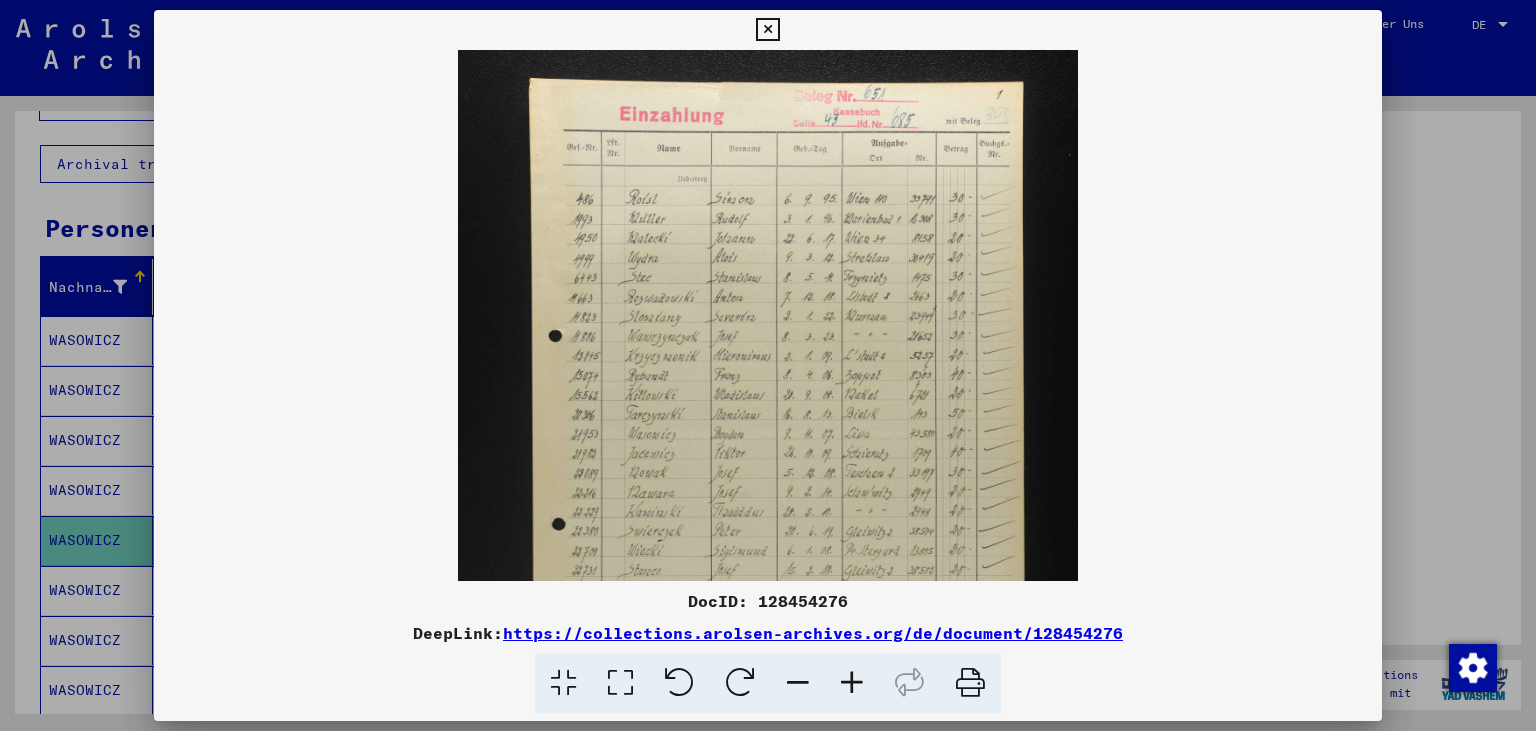 click at bounding box center [852, 683] 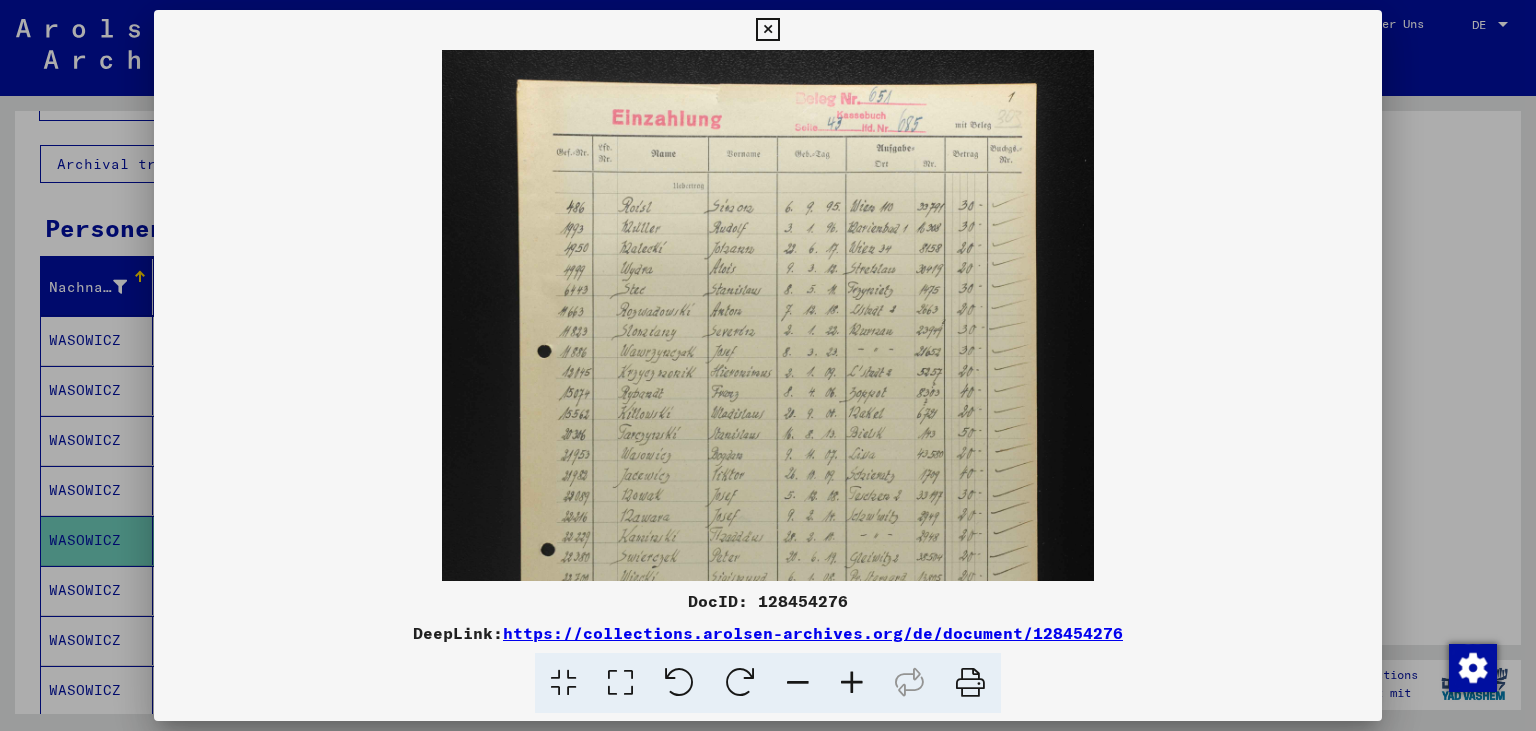 click at bounding box center (852, 683) 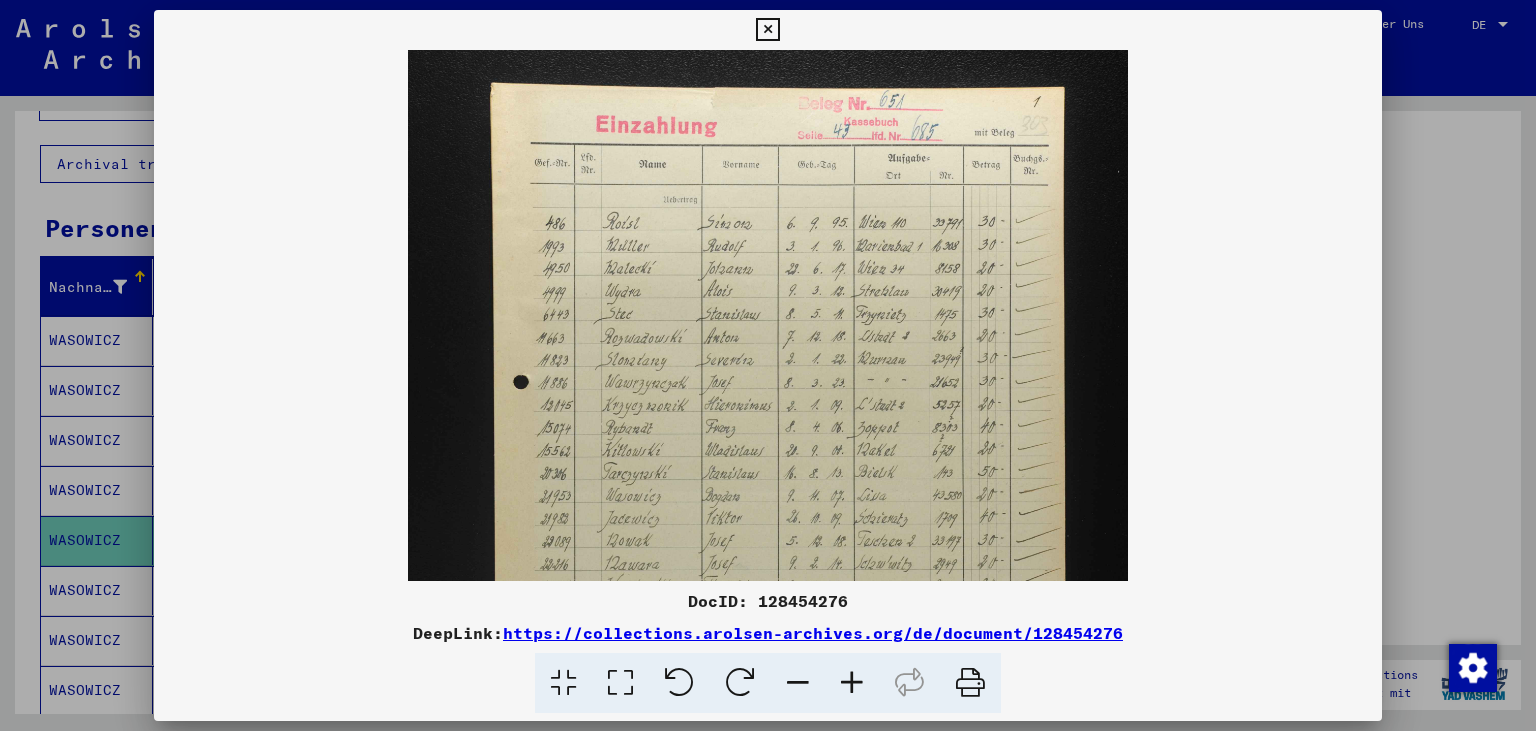 click at bounding box center [852, 683] 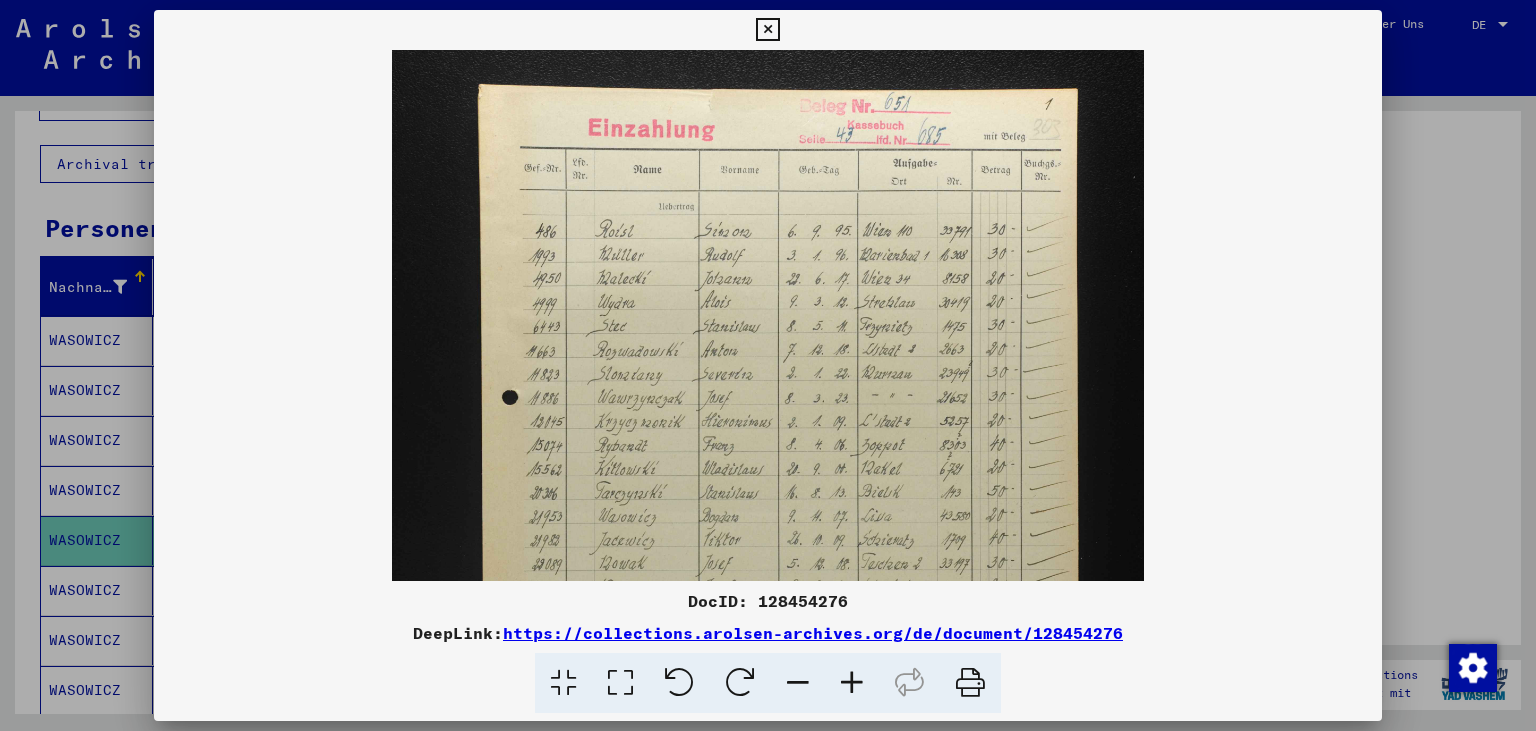 click at bounding box center (852, 683) 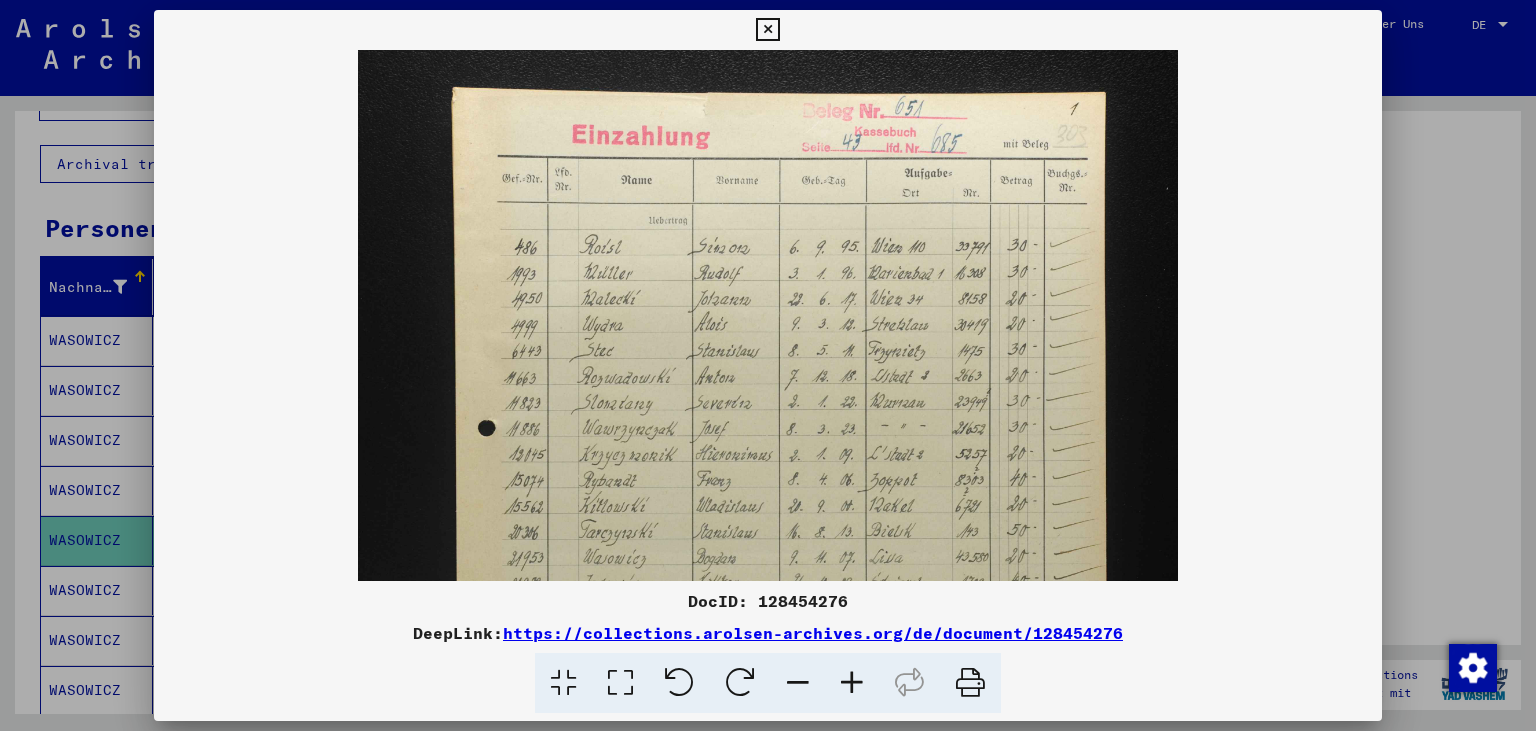 click at bounding box center (852, 683) 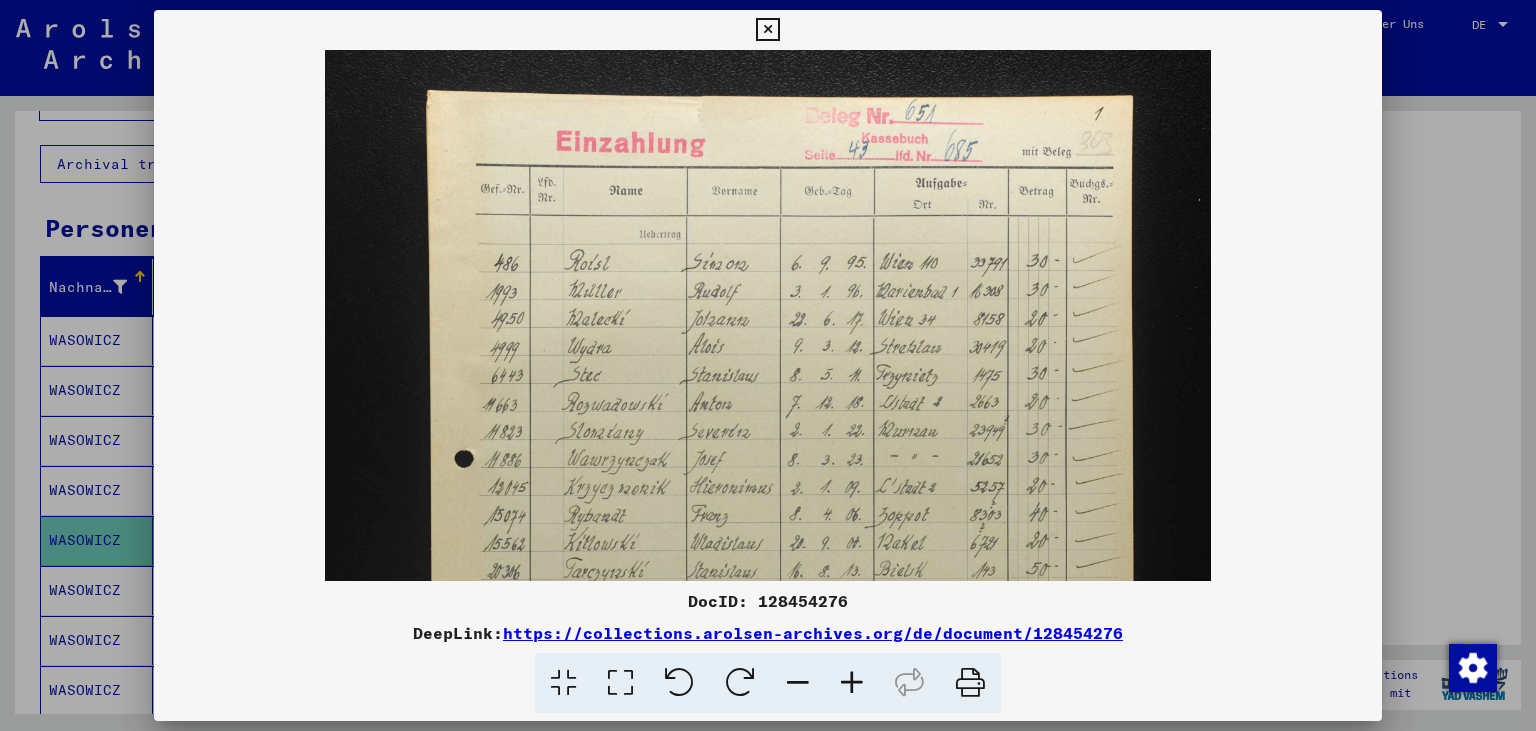 click at bounding box center (852, 683) 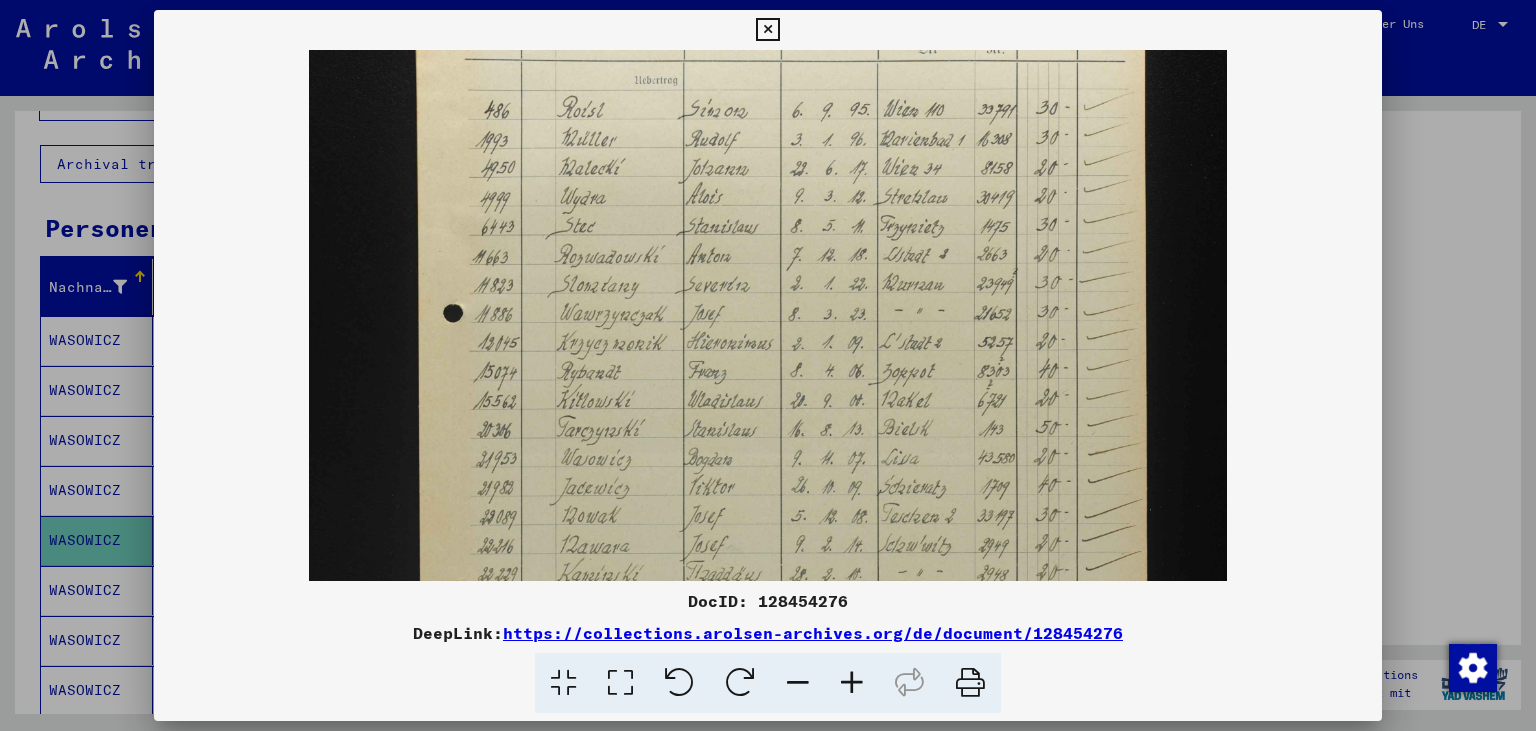 drag, startPoint x: 864, startPoint y: 483, endPoint x: 842, endPoint y: 321, distance: 163.487 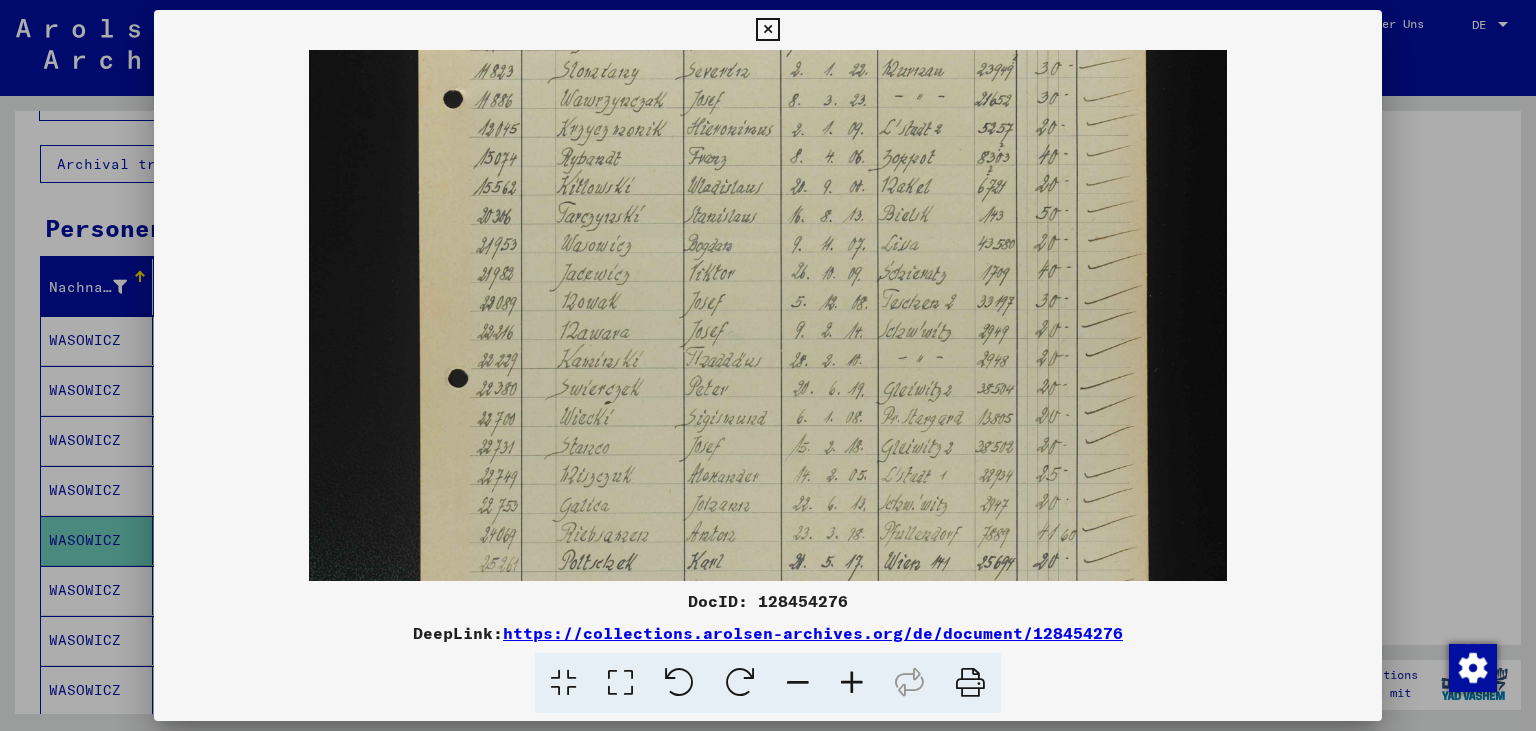 drag, startPoint x: 881, startPoint y: 469, endPoint x: 856, endPoint y: 255, distance: 215.45534 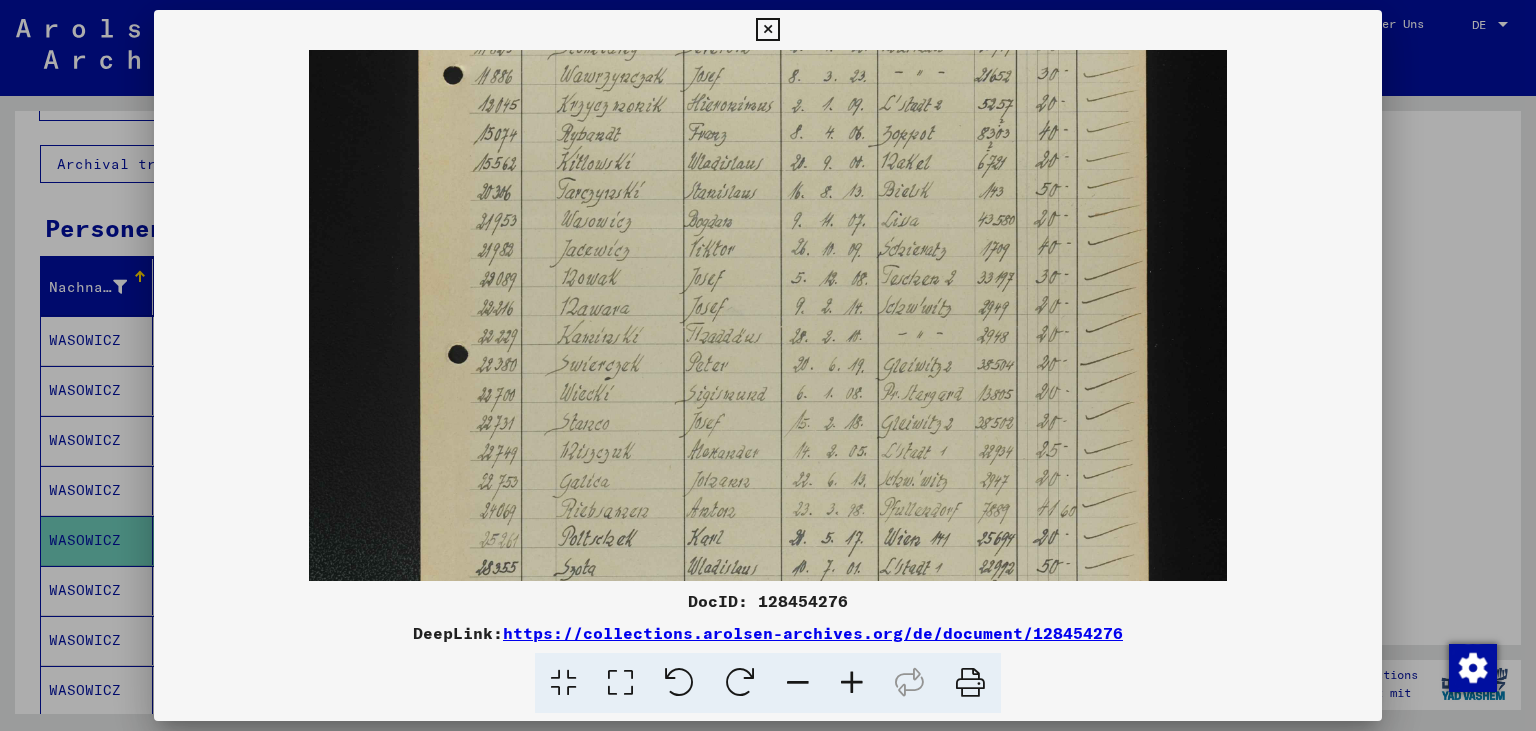 scroll, scrollTop: 391, scrollLeft: 0, axis: vertical 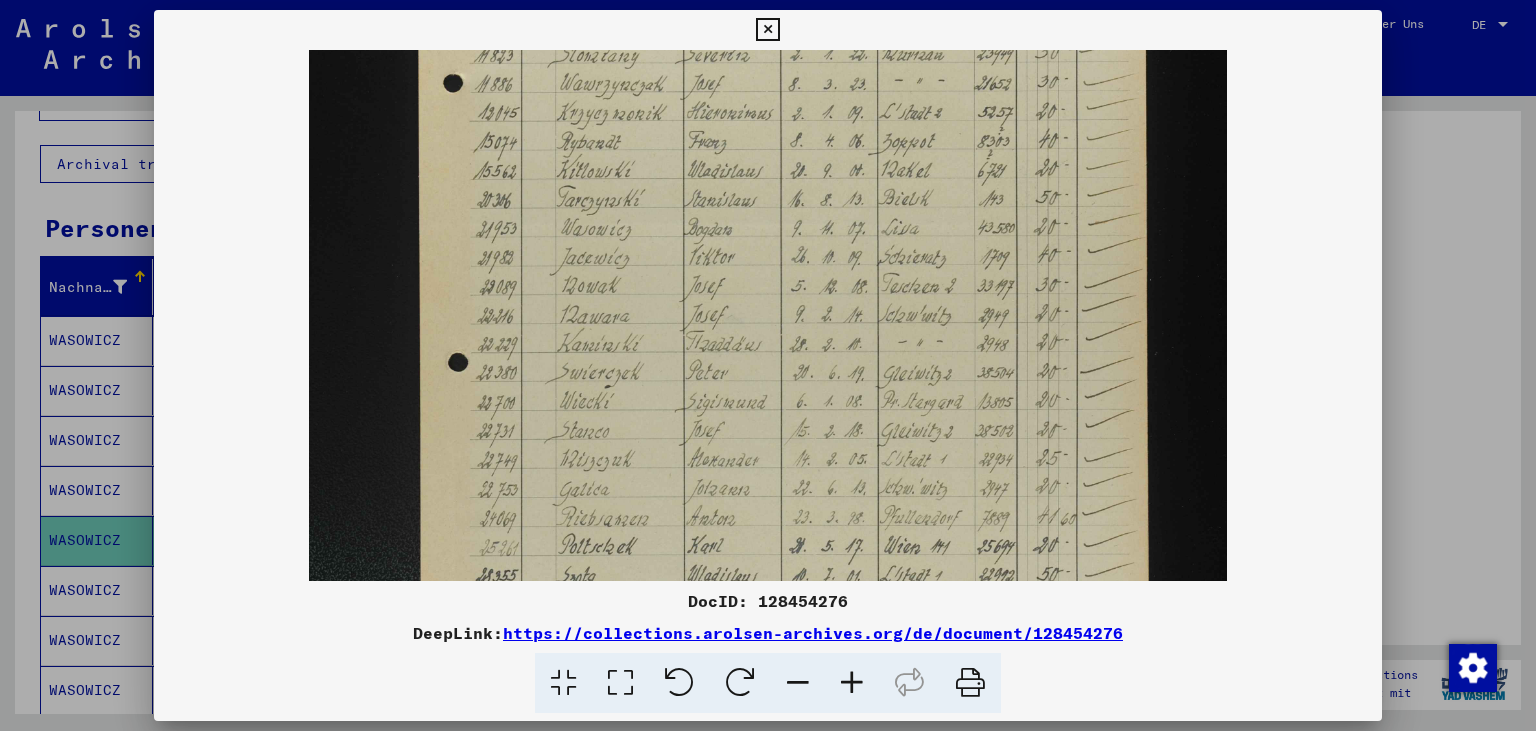 drag, startPoint x: 869, startPoint y: 443, endPoint x: 831, endPoint y: 426, distance: 41.62932 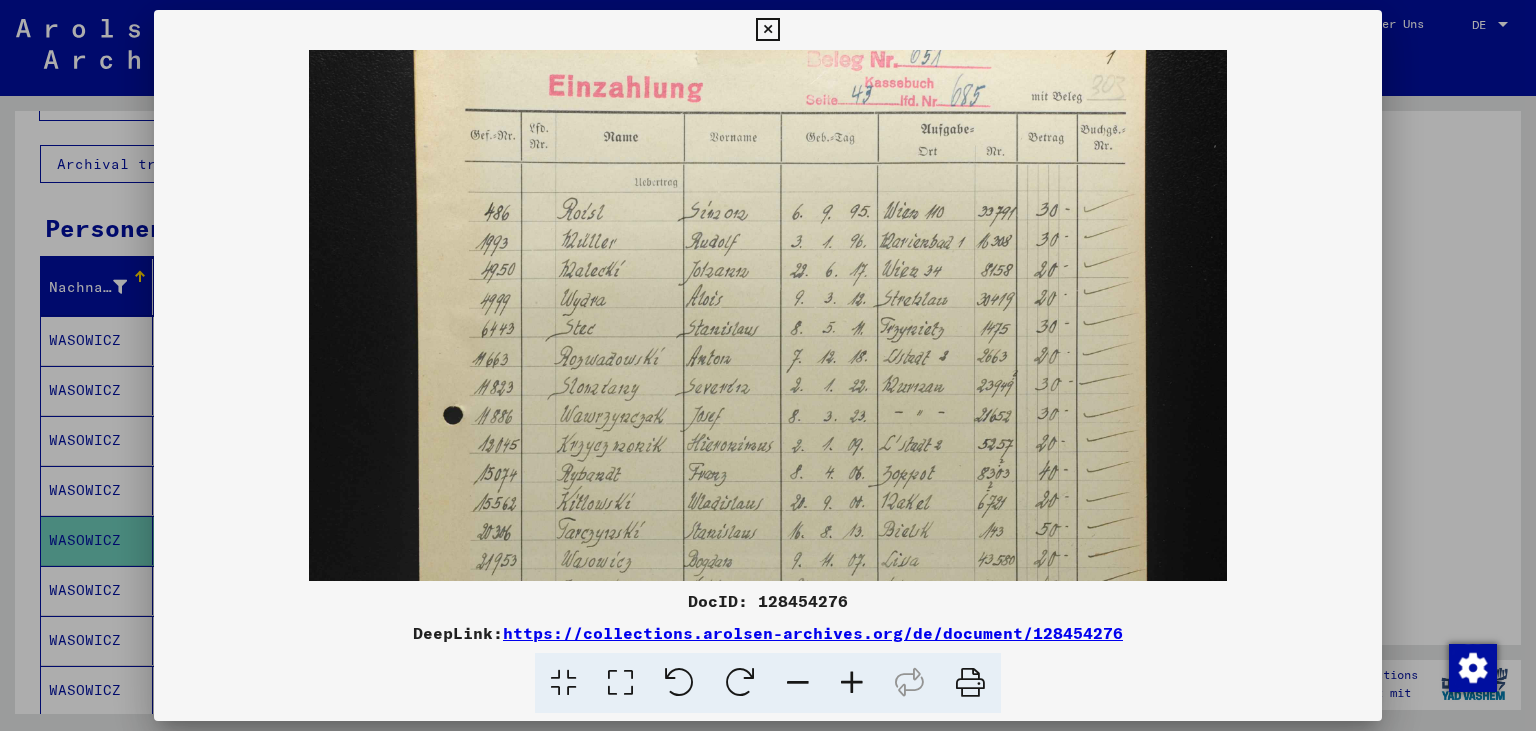 scroll, scrollTop: 57, scrollLeft: 0, axis: vertical 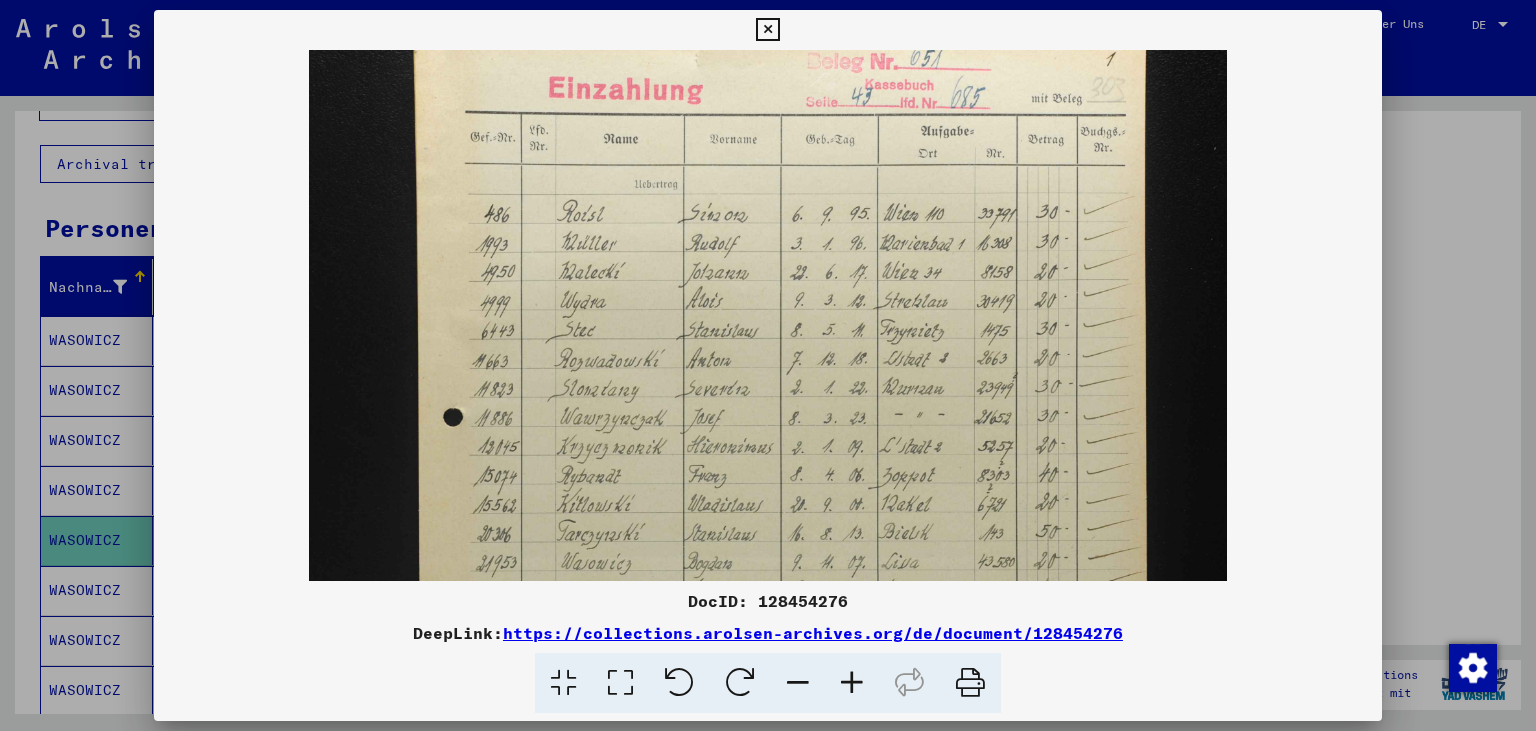 drag, startPoint x: 941, startPoint y: 232, endPoint x: 932, endPoint y: 559, distance: 327.12384 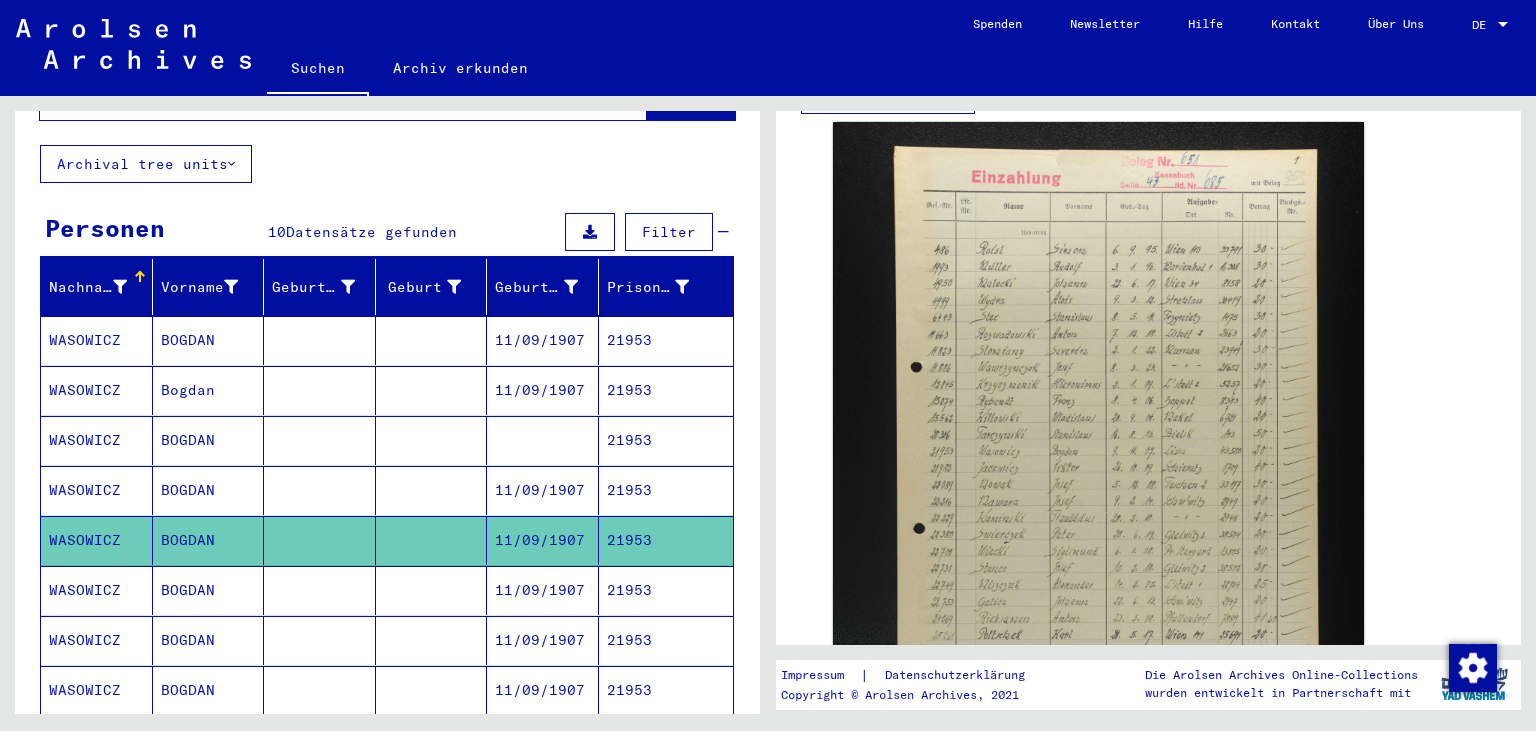 click on "WASOWICZ" at bounding box center (97, 640) 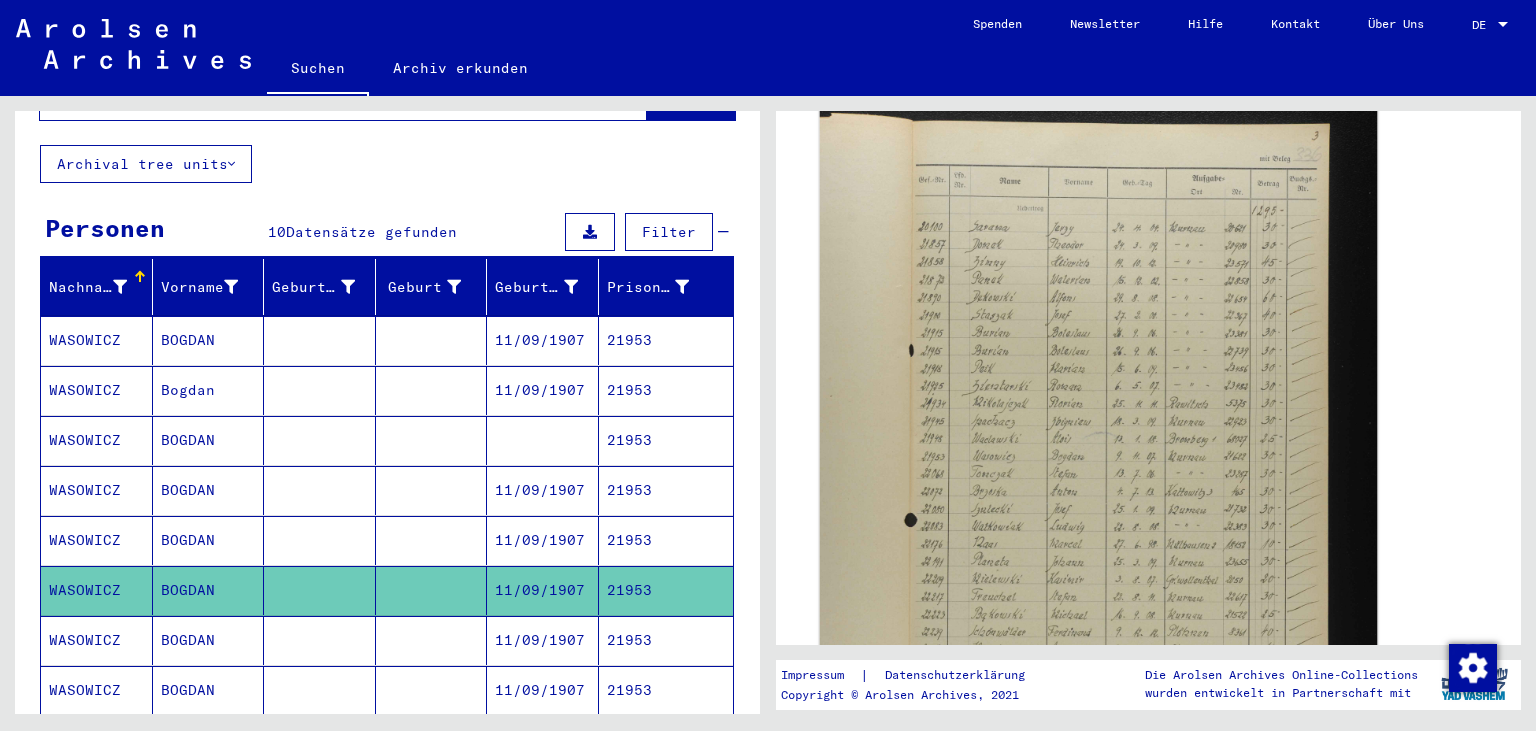 scroll, scrollTop: 662, scrollLeft: 0, axis: vertical 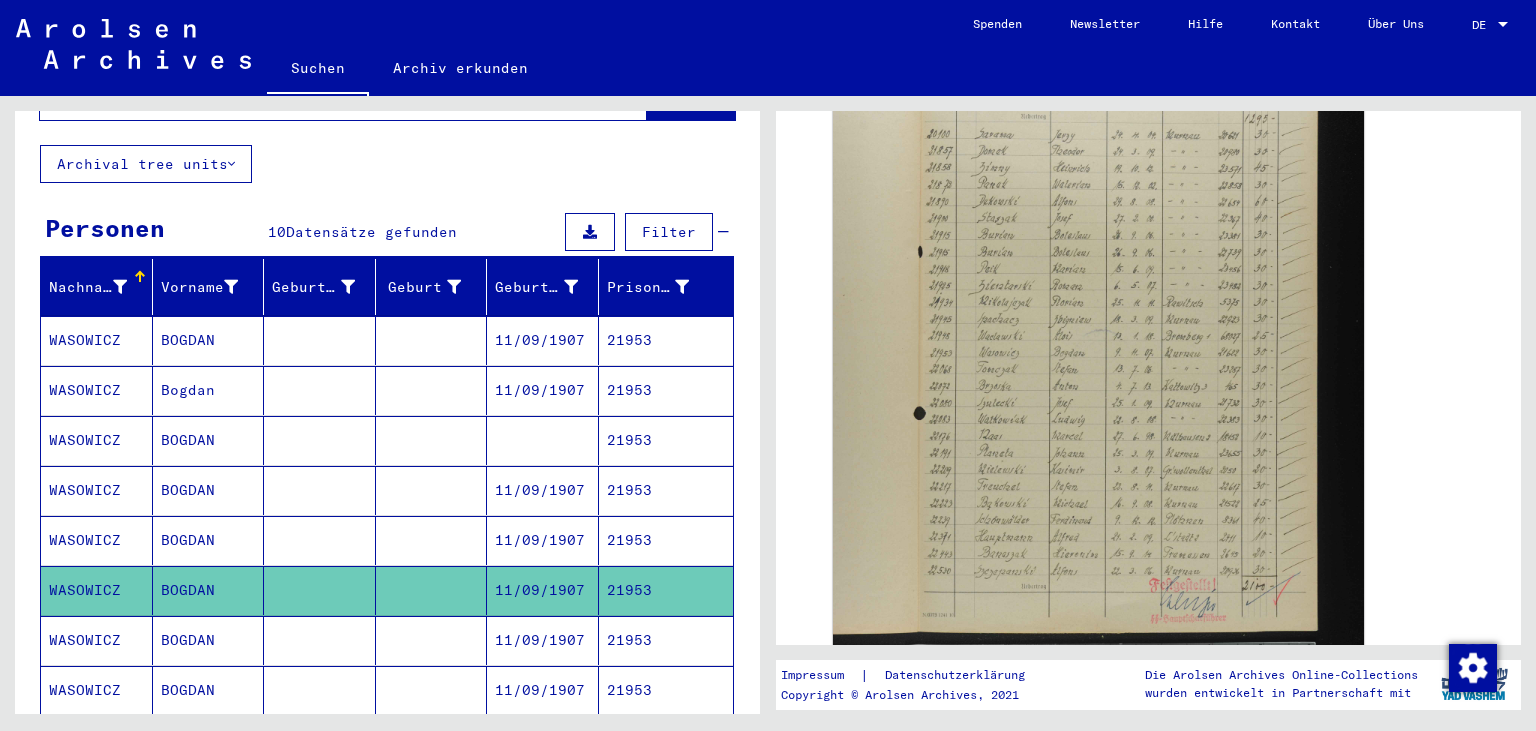 click 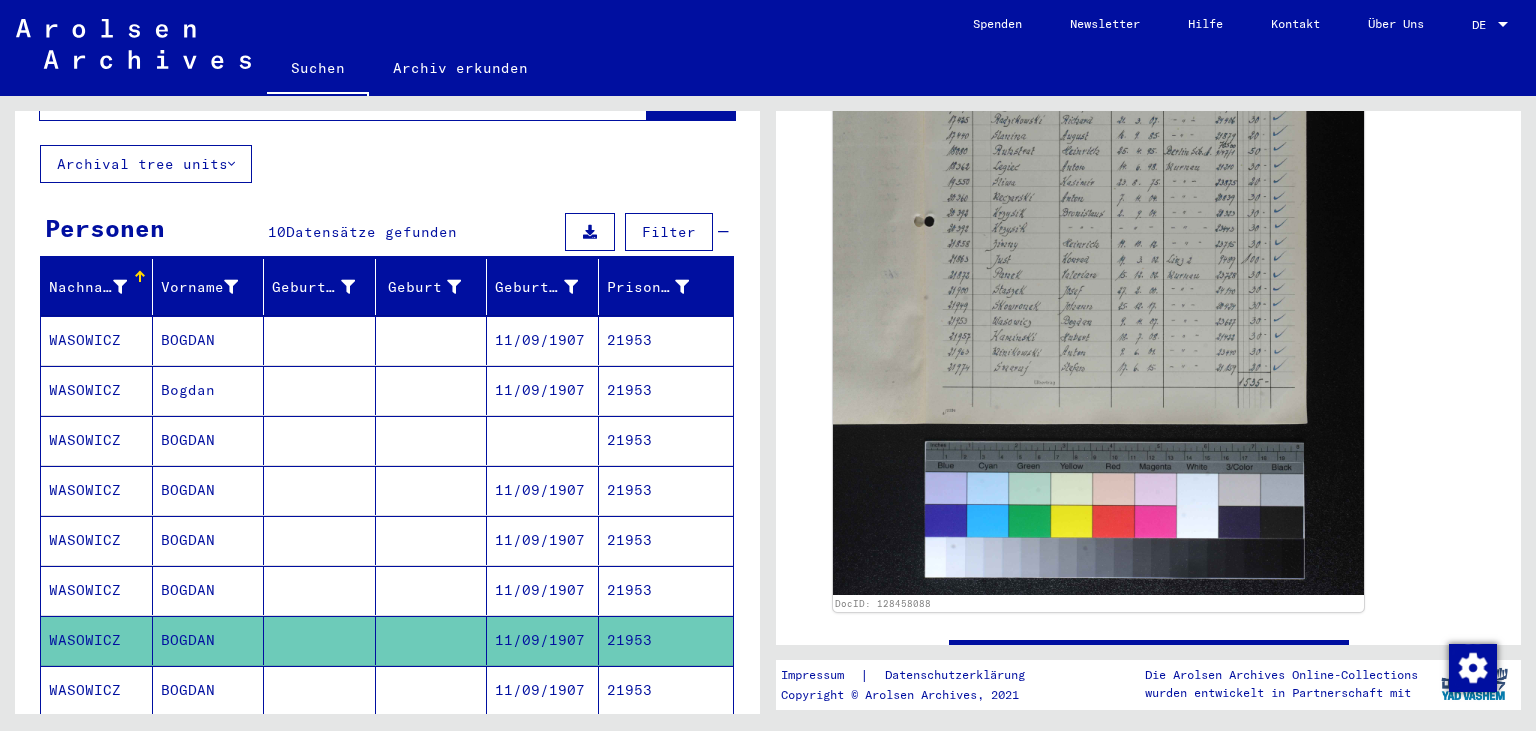 scroll, scrollTop: 772, scrollLeft: 0, axis: vertical 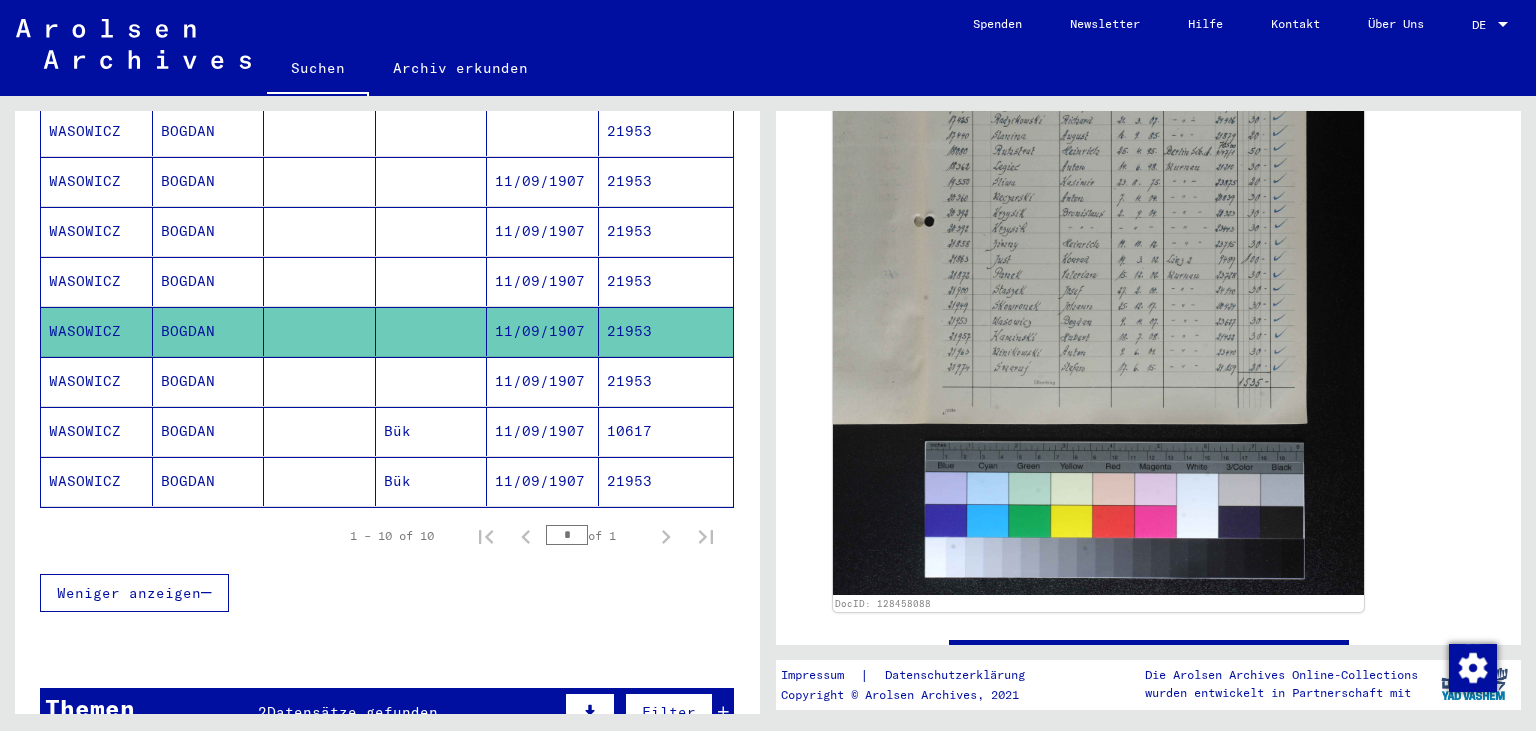 click on "WASOWICZ" 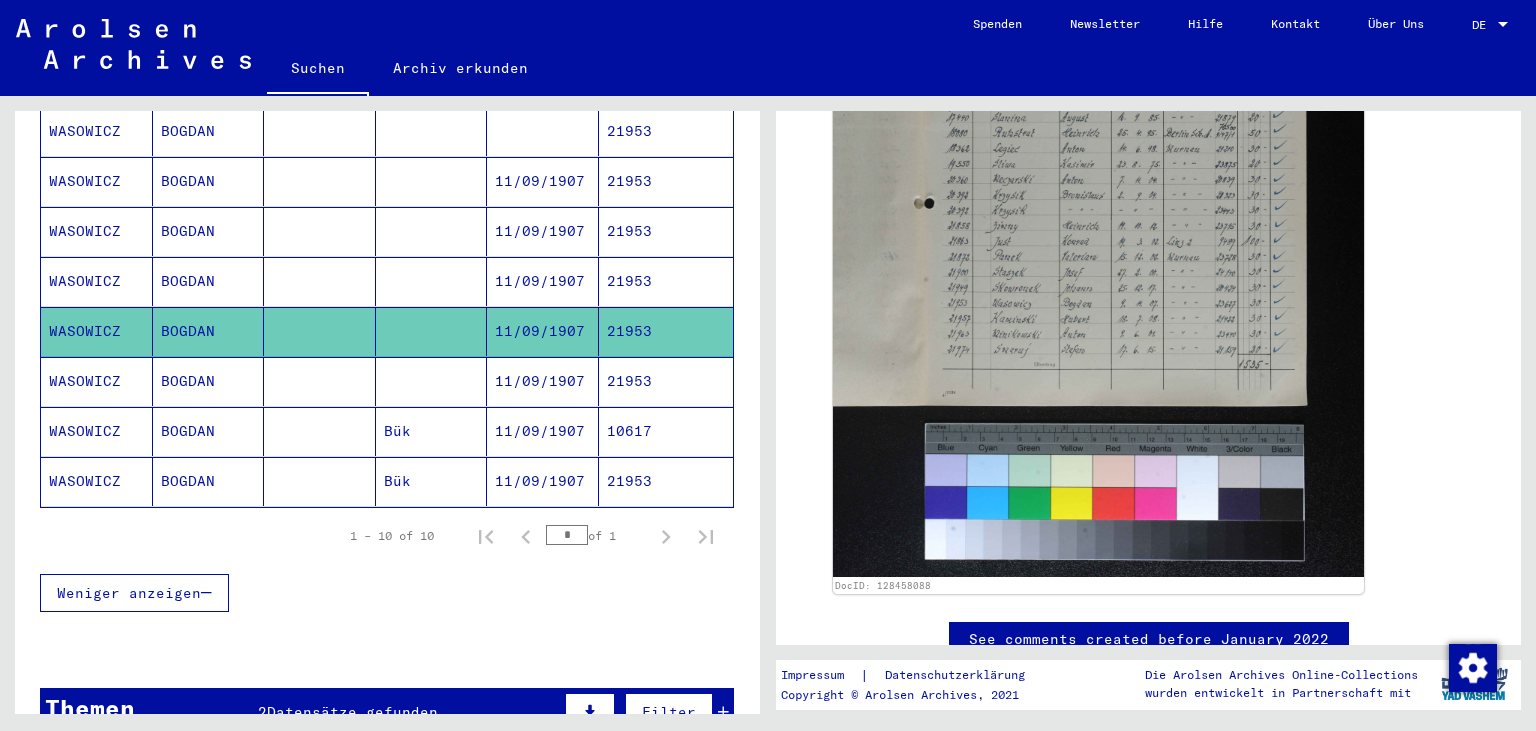scroll, scrollTop: 793, scrollLeft: 0, axis: vertical 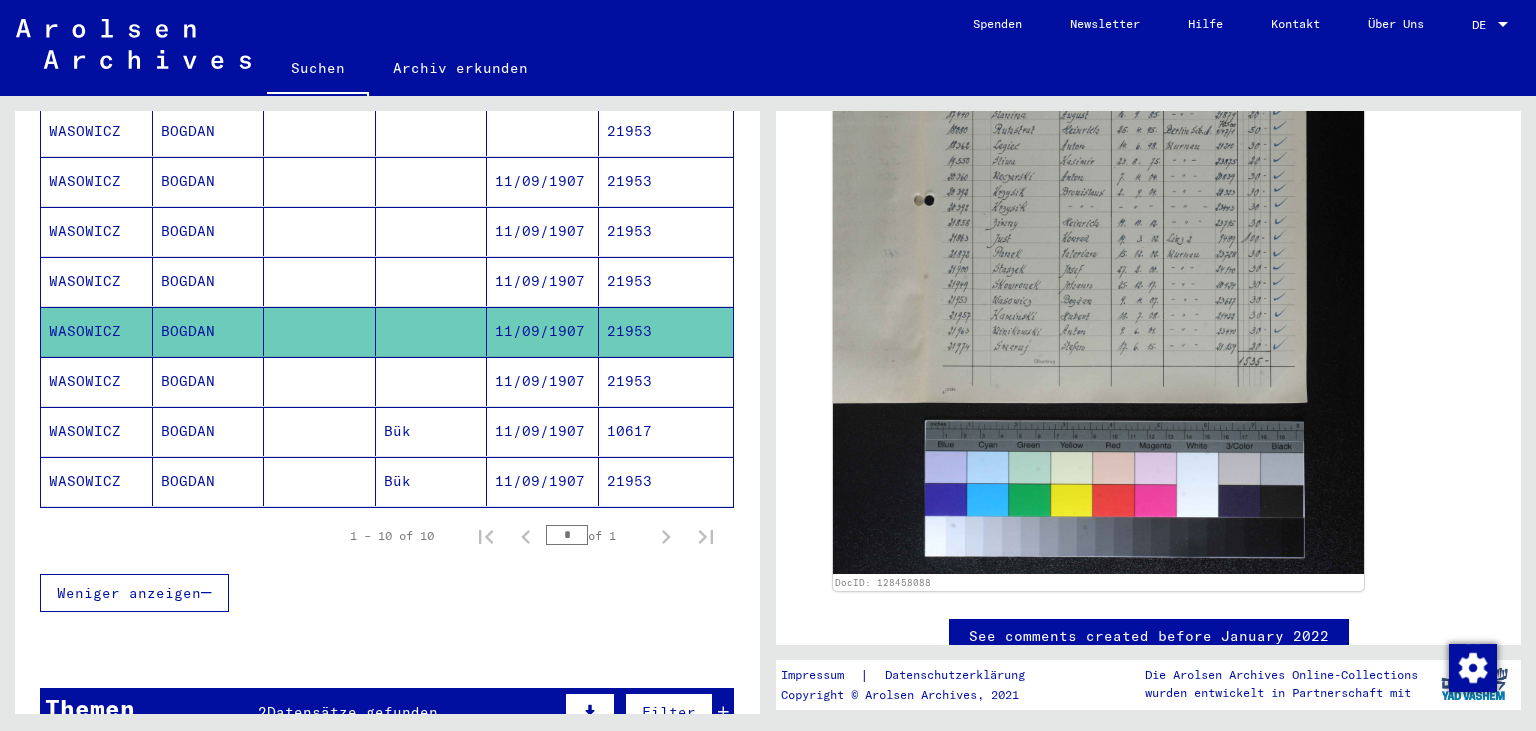 click on "WASOWICZ" at bounding box center [97, 431] 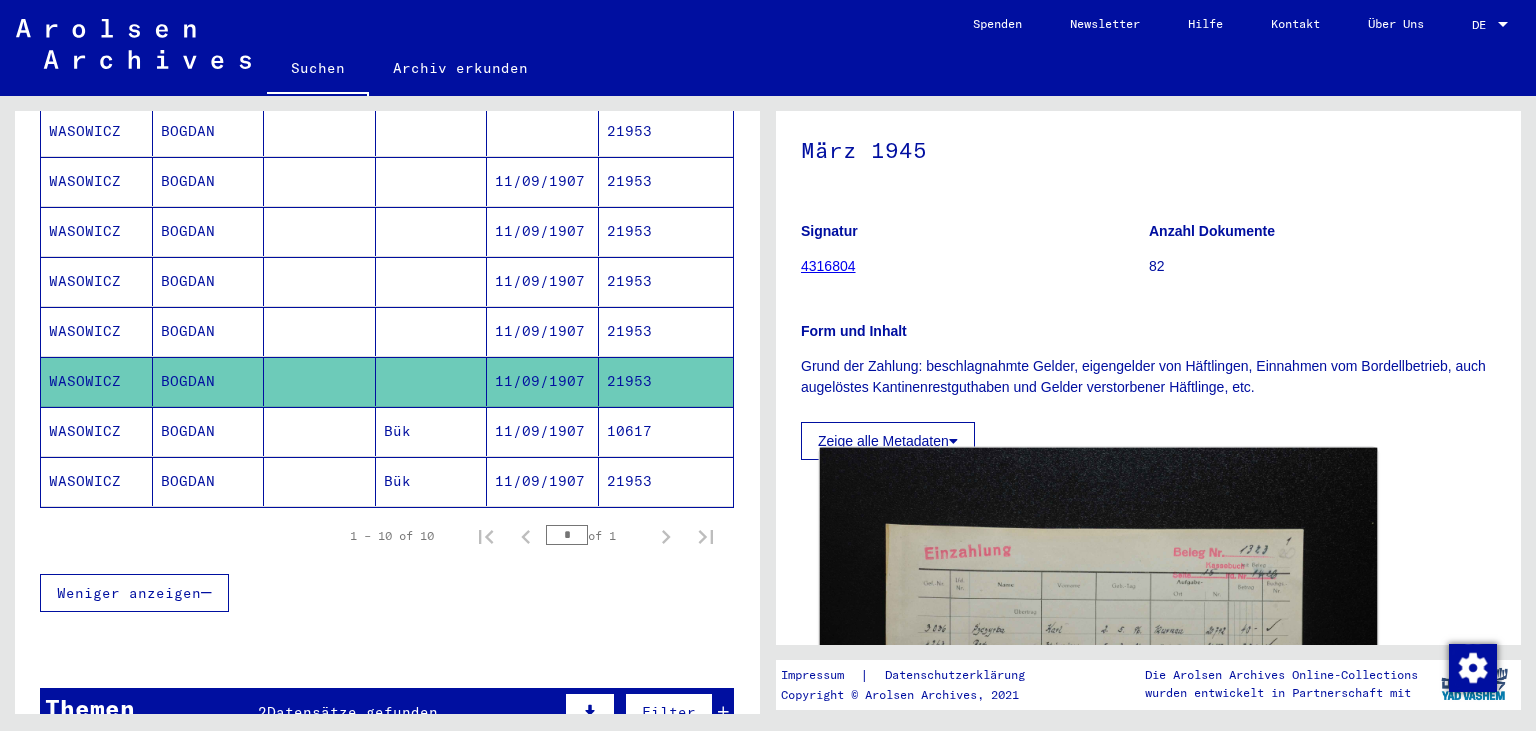 scroll, scrollTop: 441, scrollLeft: 0, axis: vertical 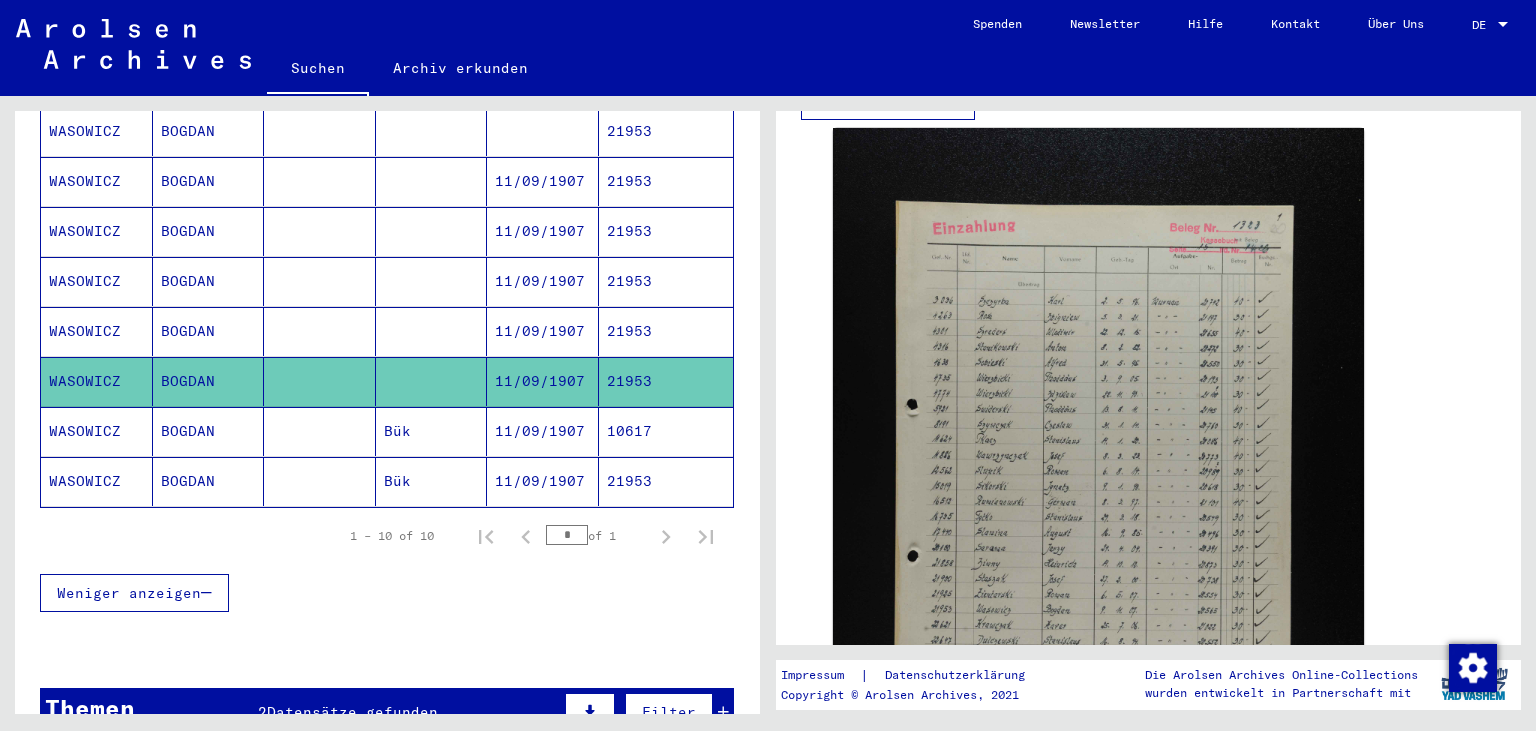click on "WASOWICZ" at bounding box center [97, 481] 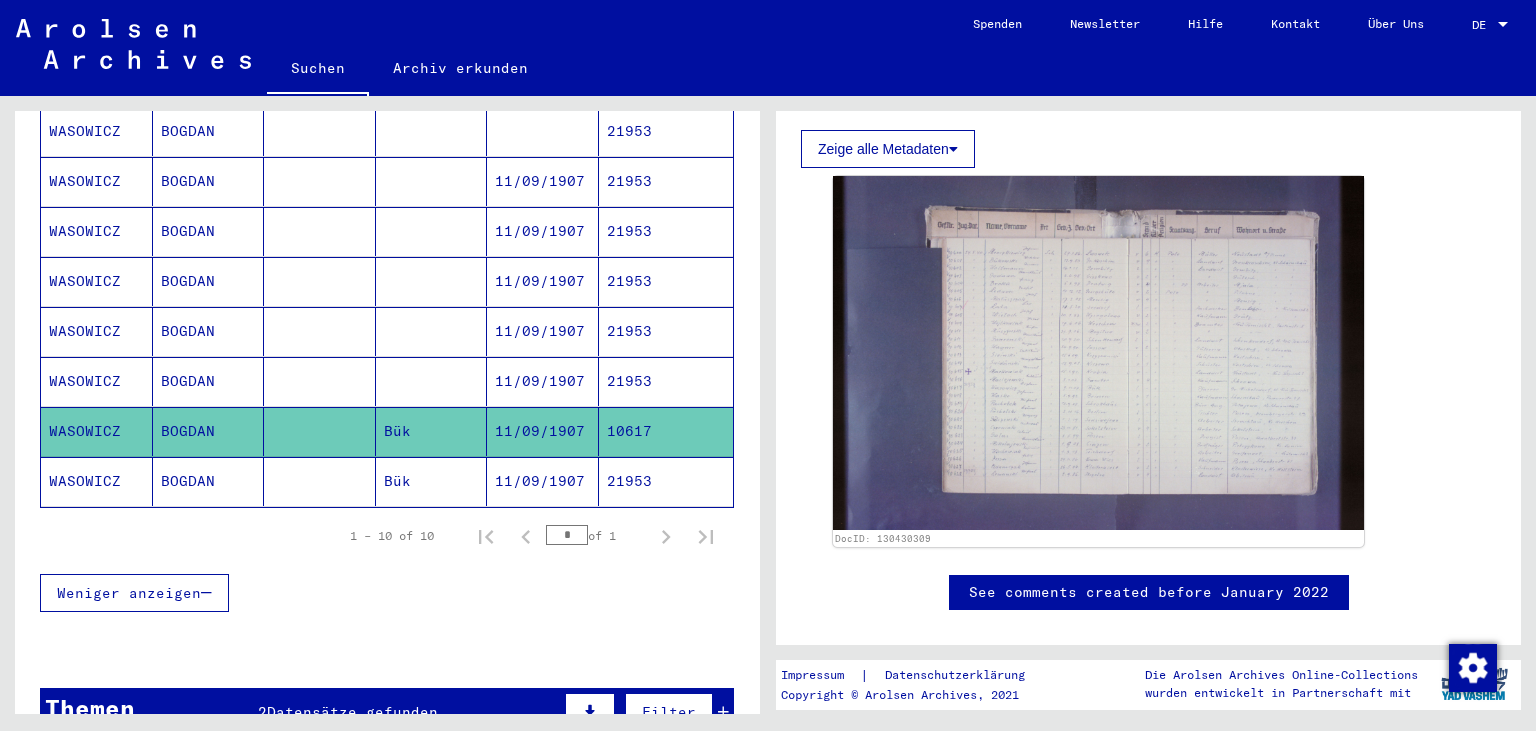 scroll, scrollTop: 441, scrollLeft: 0, axis: vertical 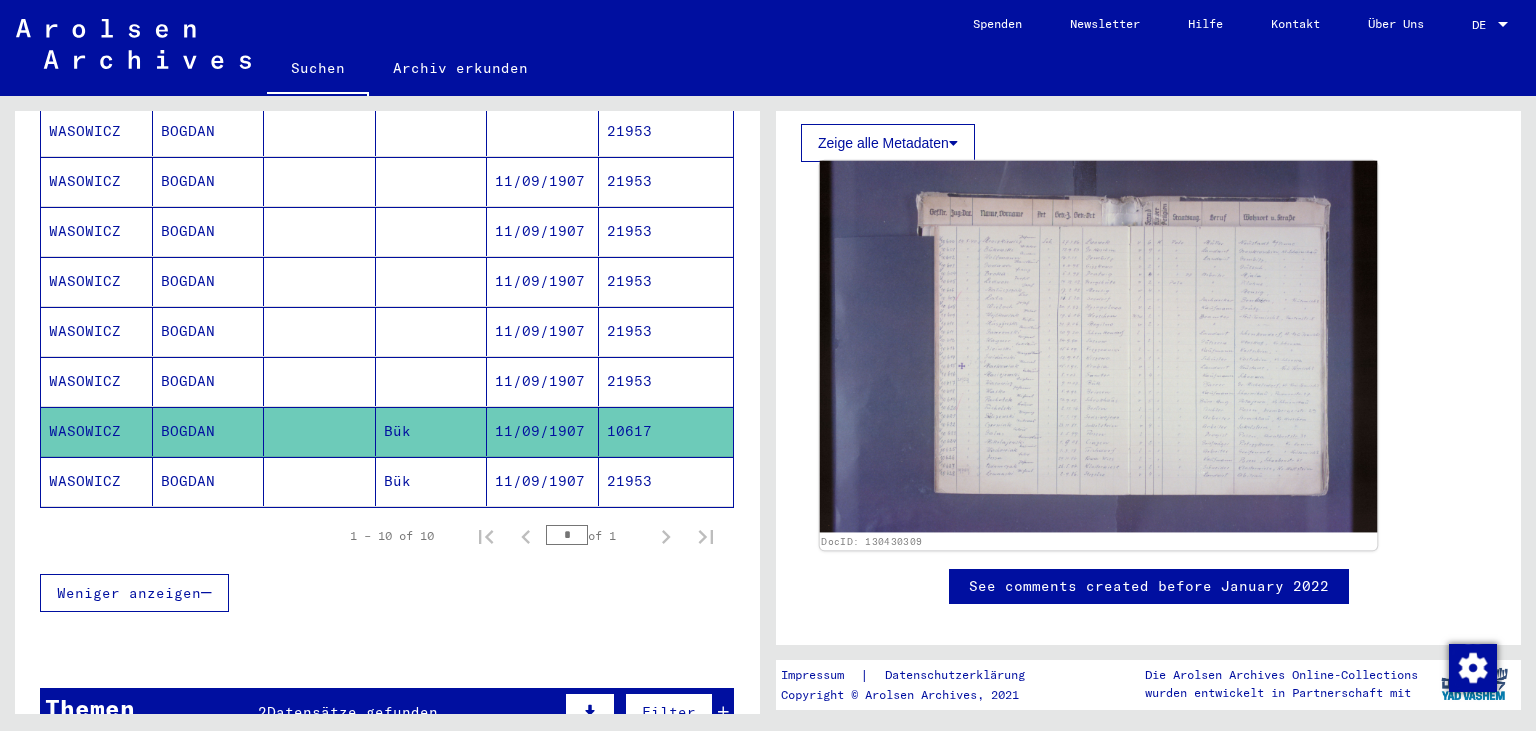 click 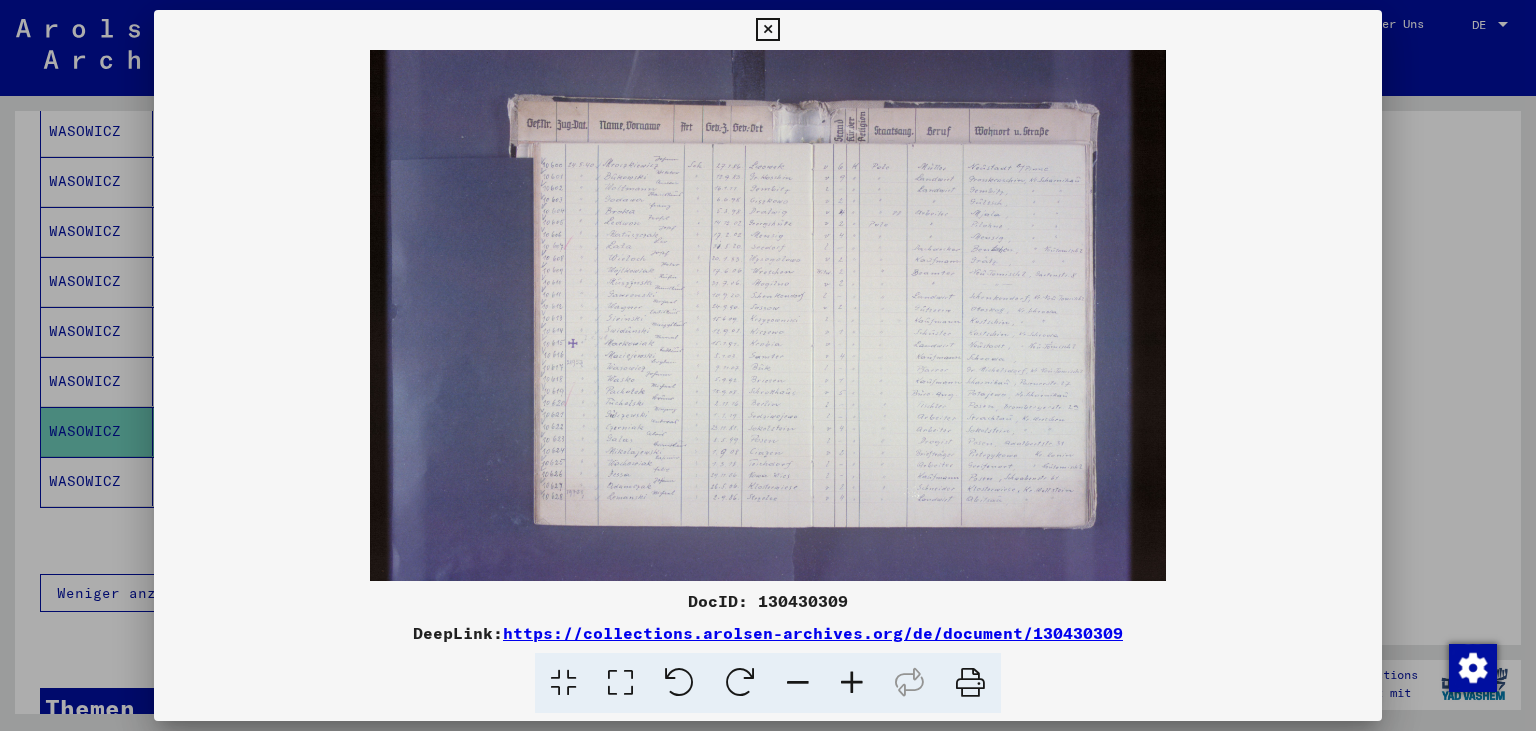 click at bounding box center (852, 683) 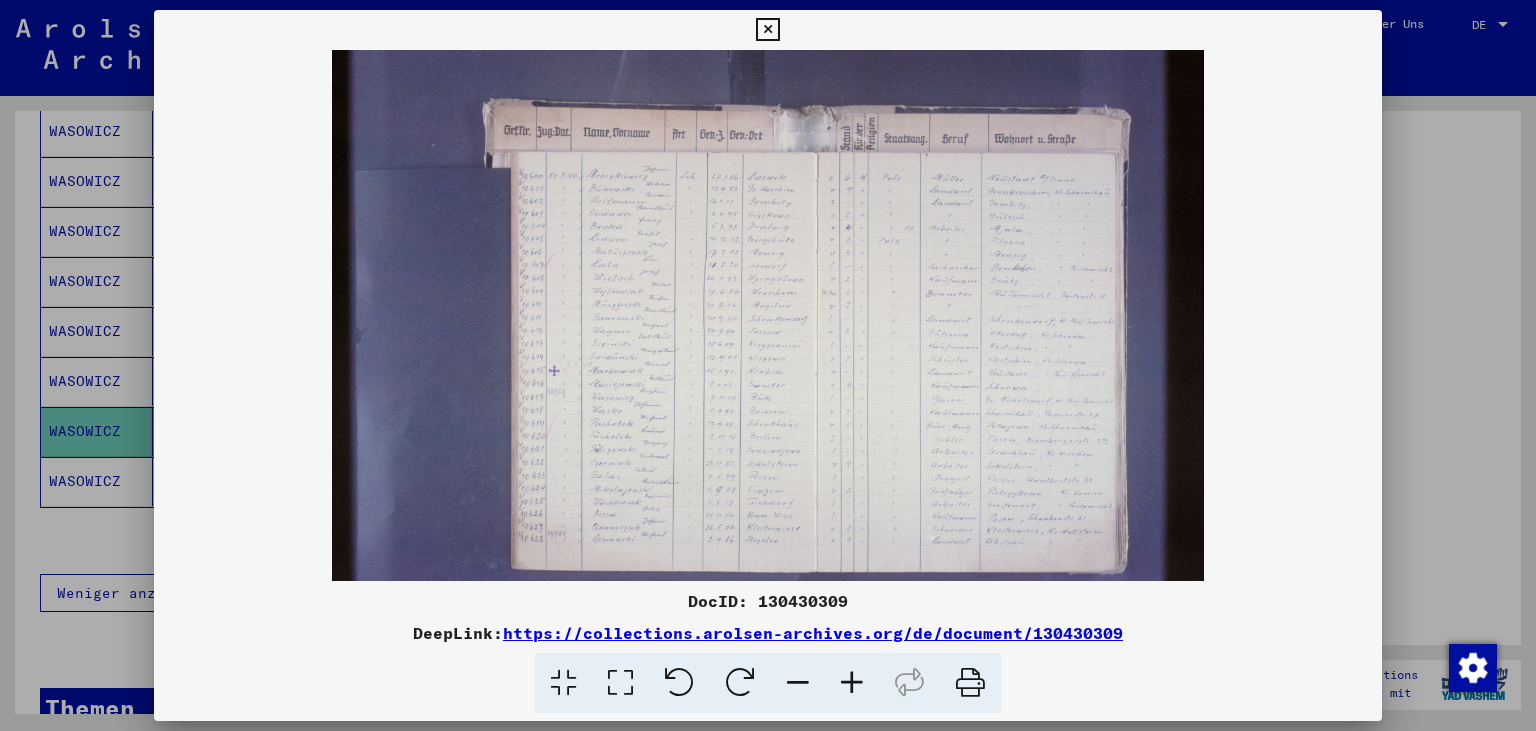 click at bounding box center [852, 683] 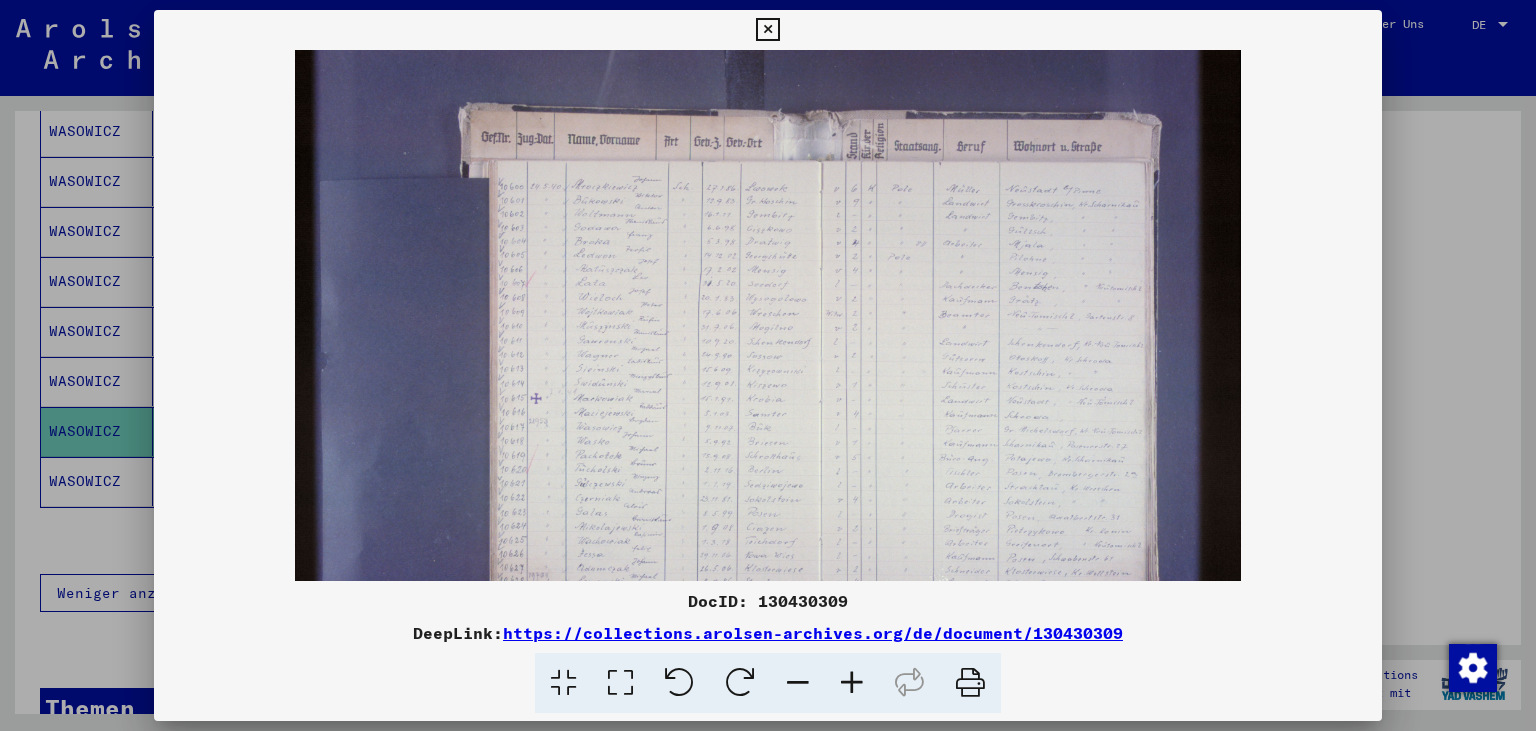 click at bounding box center [852, 683] 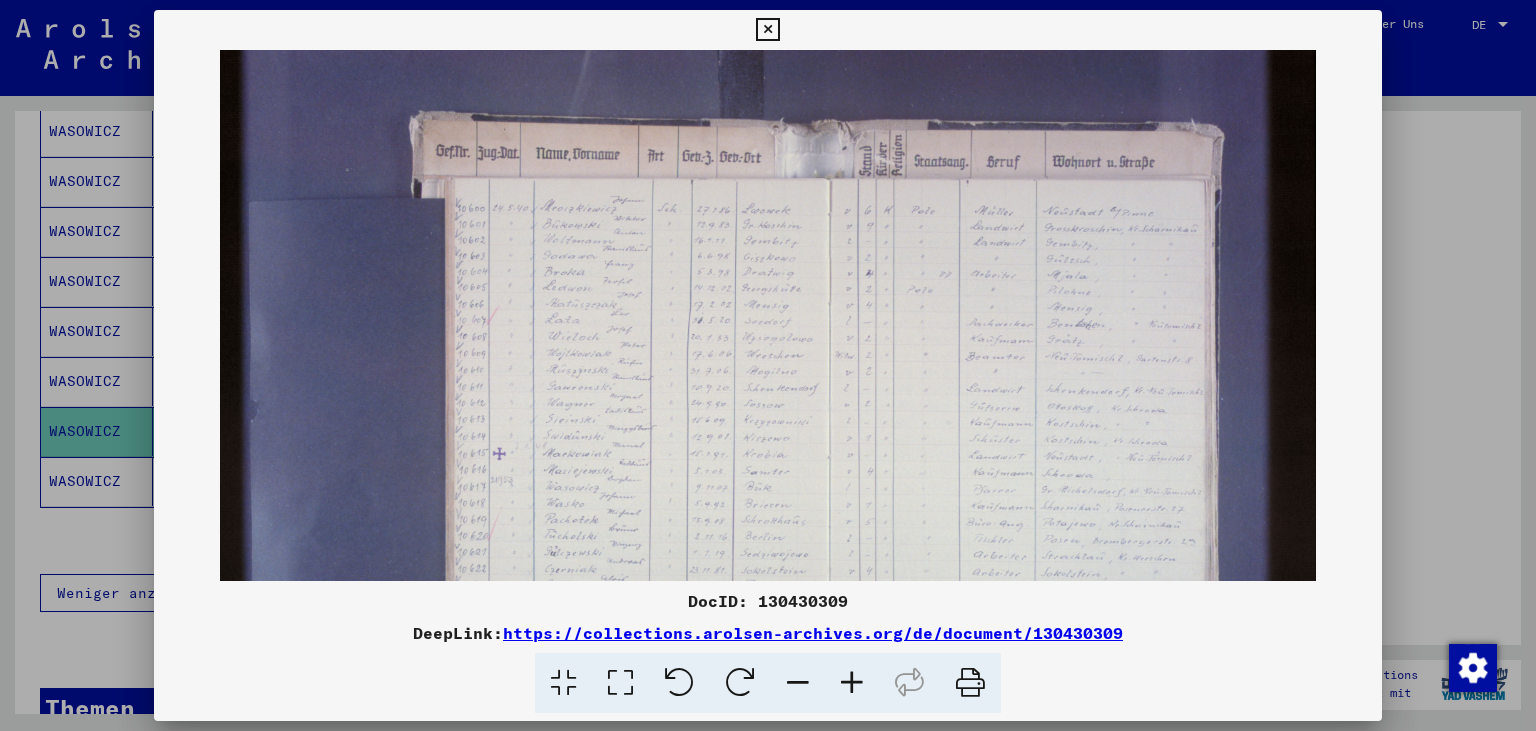 click at bounding box center (852, 683) 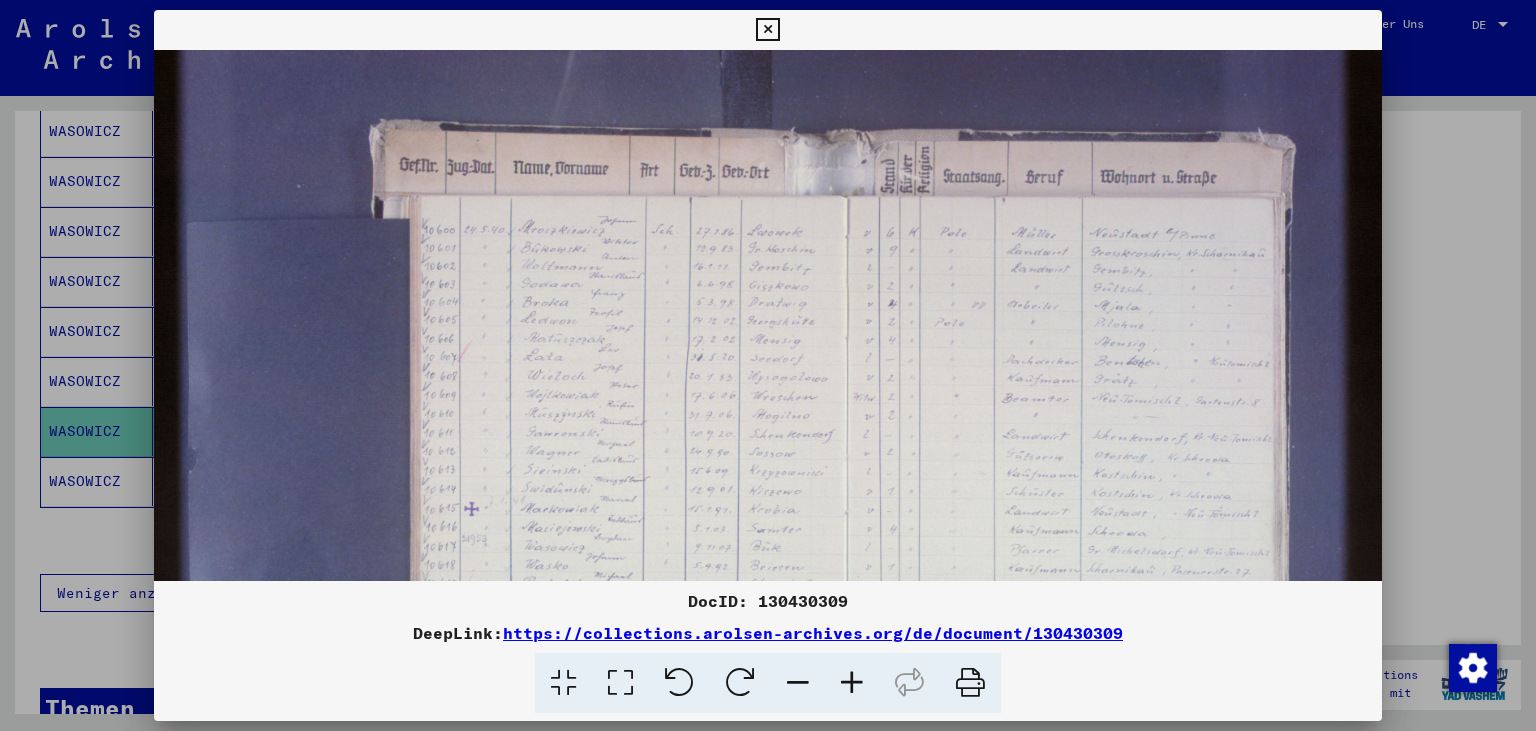 click at bounding box center (852, 683) 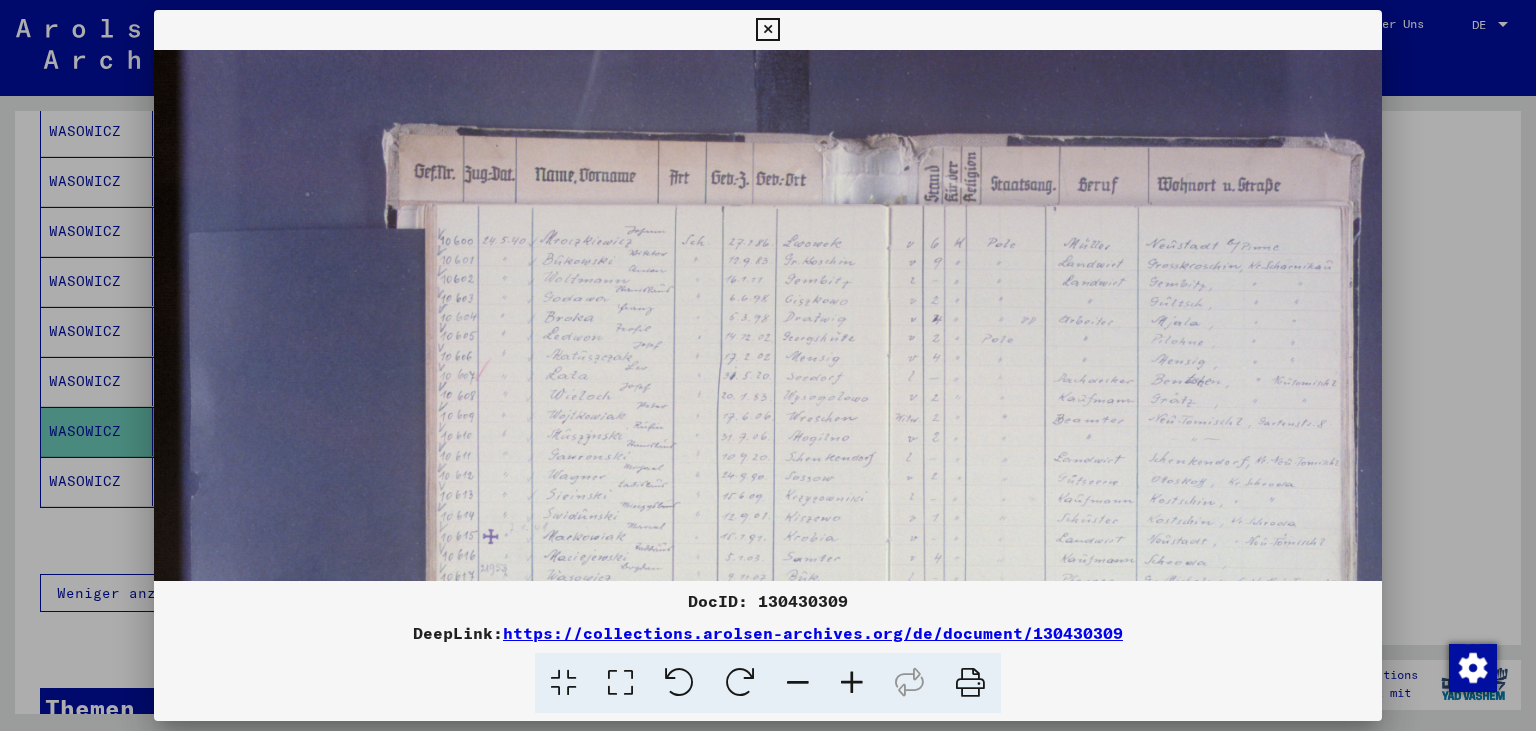 click at bounding box center [852, 683] 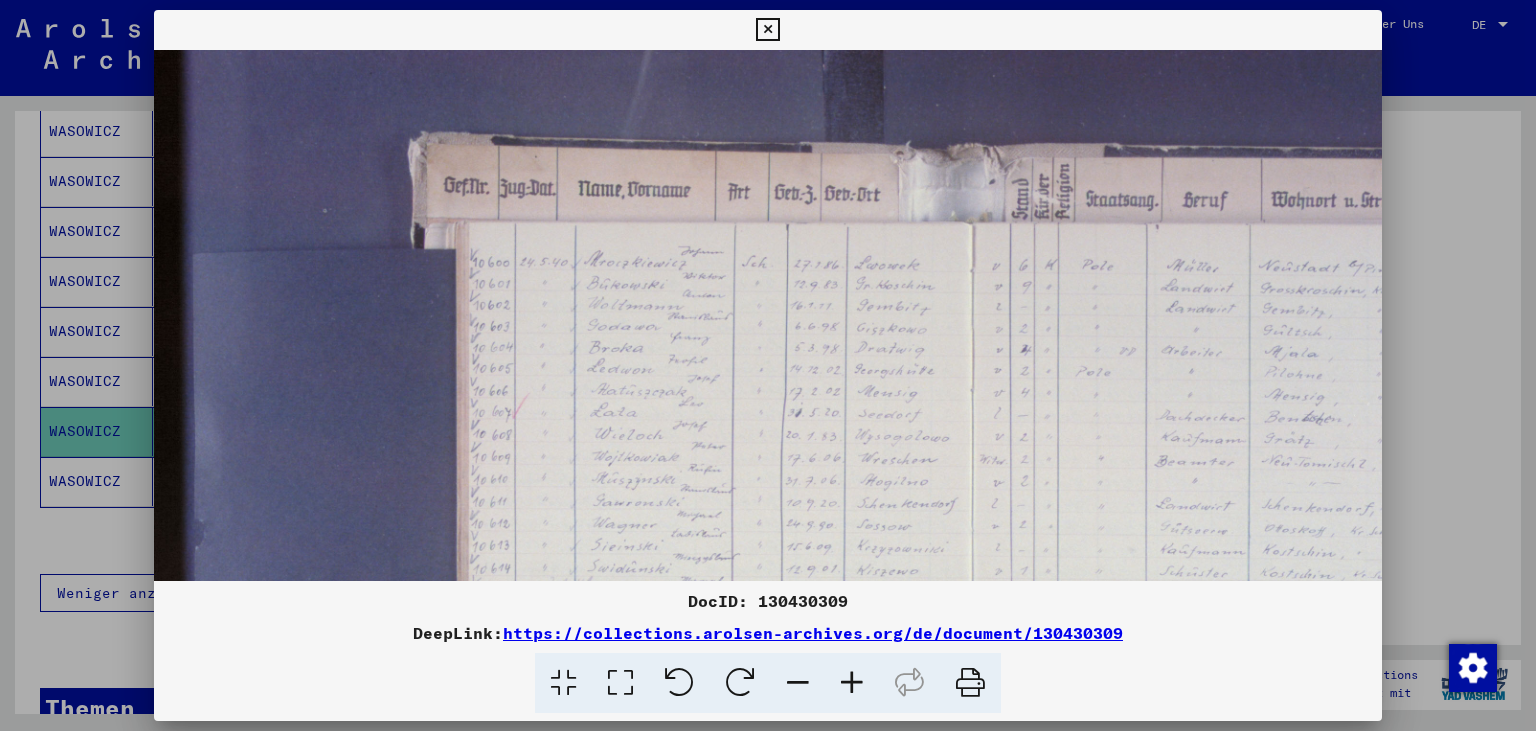 click at bounding box center [852, 683] 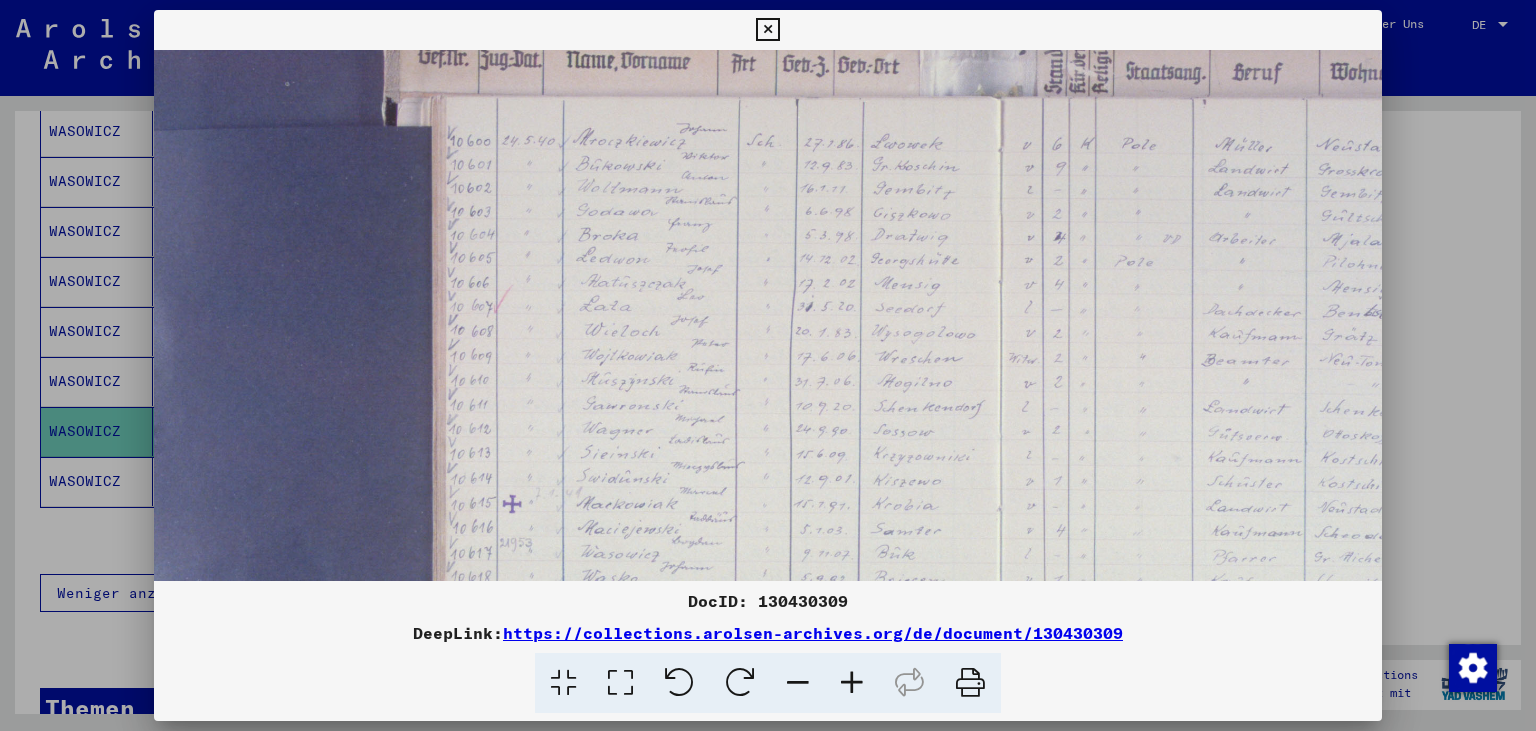 drag, startPoint x: 786, startPoint y: 447, endPoint x: 730, endPoint y: 293, distance: 163.8658 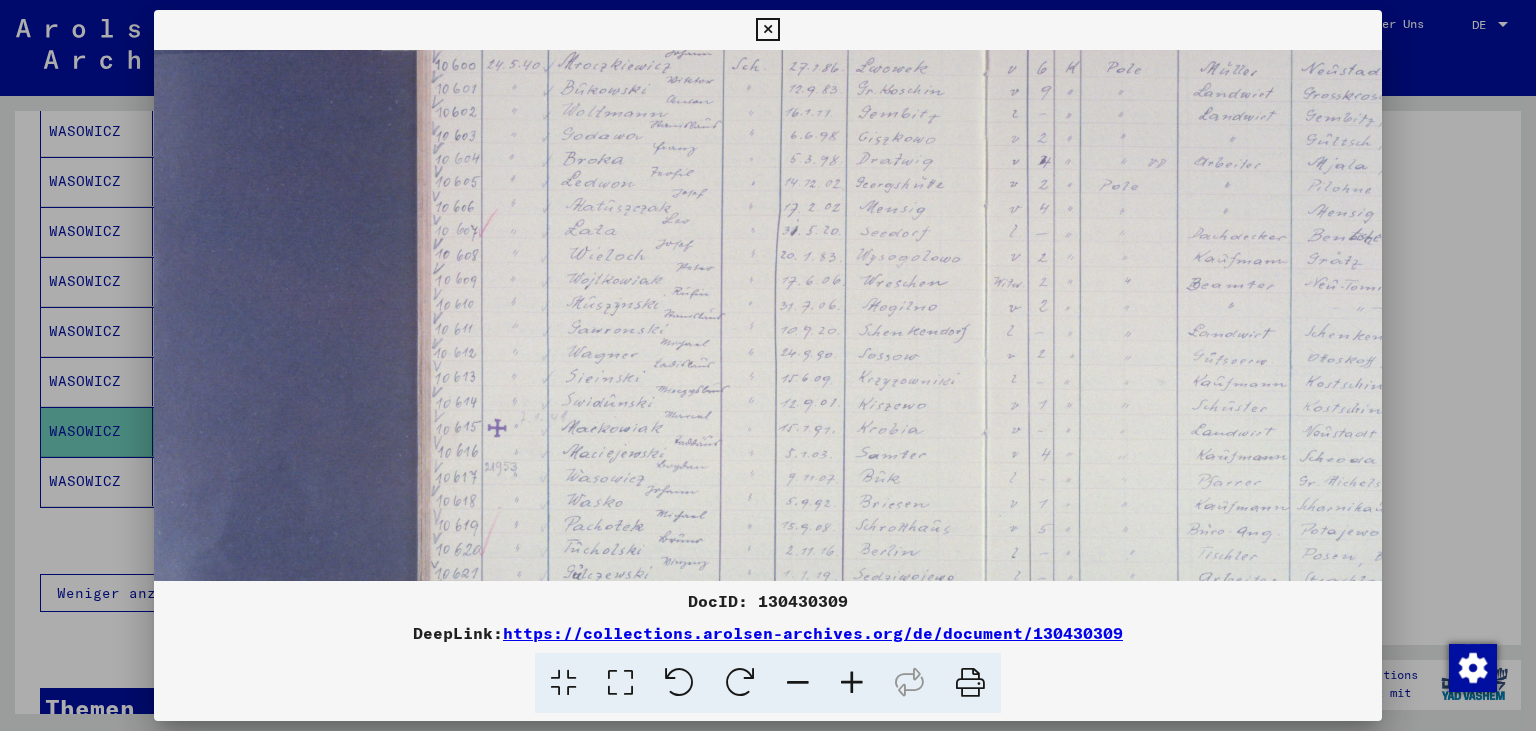 scroll, scrollTop: 224, scrollLeft: 72, axis: both 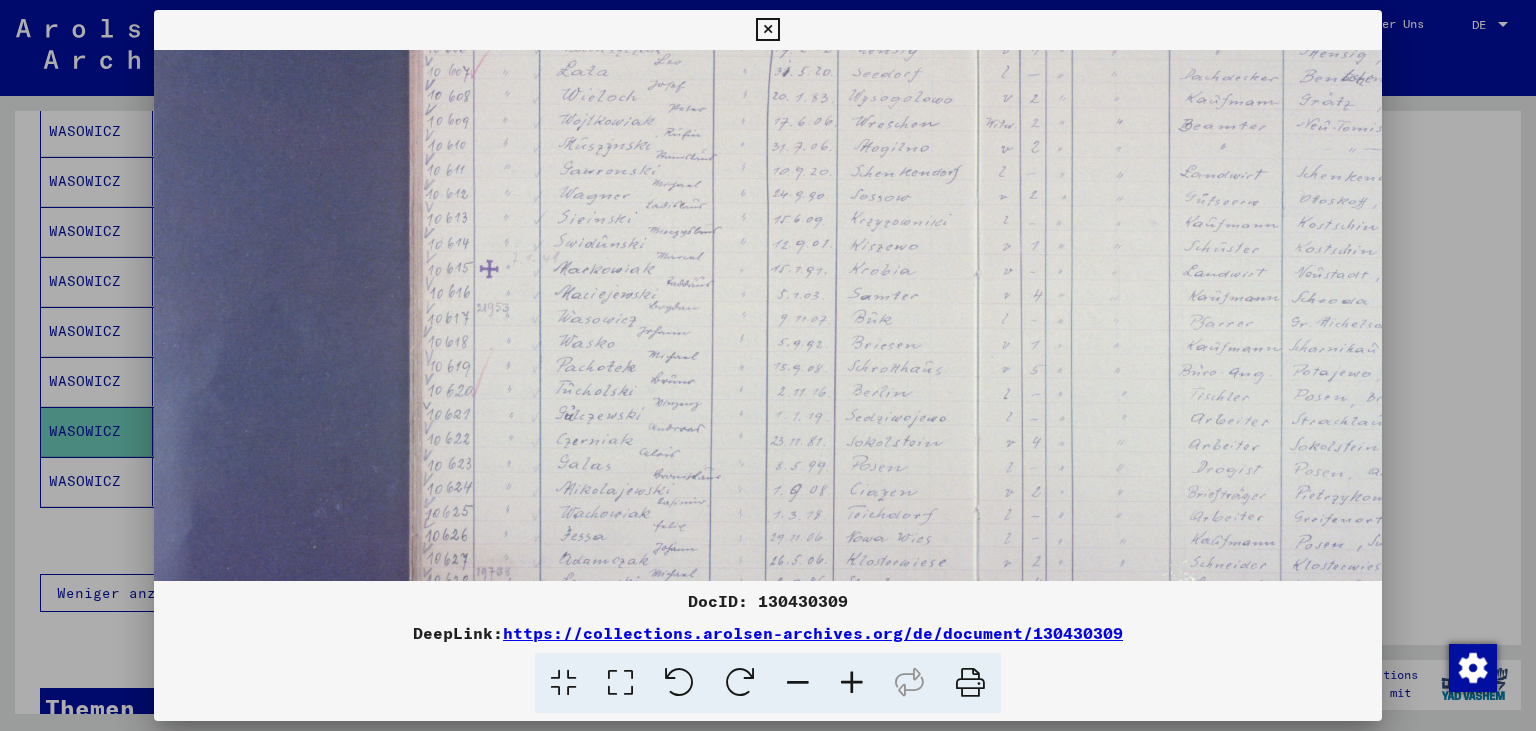 drag, startPoint x: 733, startPoint y: 481, endPoint x: 710, endPoint y: 227, distance: 255.03922 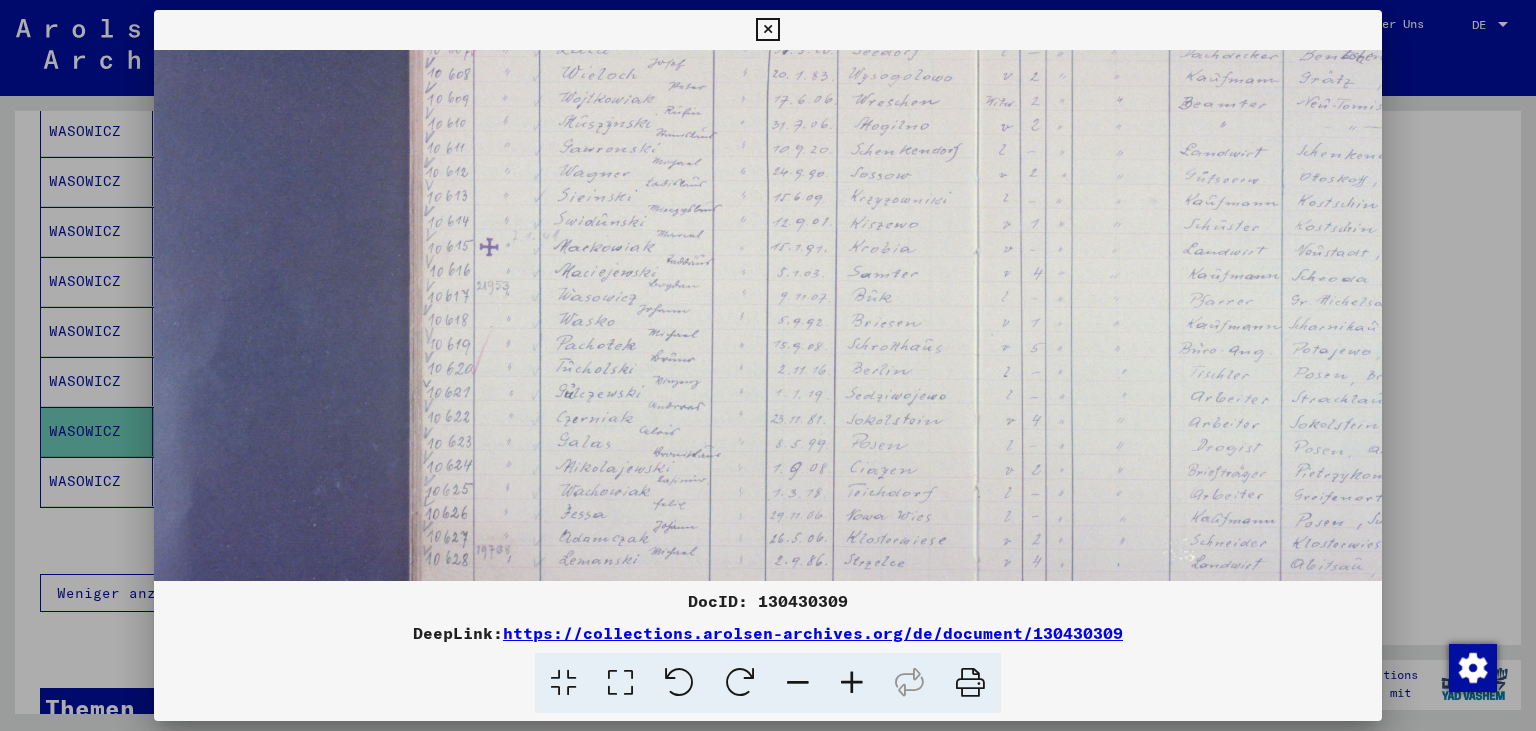 click at bounding box center [852, 683] 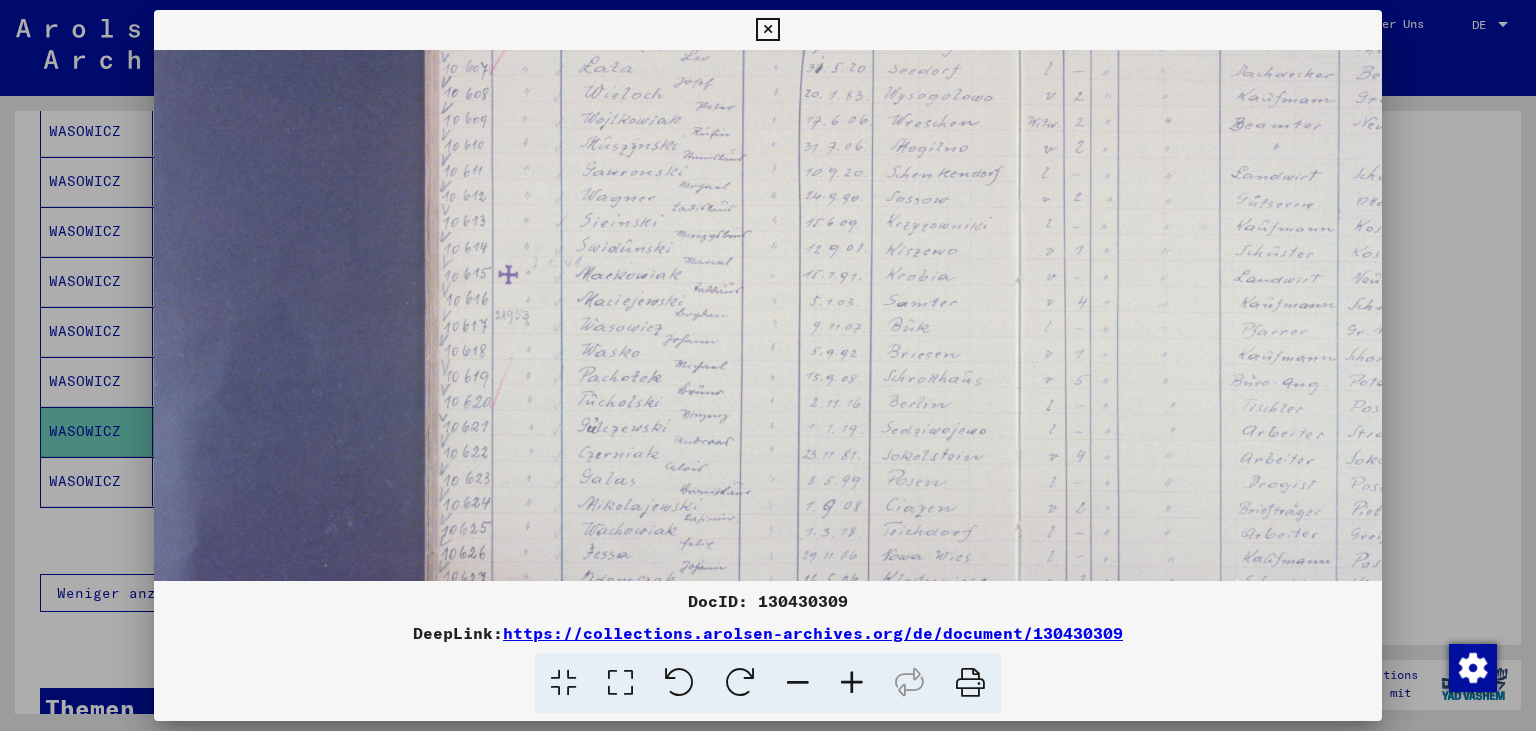 click at bounding box center [852, 683] 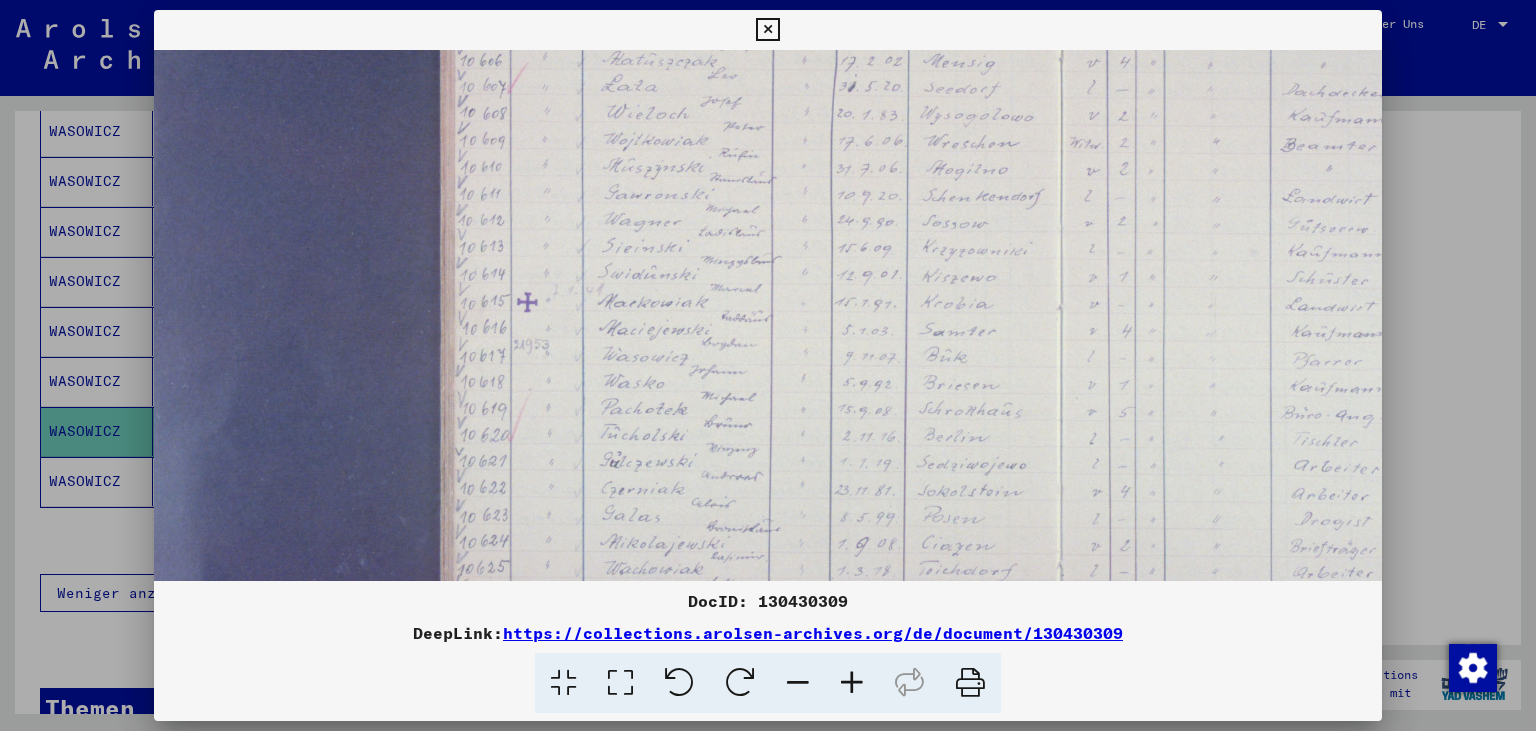 click at bounding box center [852, 683] 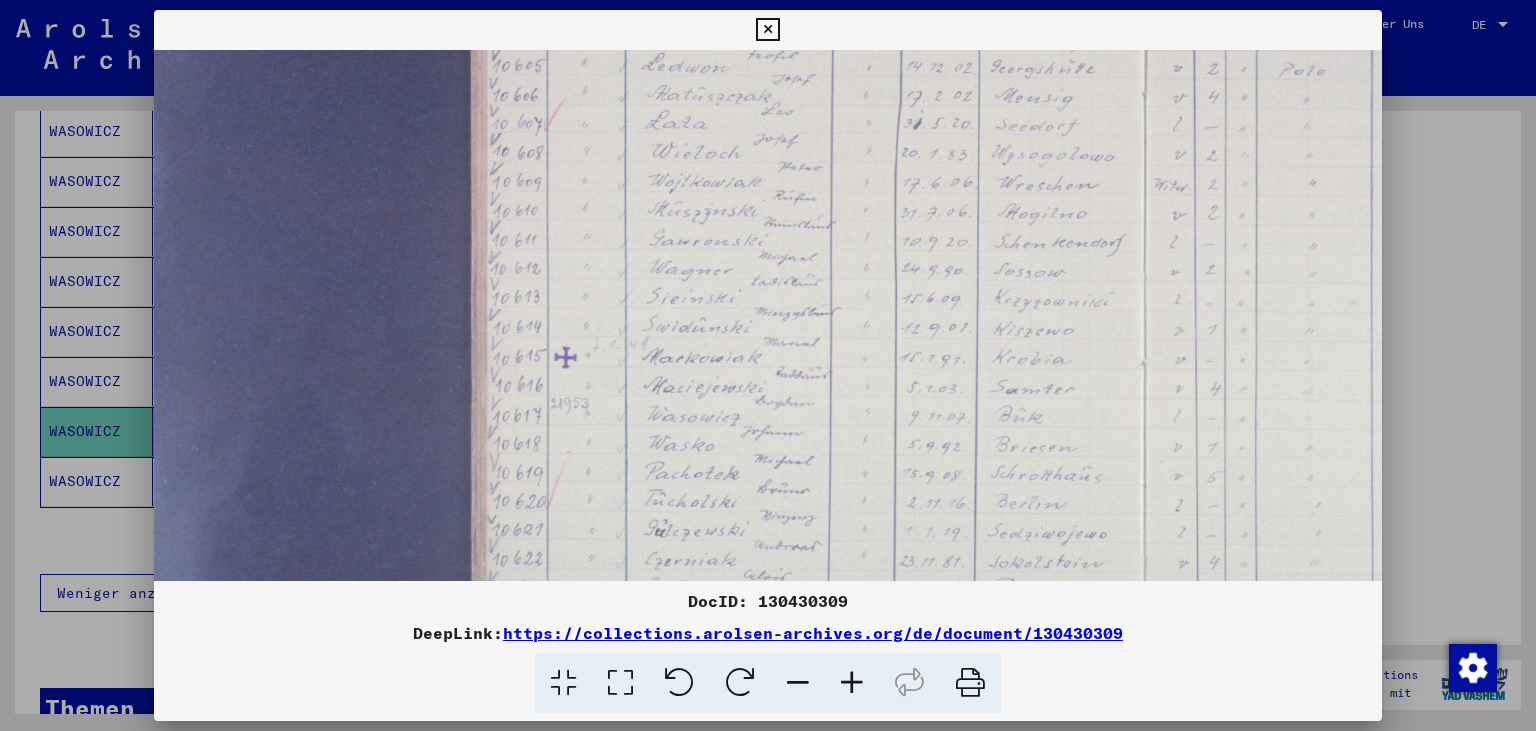 click at bounding box center [852, 683] 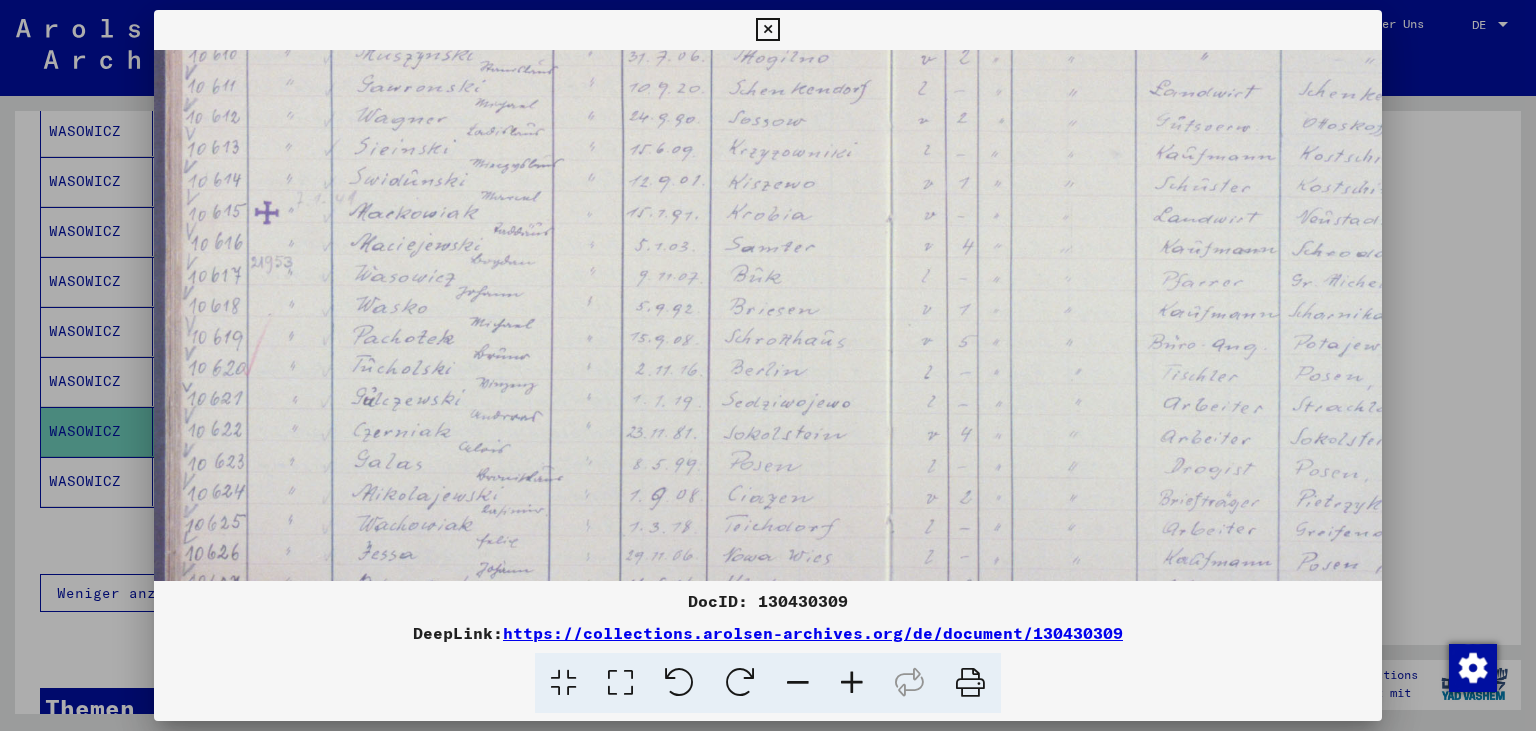 drag, startPoint x: 984, startPoint y: 448, endPoint x: 569, endPoint y: 270, distance: 451.56284 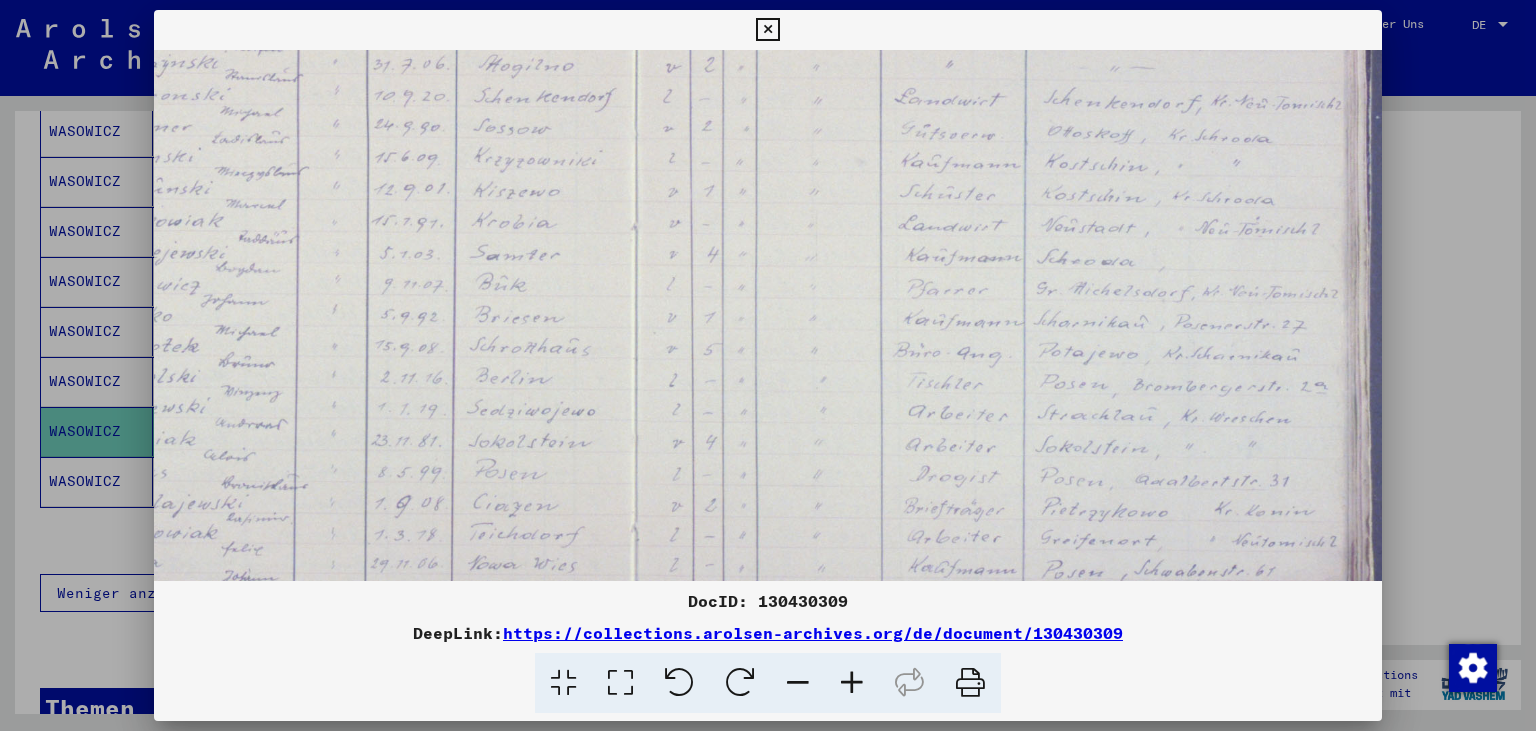 scroll, scrollTop: 588, scrollLeft: 687, axis: both 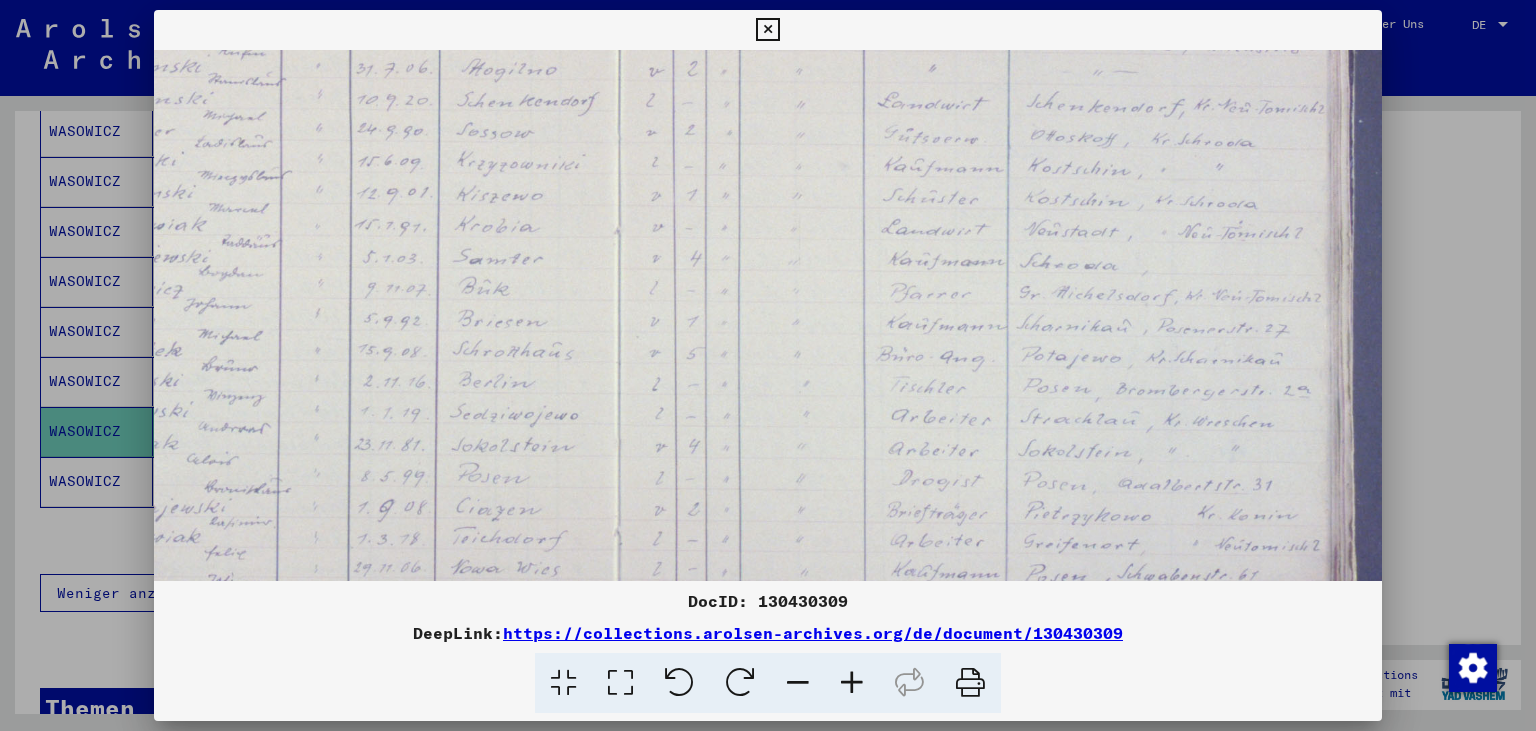 drag, startPoint x: 1198, startPoint y: 290, endPoint x: 930, endPoint y: 301, distance: 268.22565 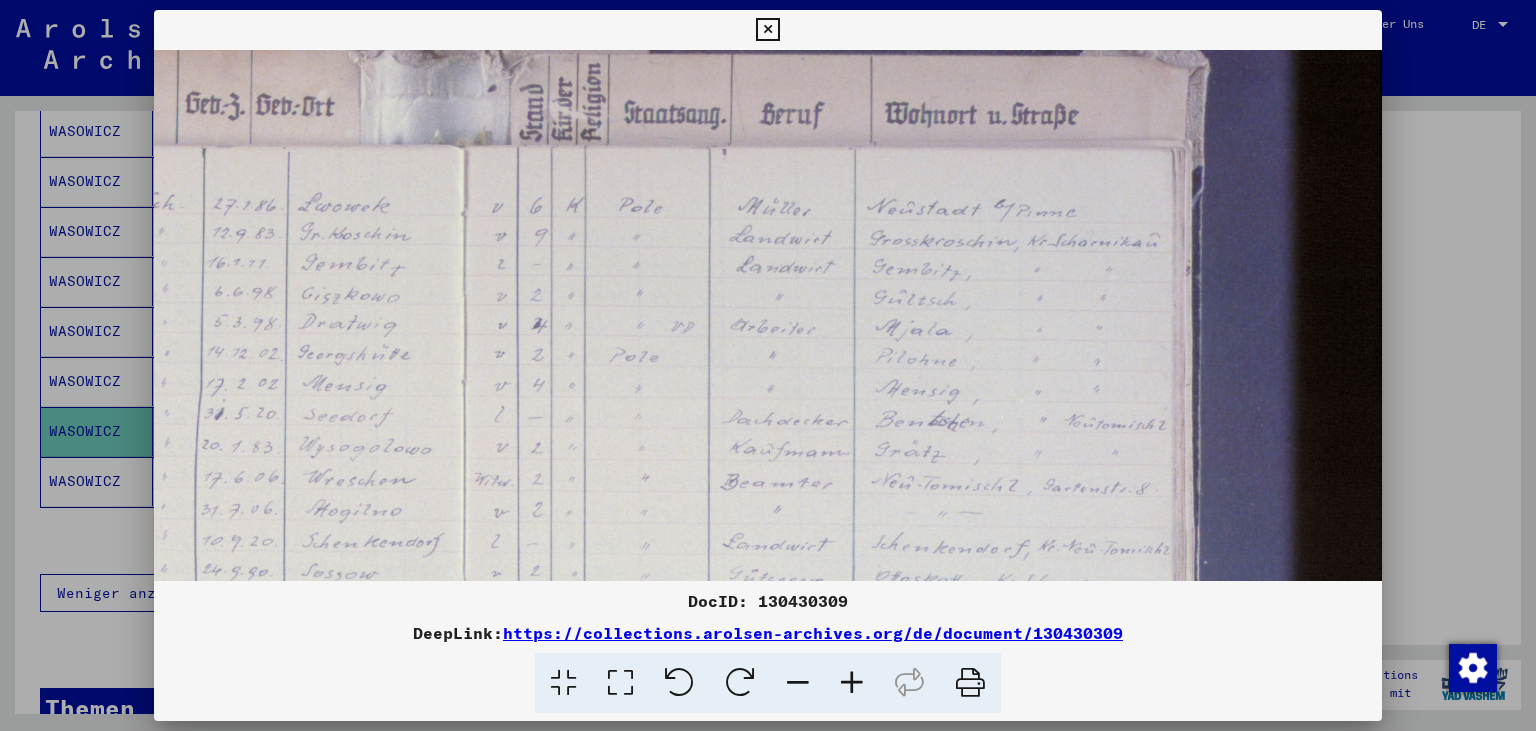 scroll, scrollTop: 136, scrollLeft: 842, axis: both 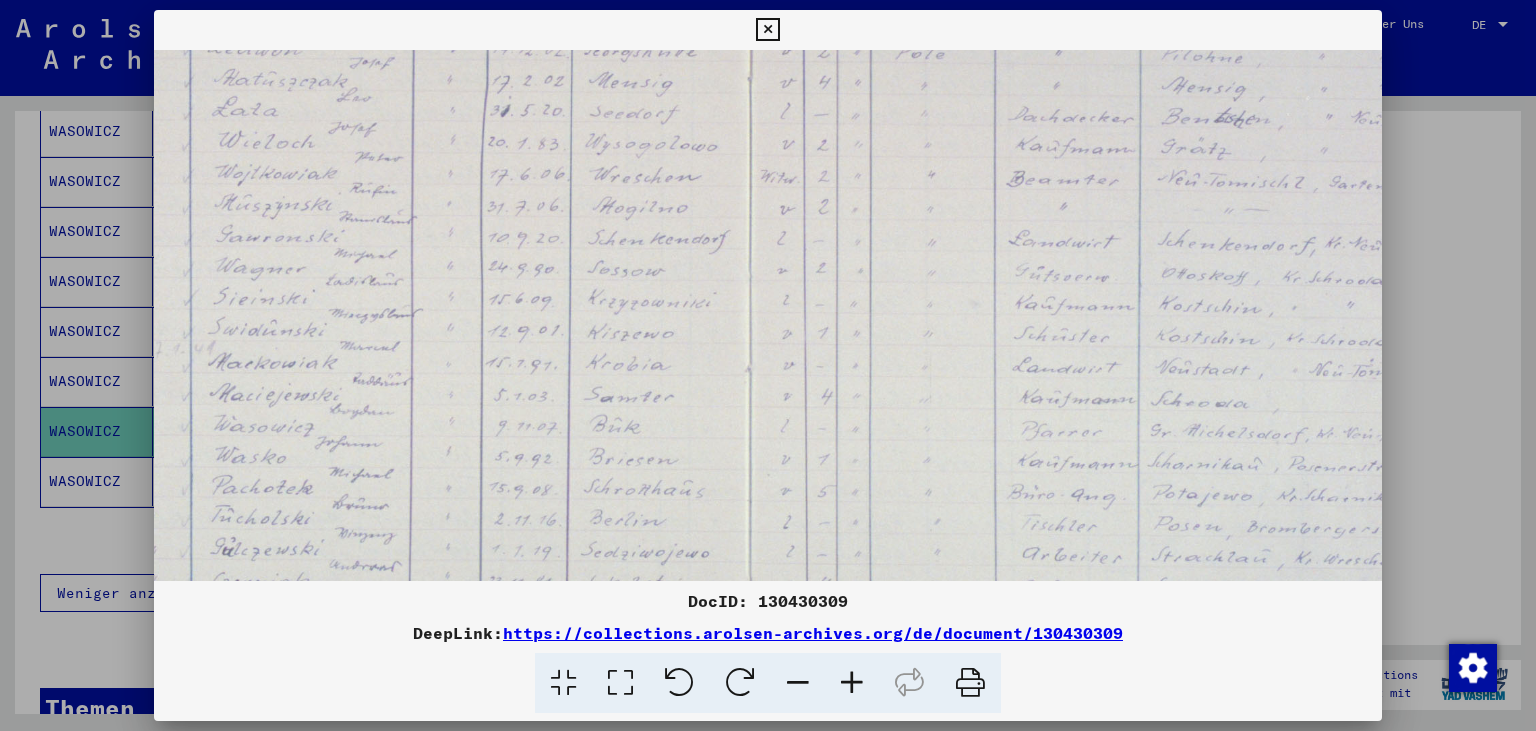 drag, startPoint x: 1182, startPoint y: 298, endPoint x: 1364, endPoint y: 421, distance: 219.66565 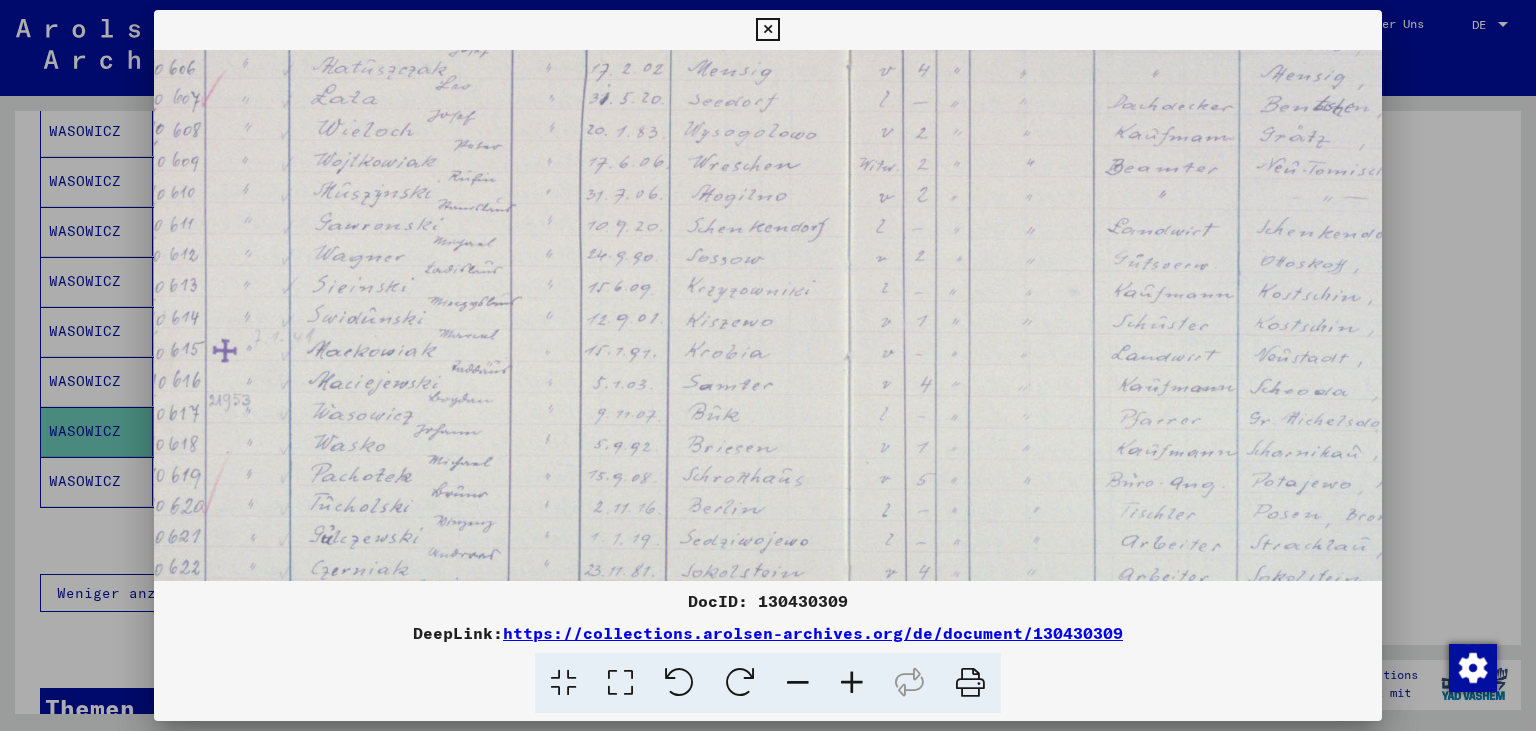 click at bounding box center (733, 278) 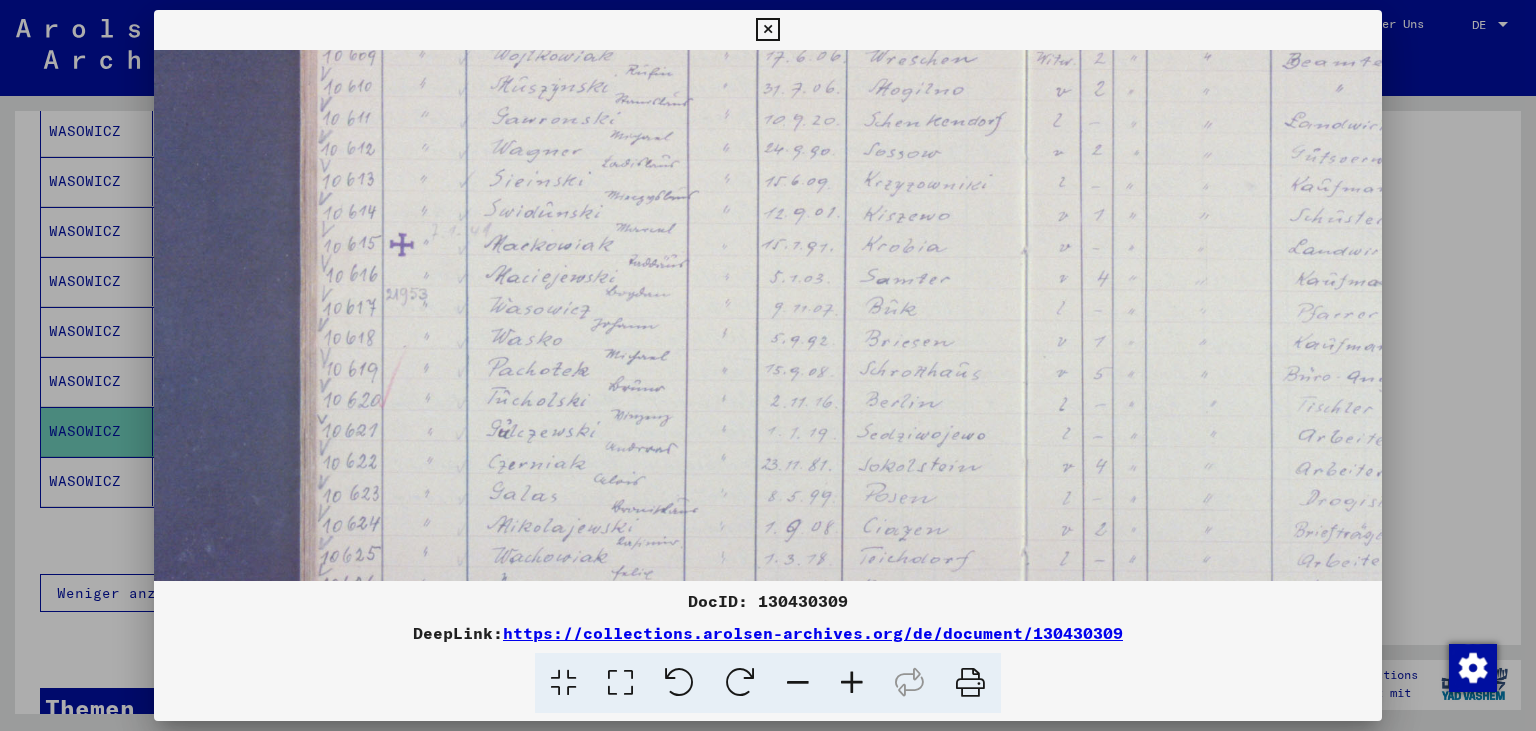 scroll, scrollTop: 572, scrollLeft: 273, axis: both 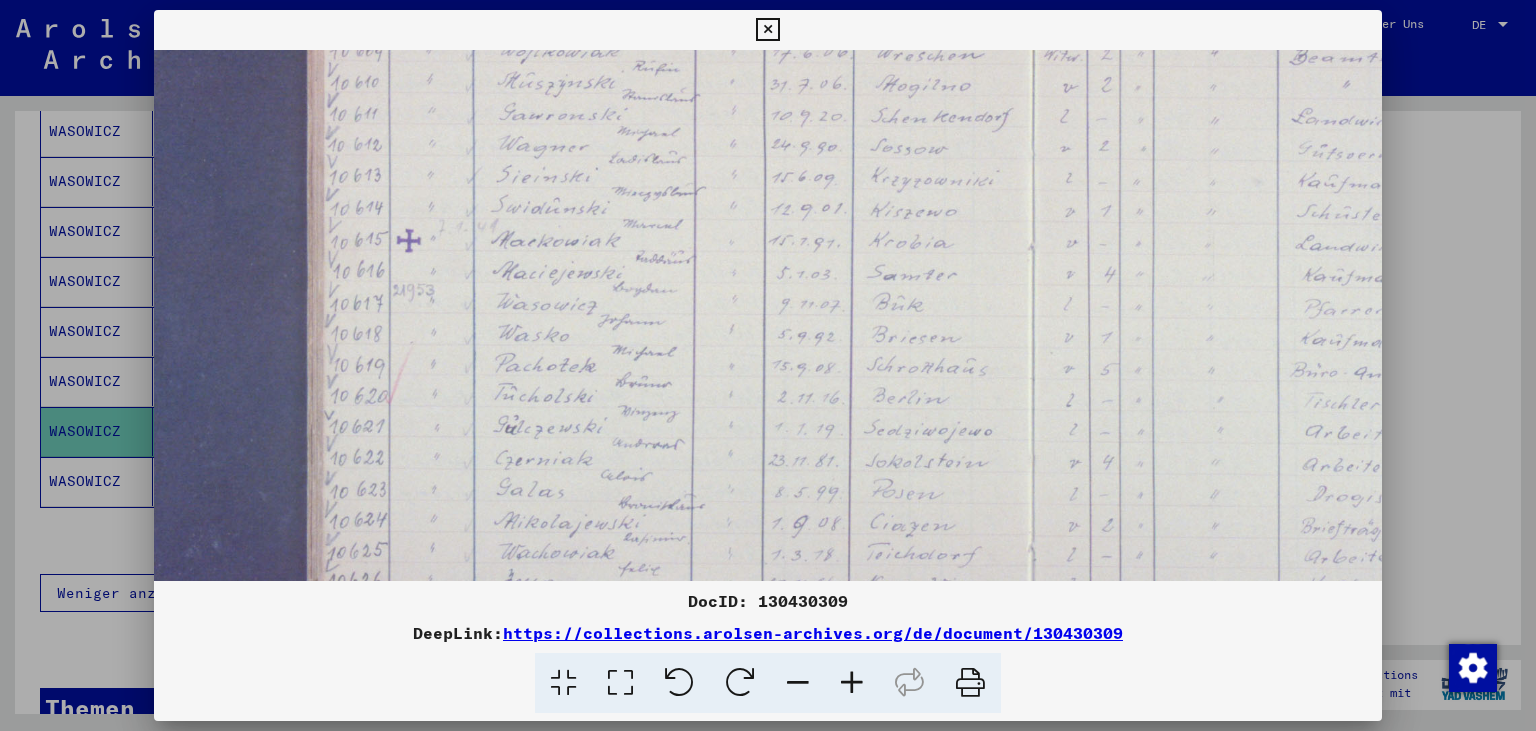 drag, startPoint x: 557, startPoint y: 450, endPoint x: 739, endPoint y: 340, distance: 212.65935 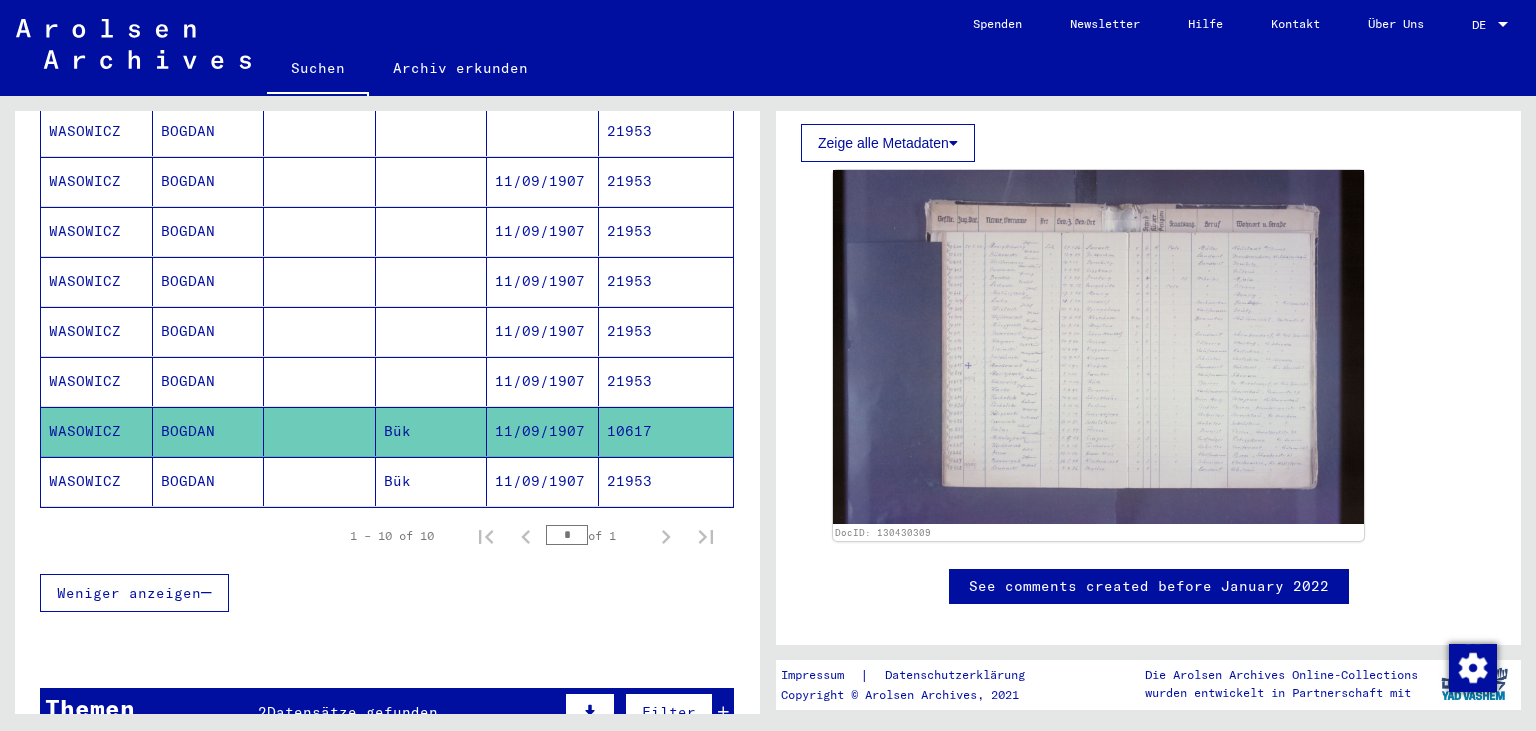 click on "WASOWICZ" 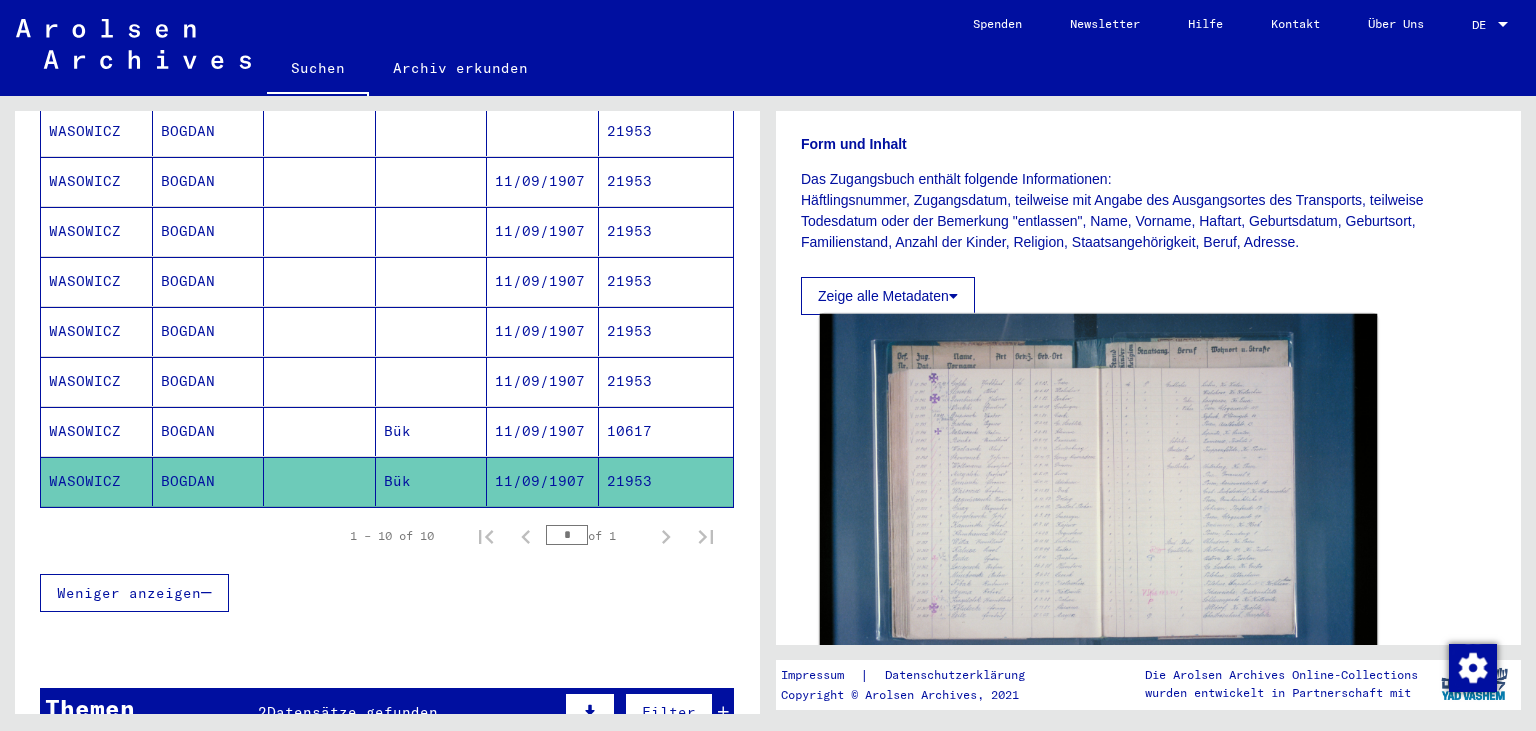 scroll, scrollTop: 441, scrollLeft: 0, axis: vertical 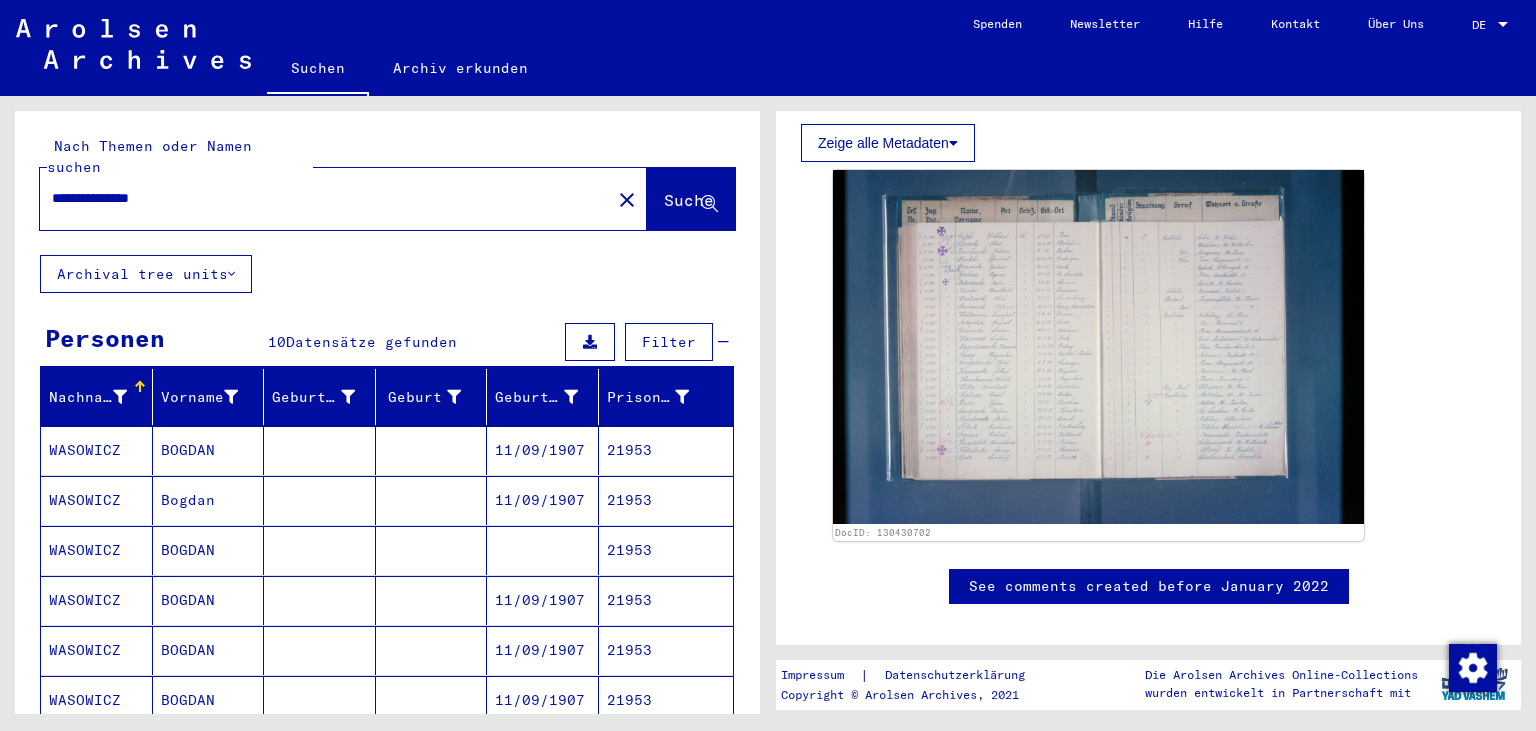 click on "BOGDAN" at bounding box center (209, 500) 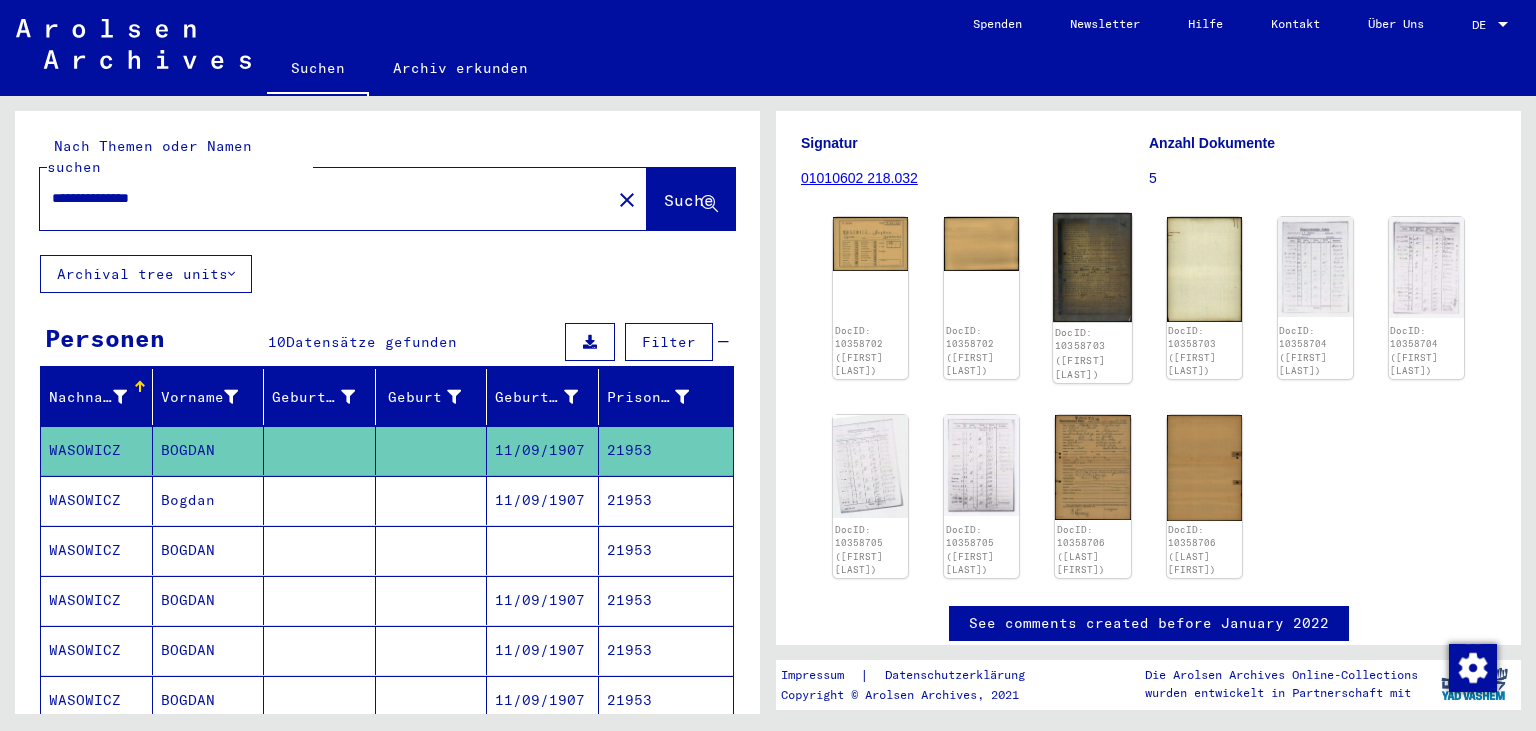 scroll, scrollTop: 220, scrollLeft: 0, axis: vertical 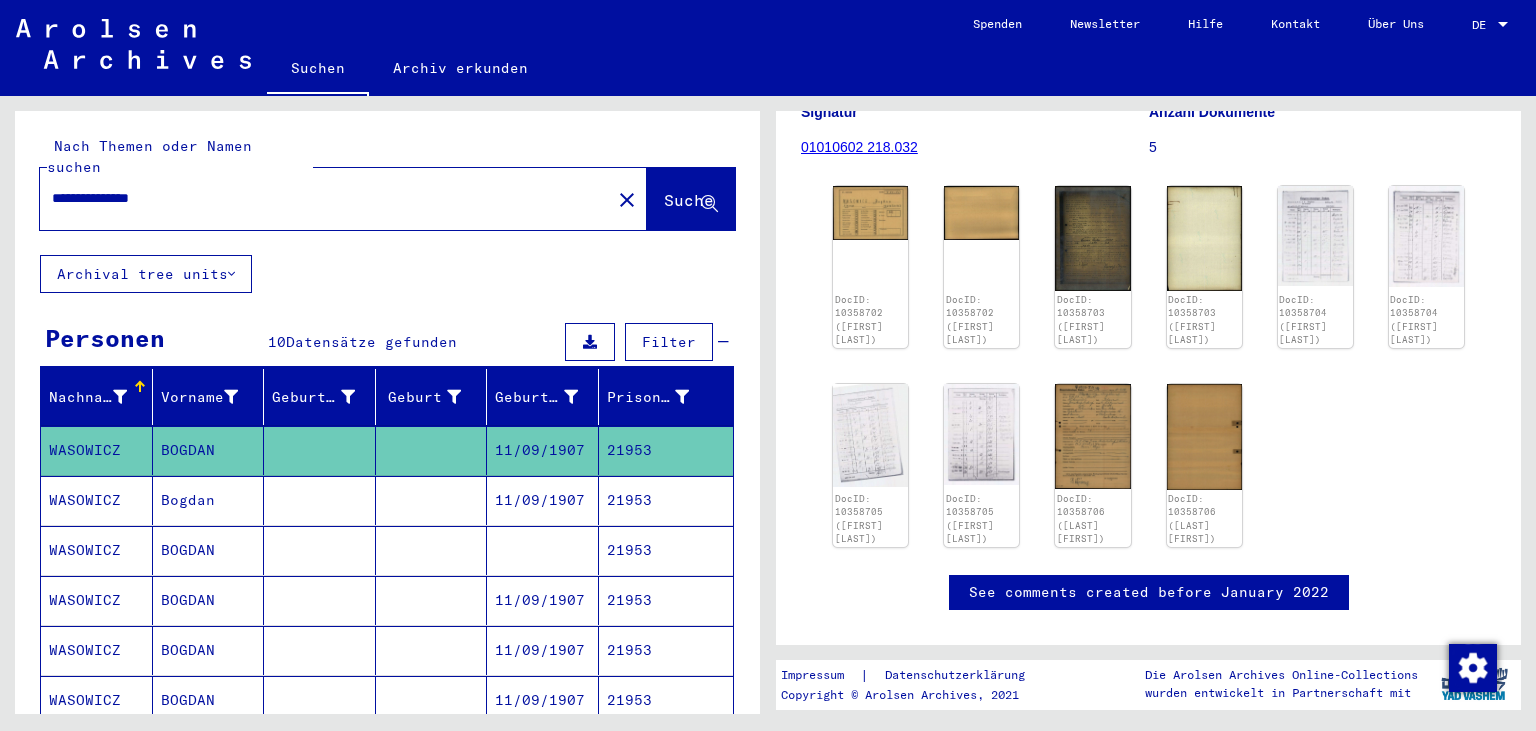 click on "WASOWICZ" at bounding box center (97, 550) 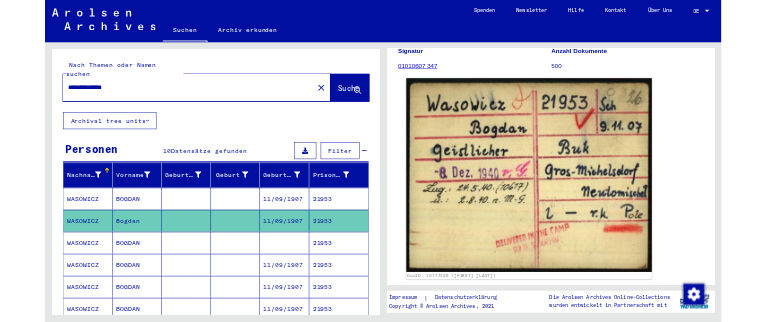 scroll, scrollTop: 220, scrollLeft: 0, axis: vertical 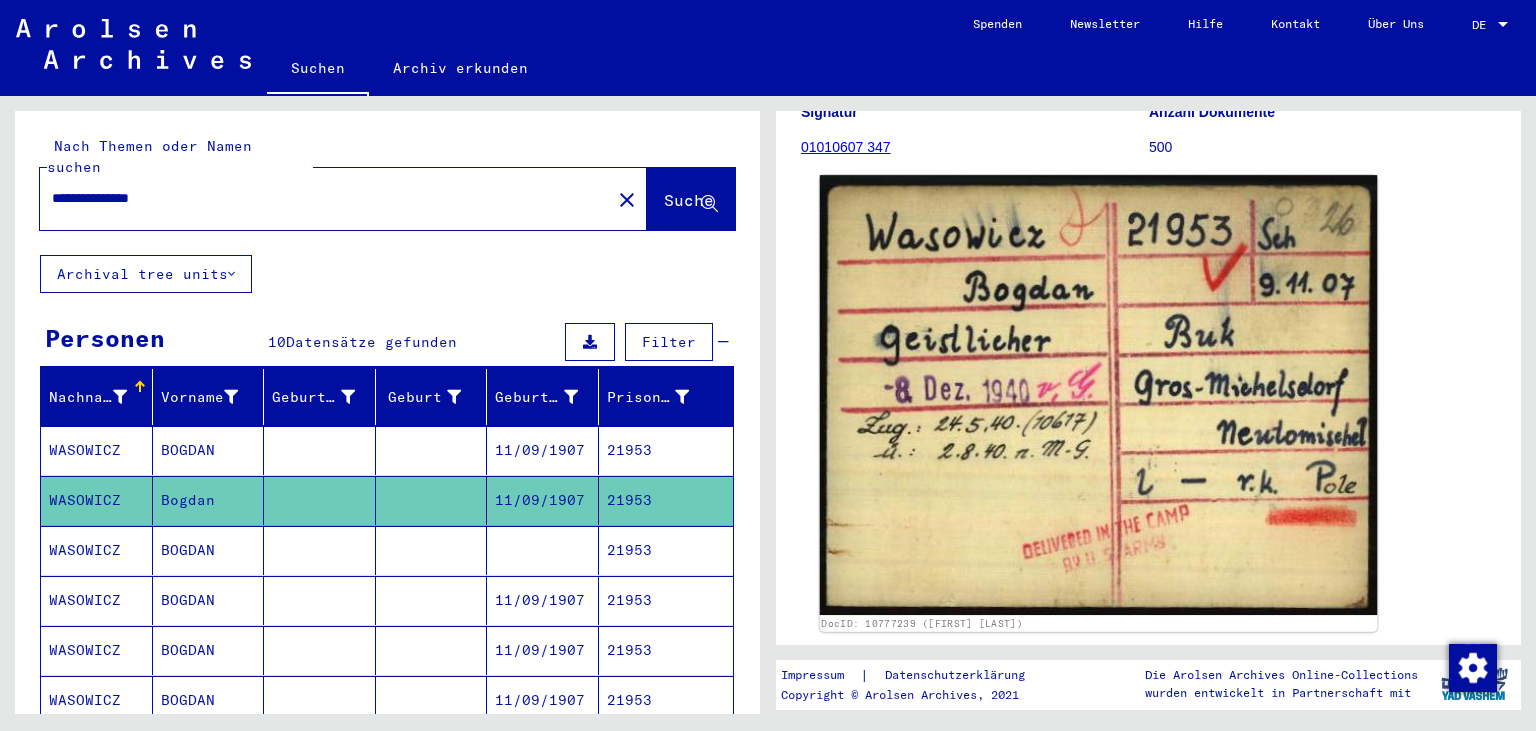 click 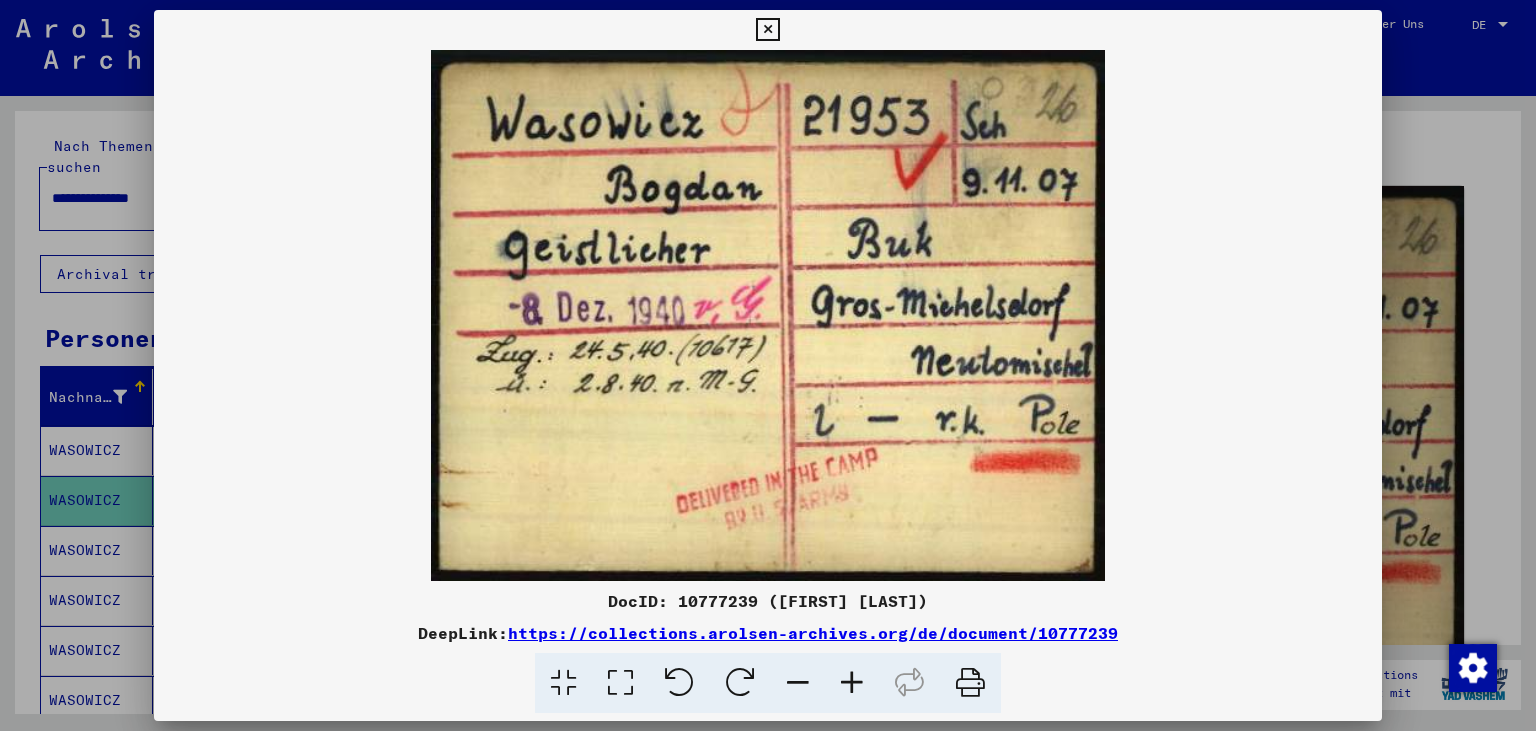 scroll, scrollTop: 0, scrollLeft: 0, axis: both 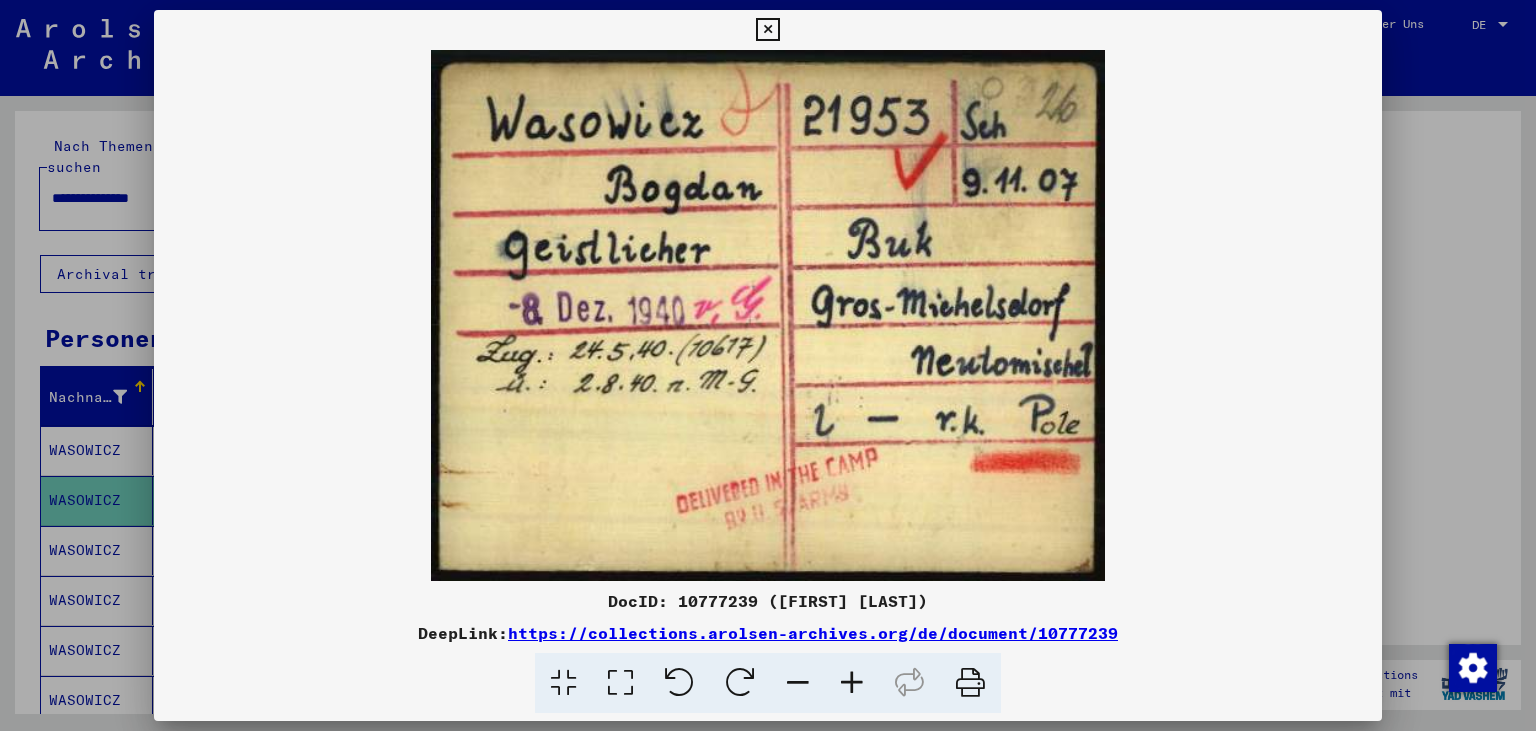 click at bounding box center (767, 30) 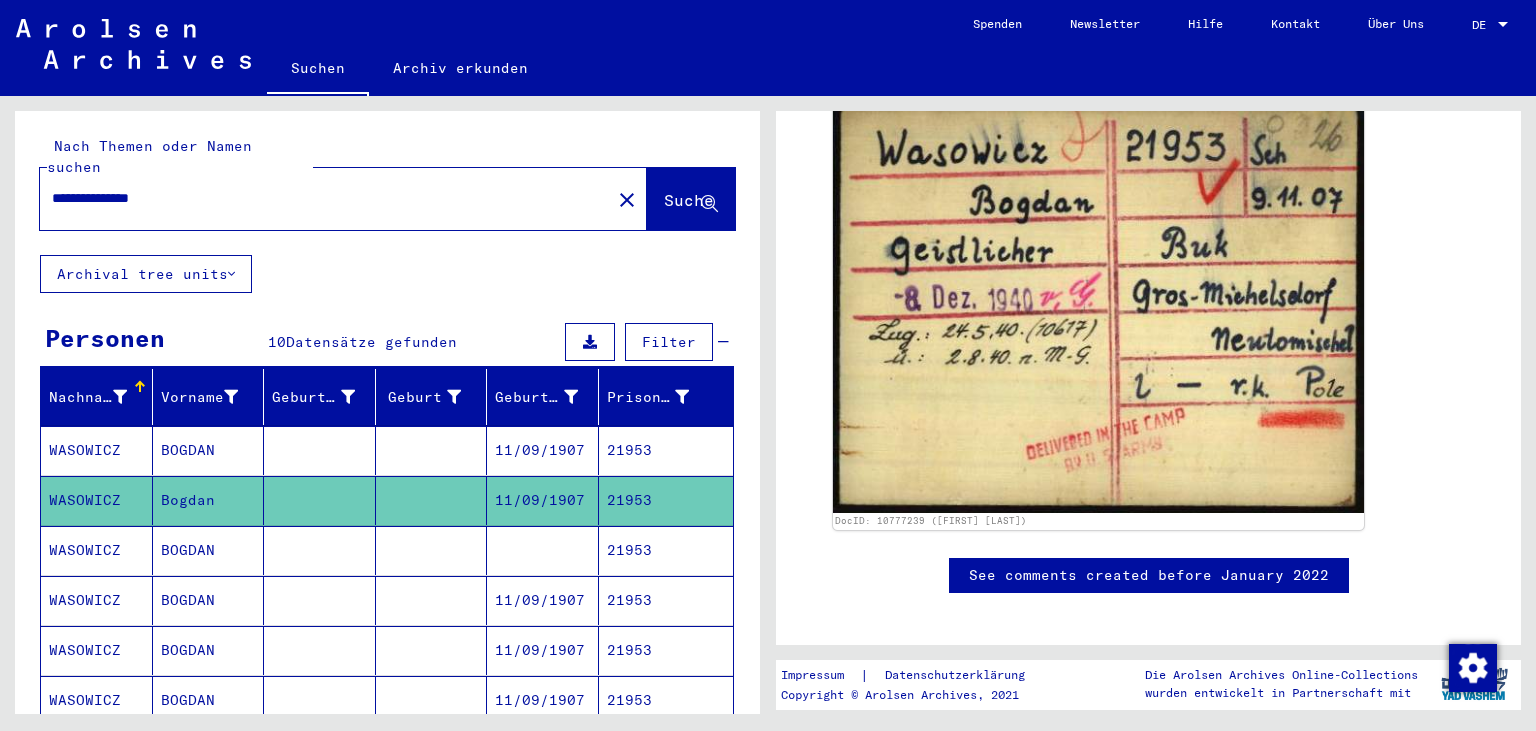 drag, startPoint x: 161, startPoint y: 189, endPoint x: 0, endPoint y: 208, distance: 162.11725 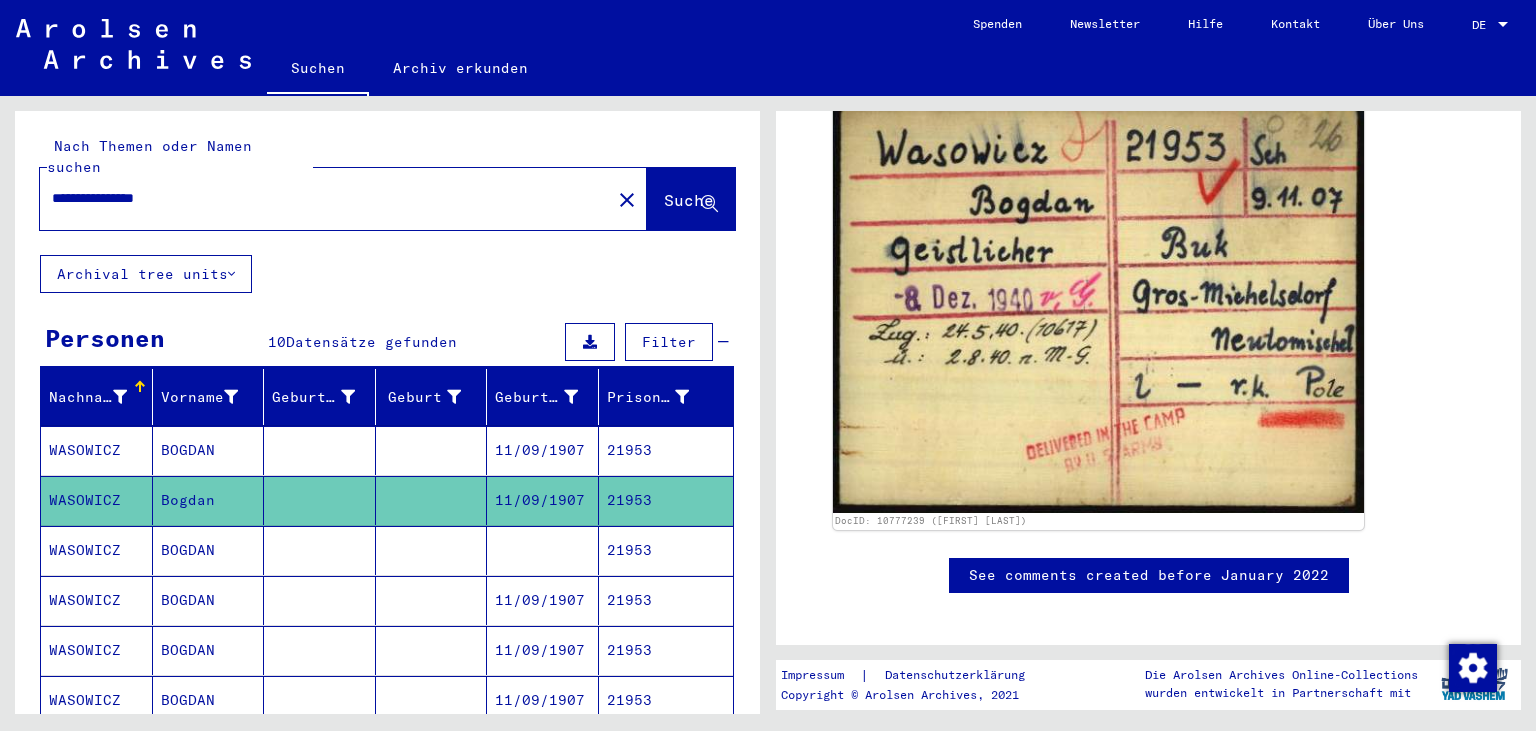 type on "**********" 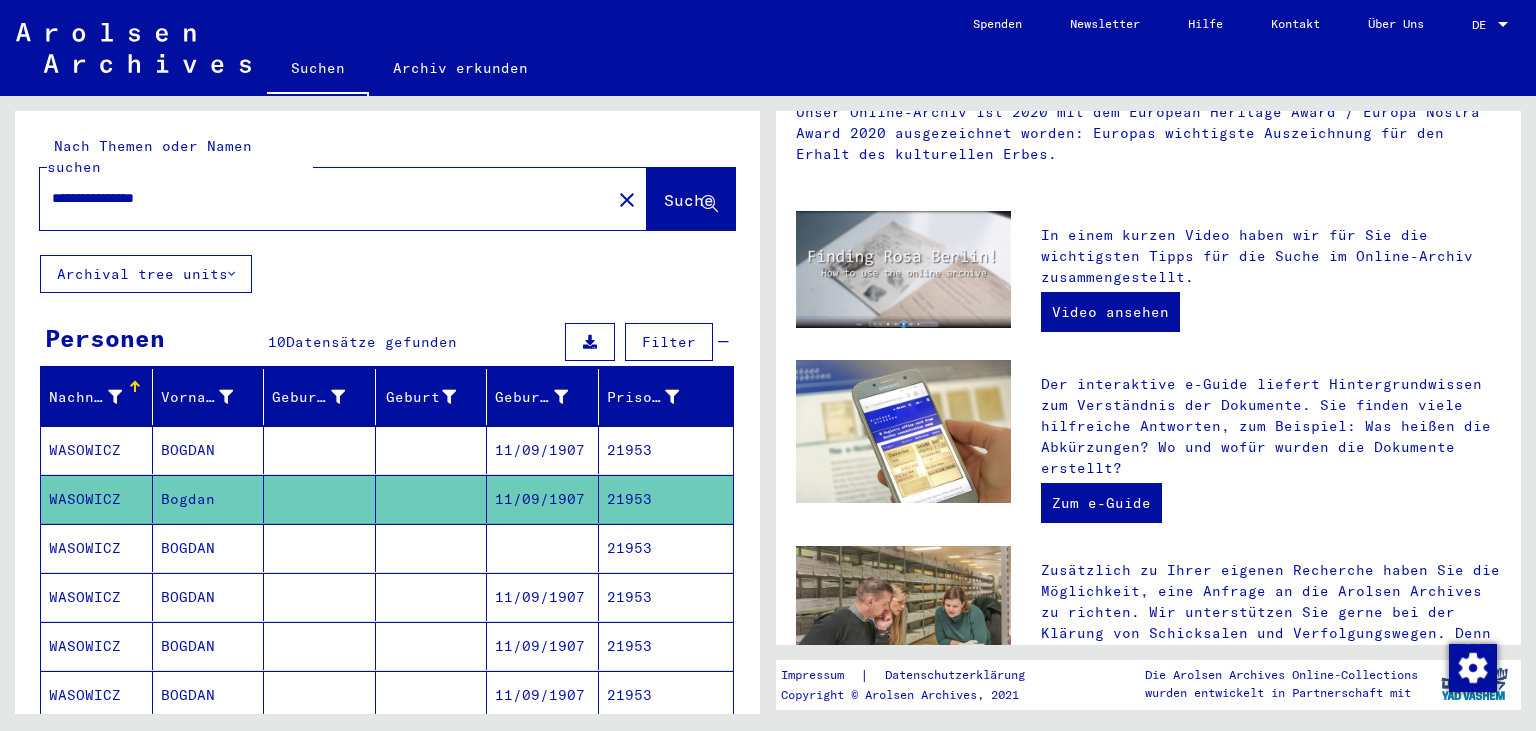 scroll, scrollTop: 0, scrollLeft: 0, axis: both 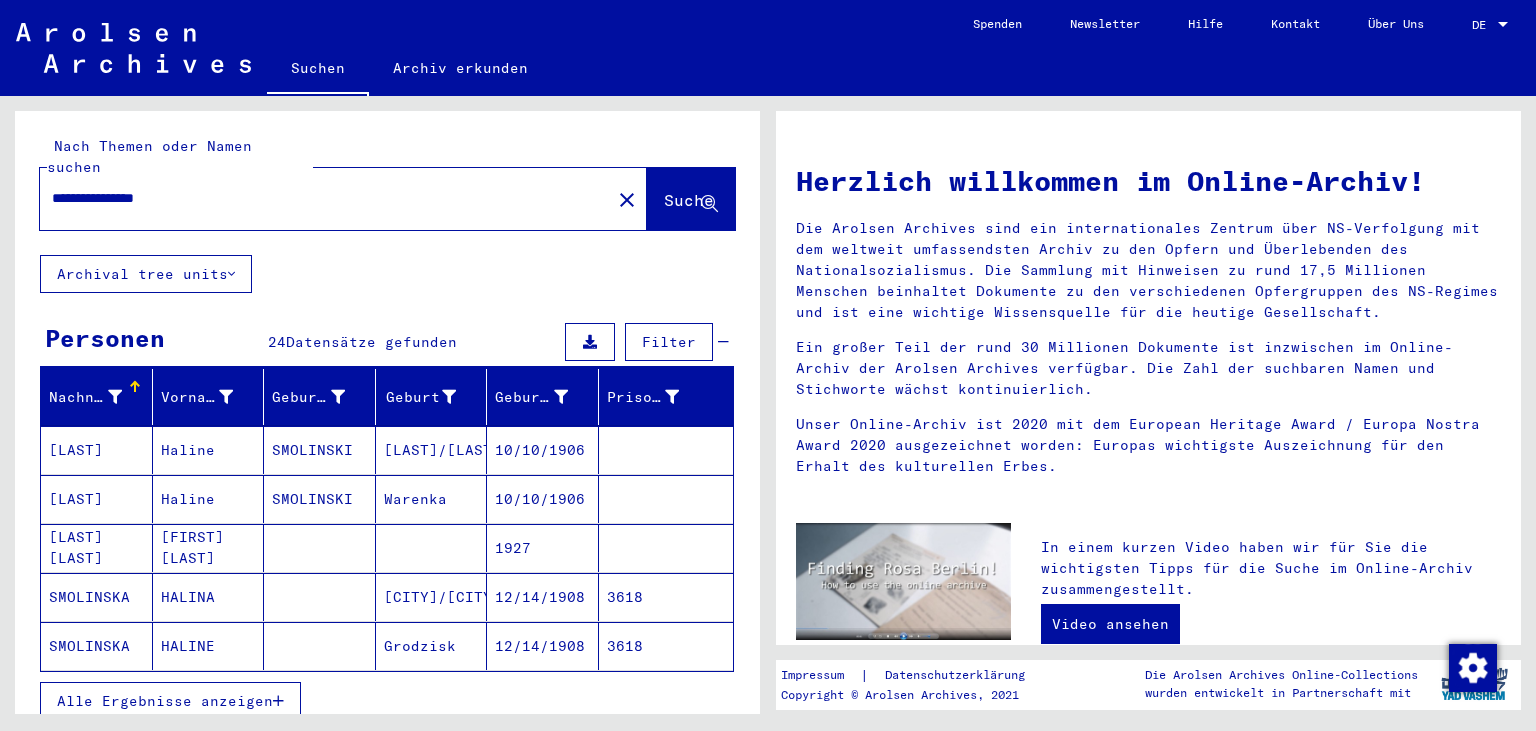 click on "Alle Ergebnisse anzeigen" at bounding box center (170, 701) 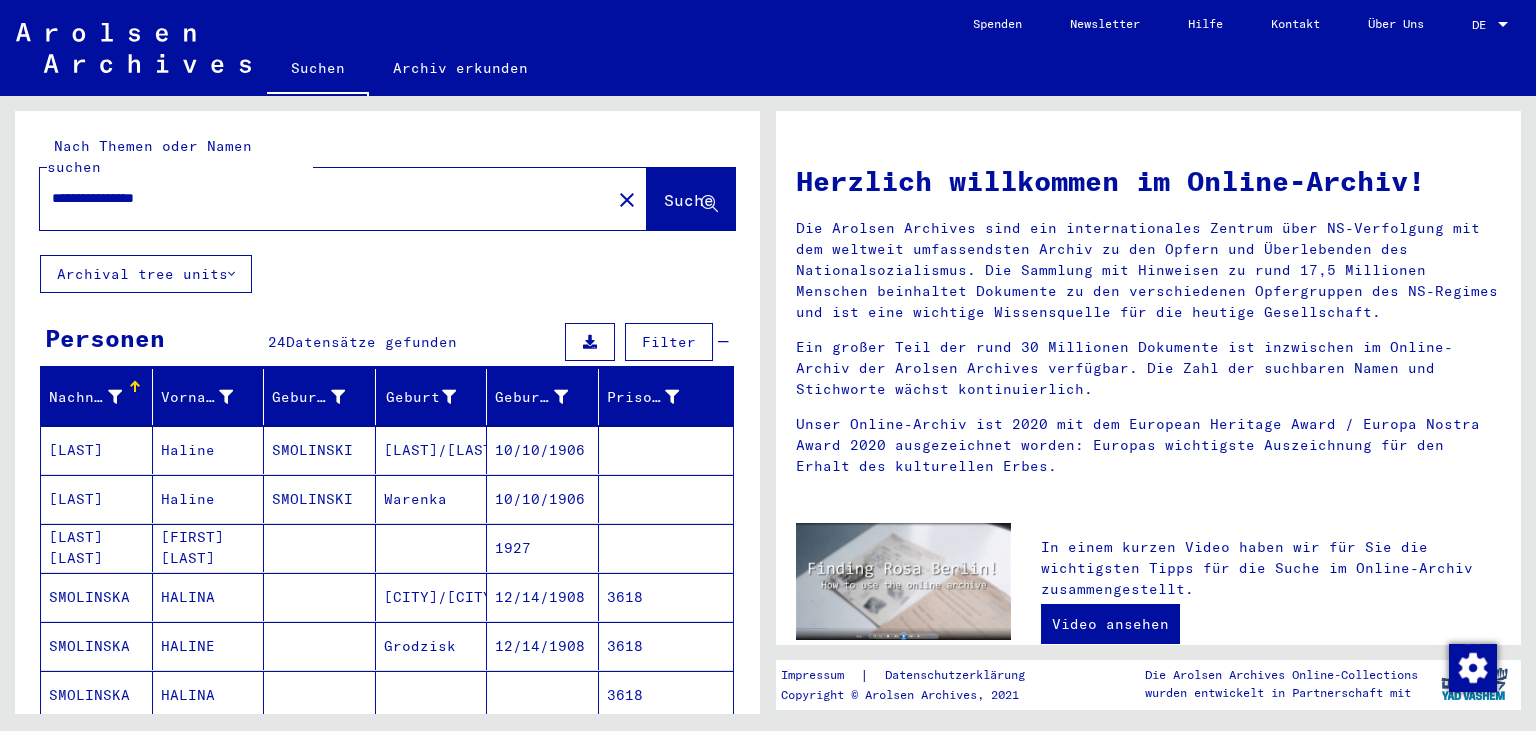 click on "SMOLINSKA" at bounding box center [97, 646] 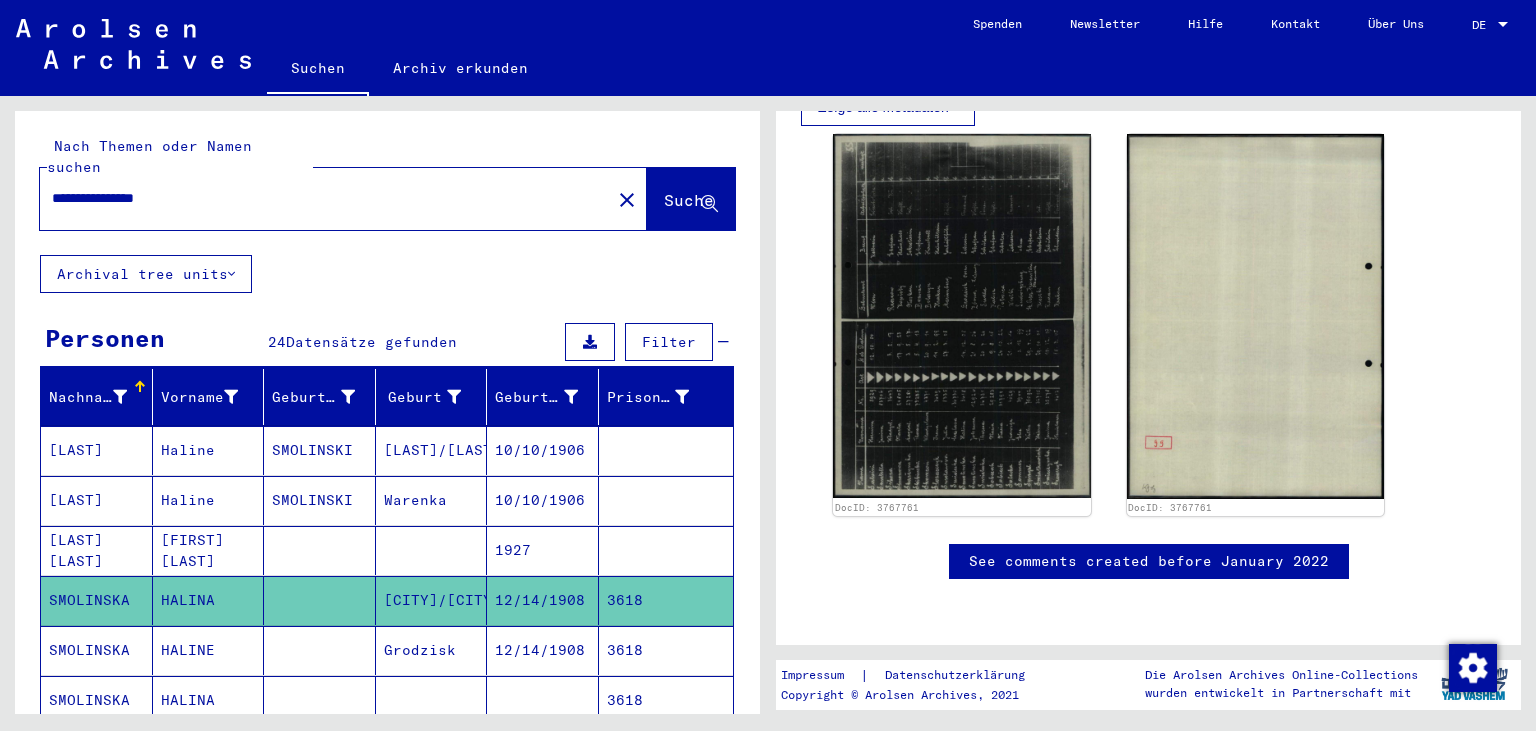 scroll, scrollTop: 662, scrollLeft: 0, axis: vertical 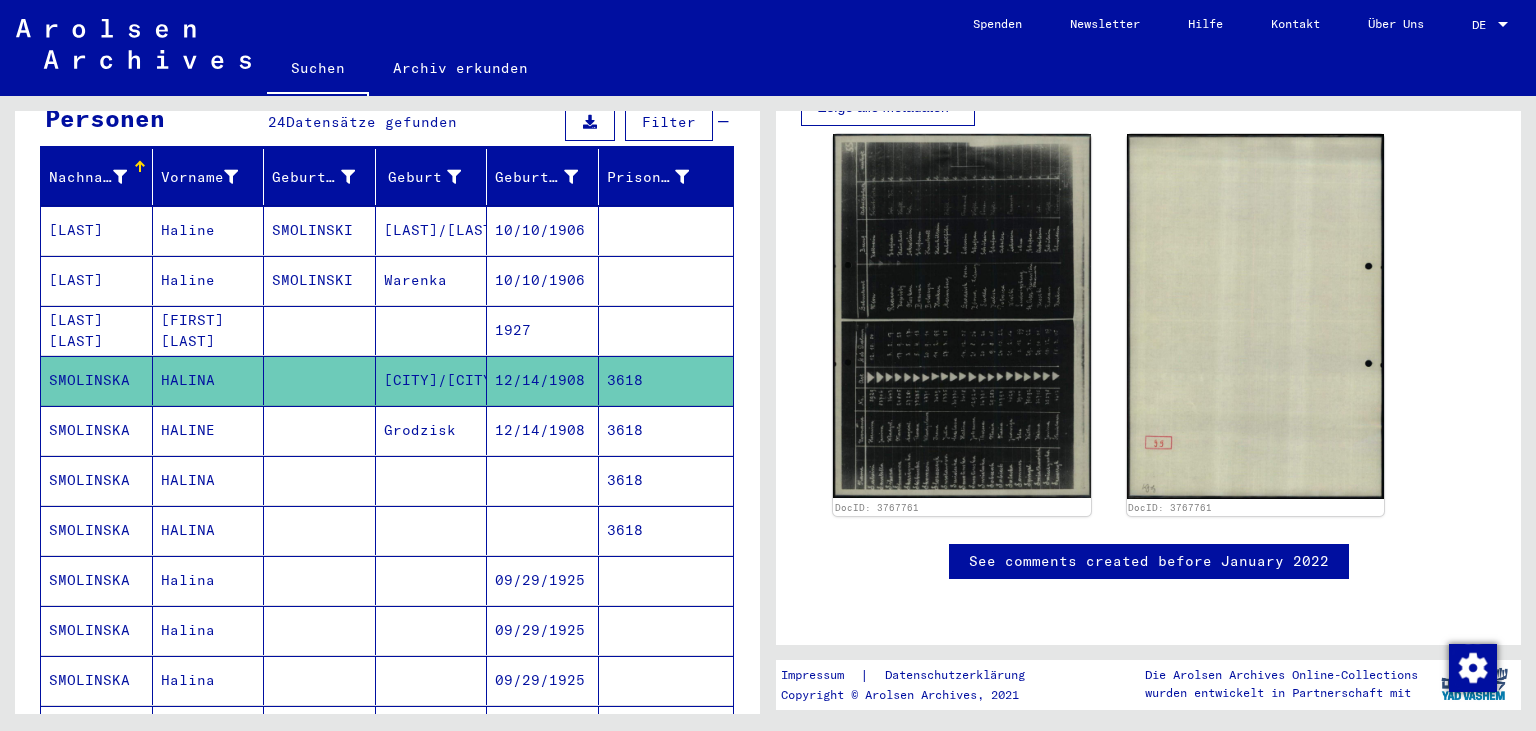click on "SMOLINSKA" at bounding box center (97, 480) 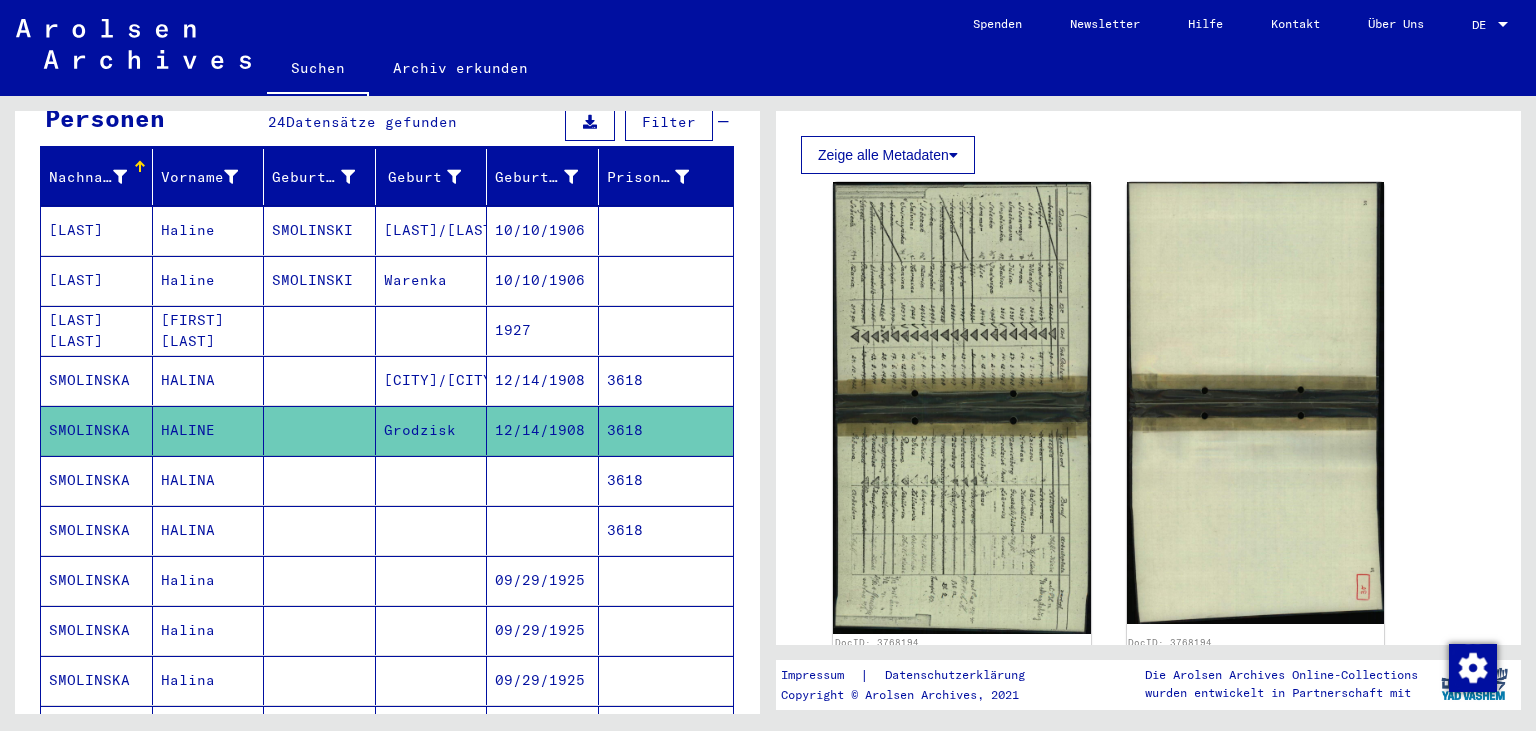 scroll, scrollTop: 772, scrollLeft: 0, axis: vertical 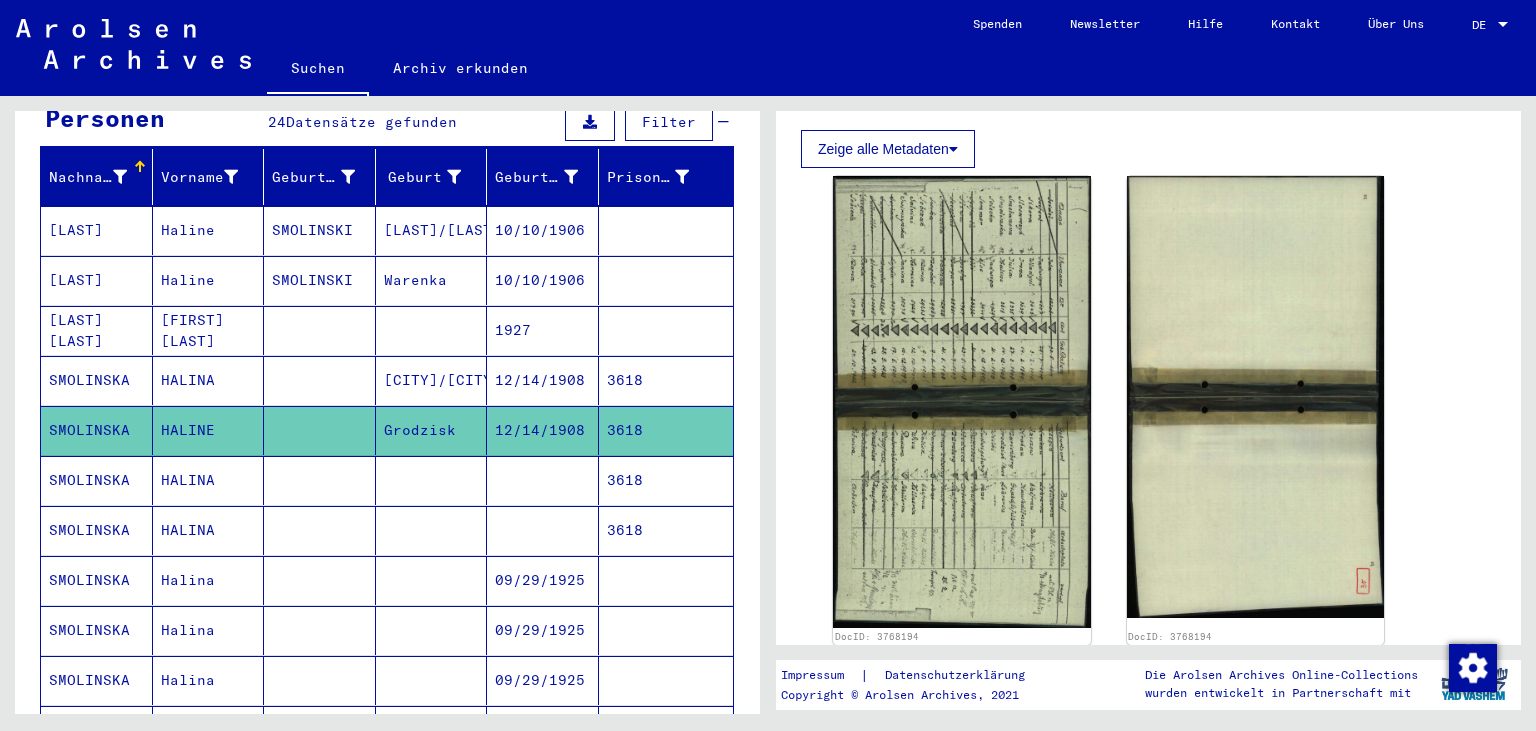 click on "SMOLINSKA" at bounding box center [97, 530] 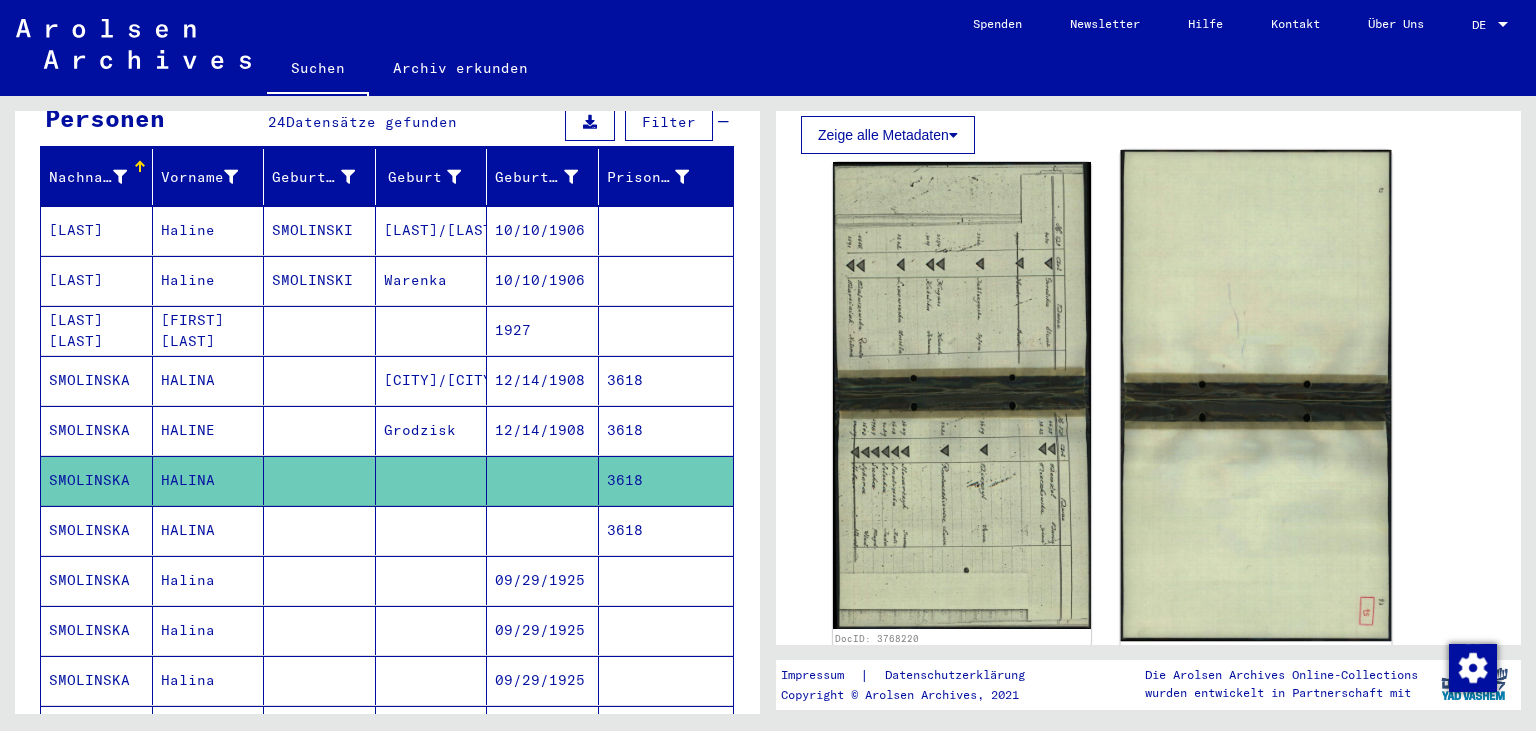 scroll, scrollTop: 993, scrollLeft: 0, axis: vertical 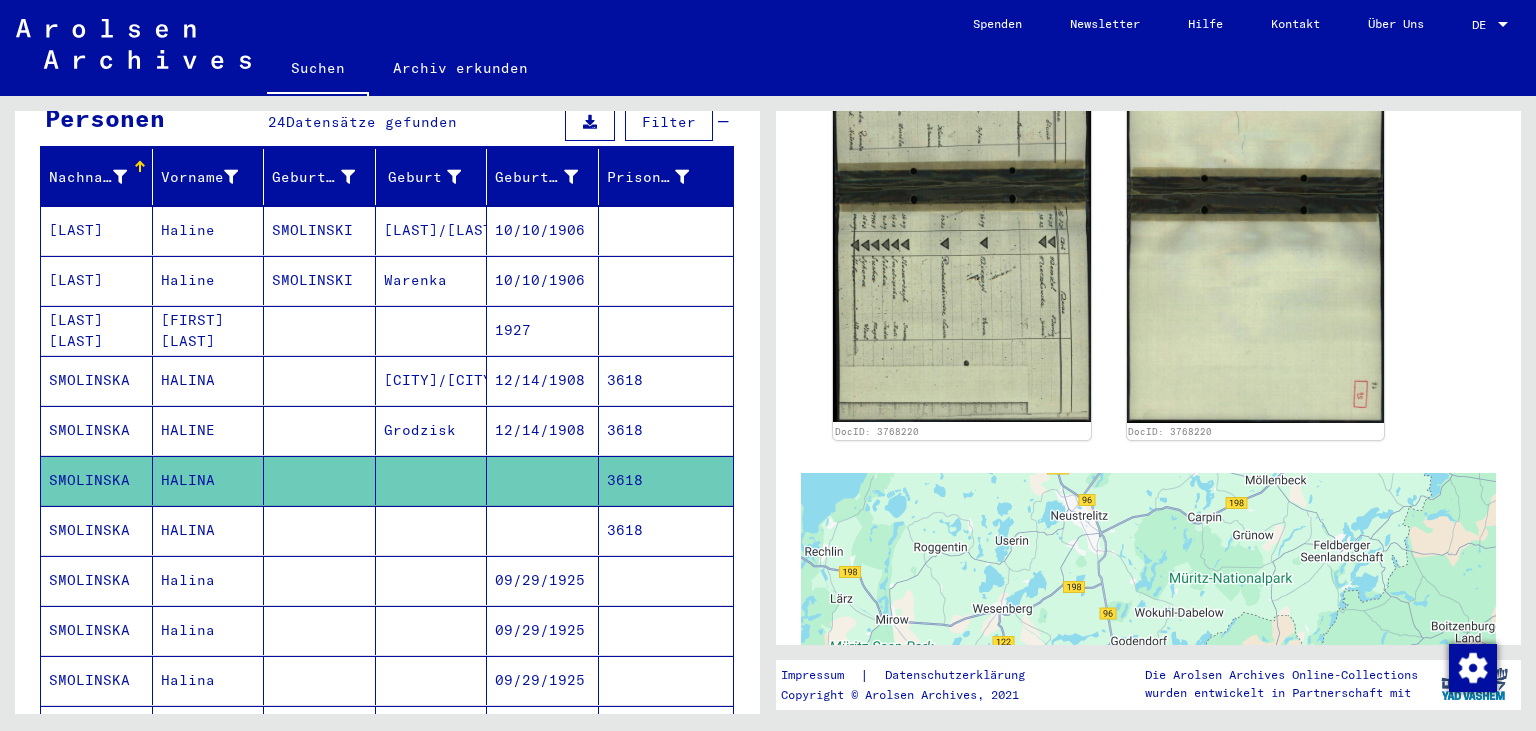 click on "SMOLINSKA" at bounding box center (97, 580) 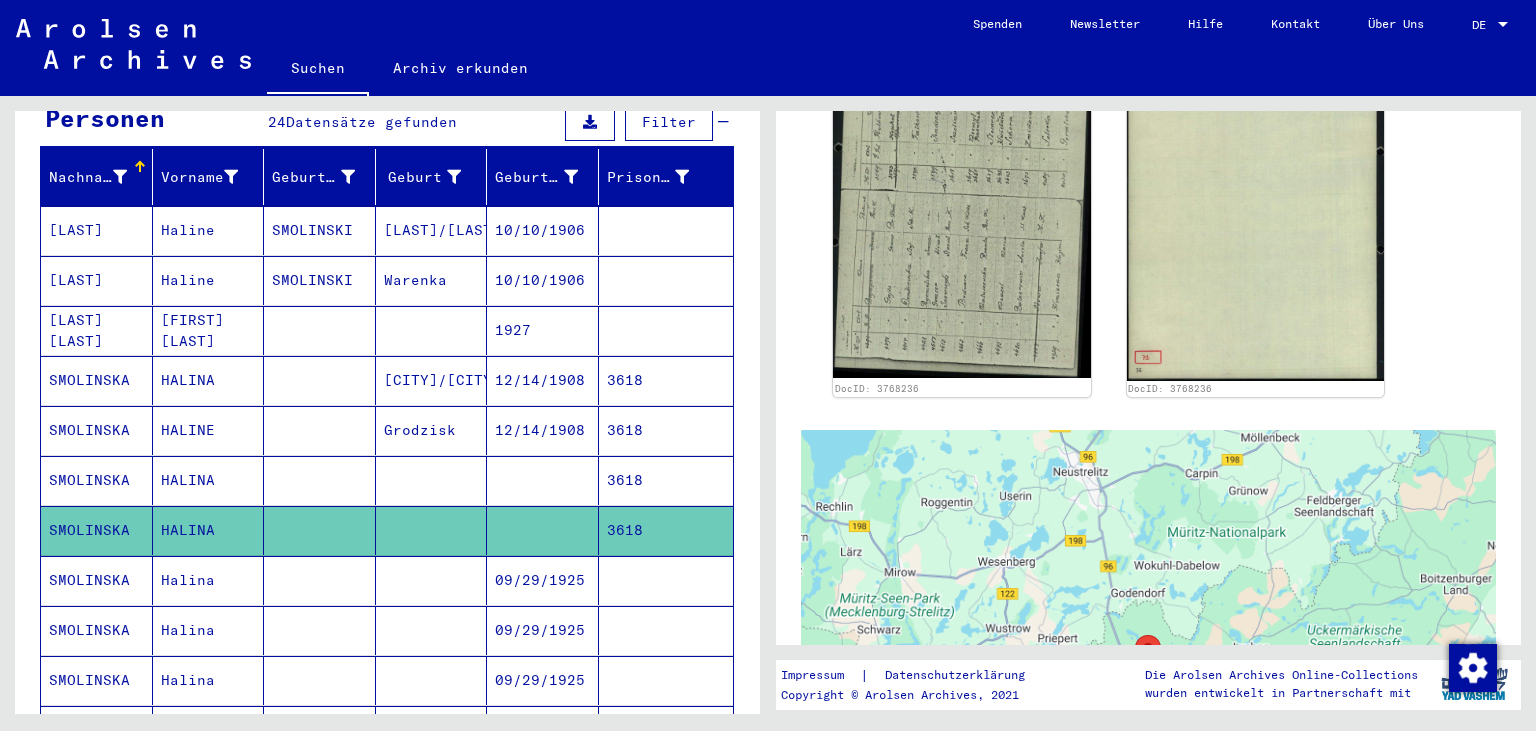 scroll, scrollTop: 1104, scrollLeft: 0, axis: vertical 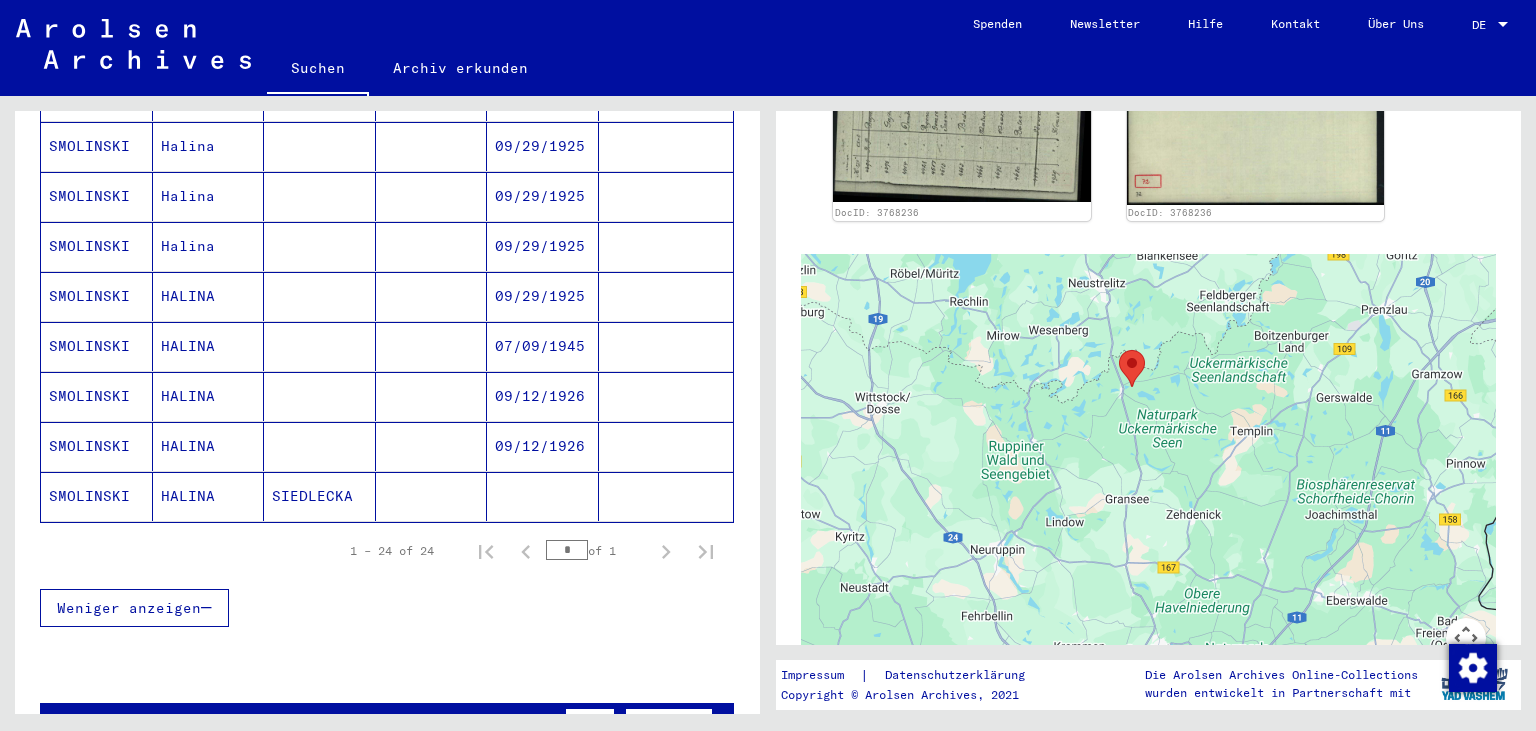 click on "SMOLINSKI" 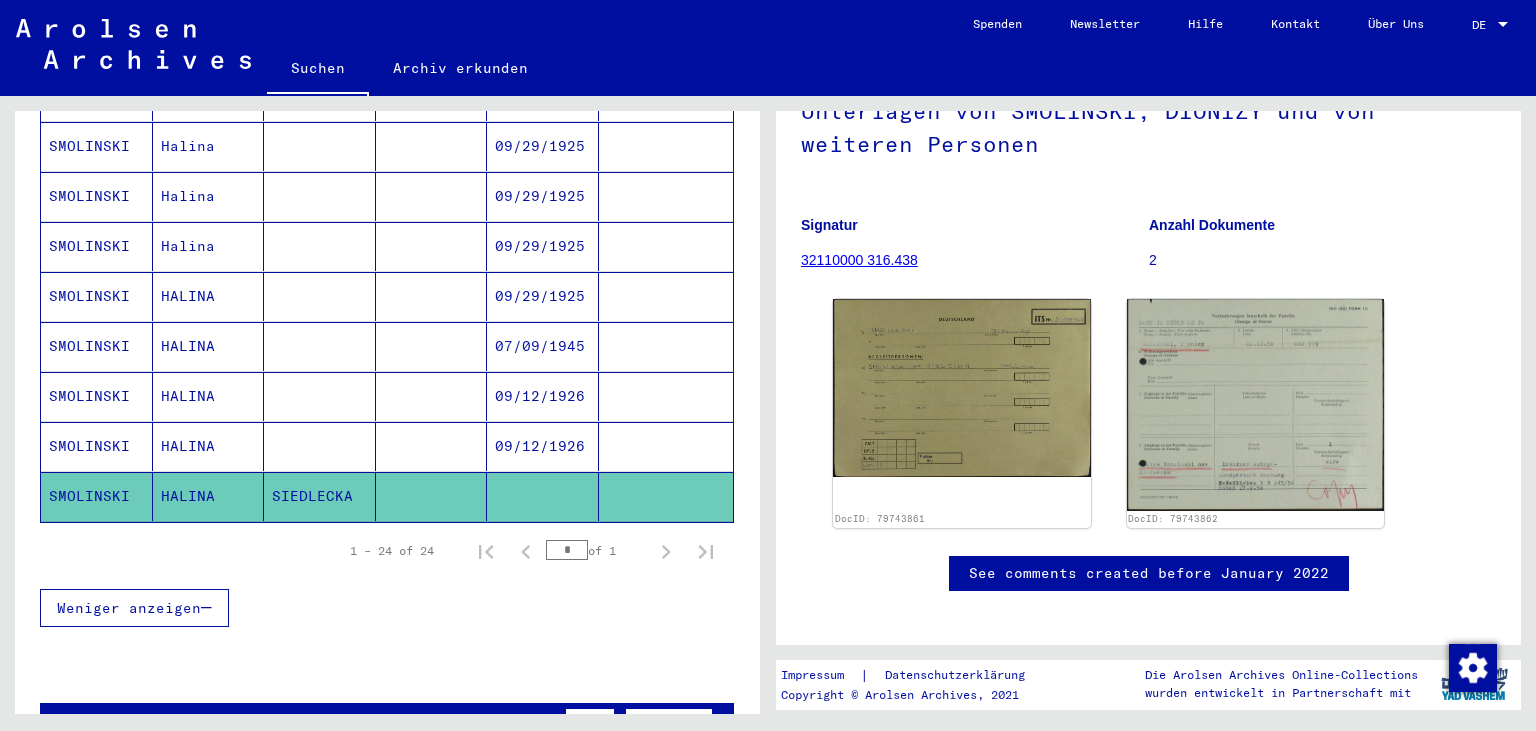 scroll, scrollTop: 220, scrollLeft: 0, axis: vertical 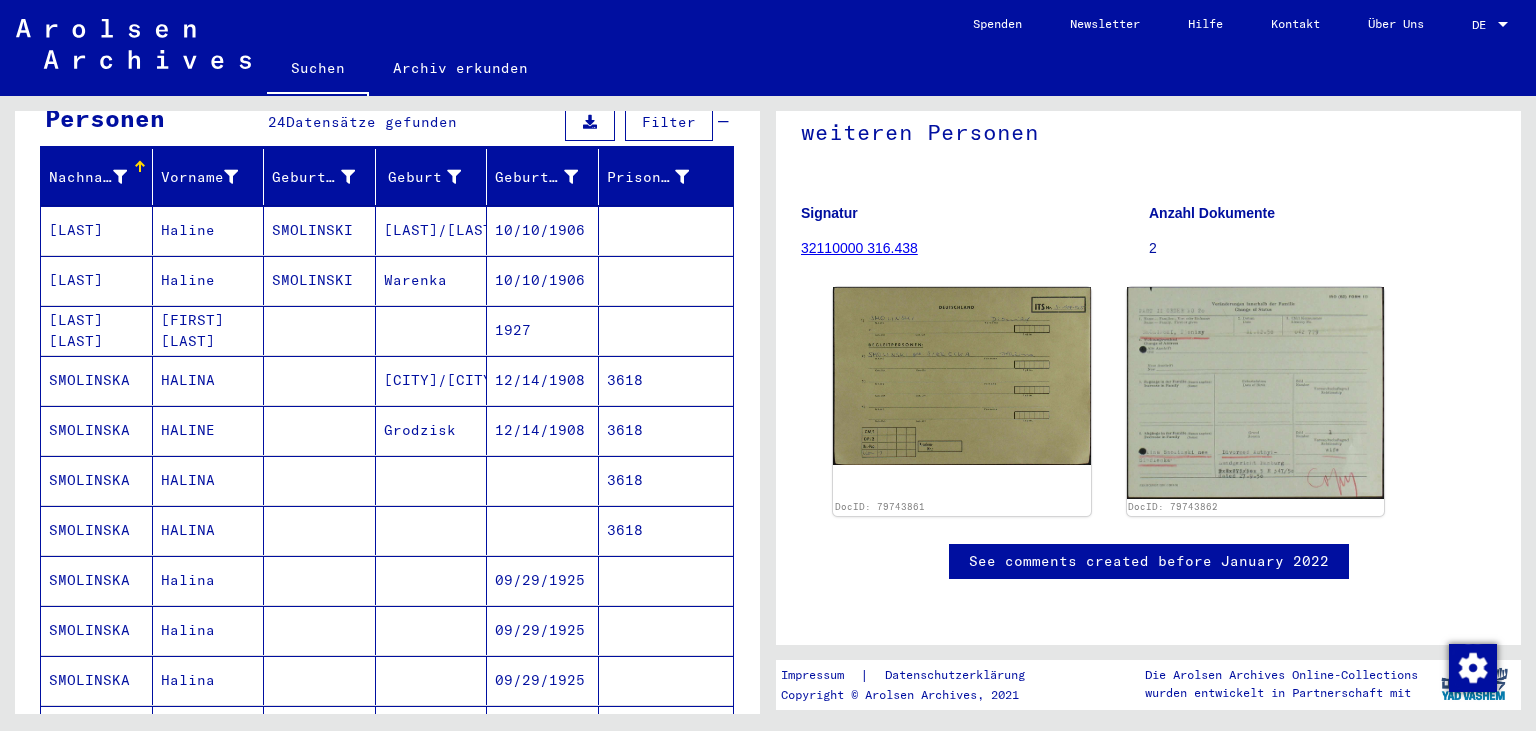 click on "SMOLINSKA" at bounding box center [97, 430] 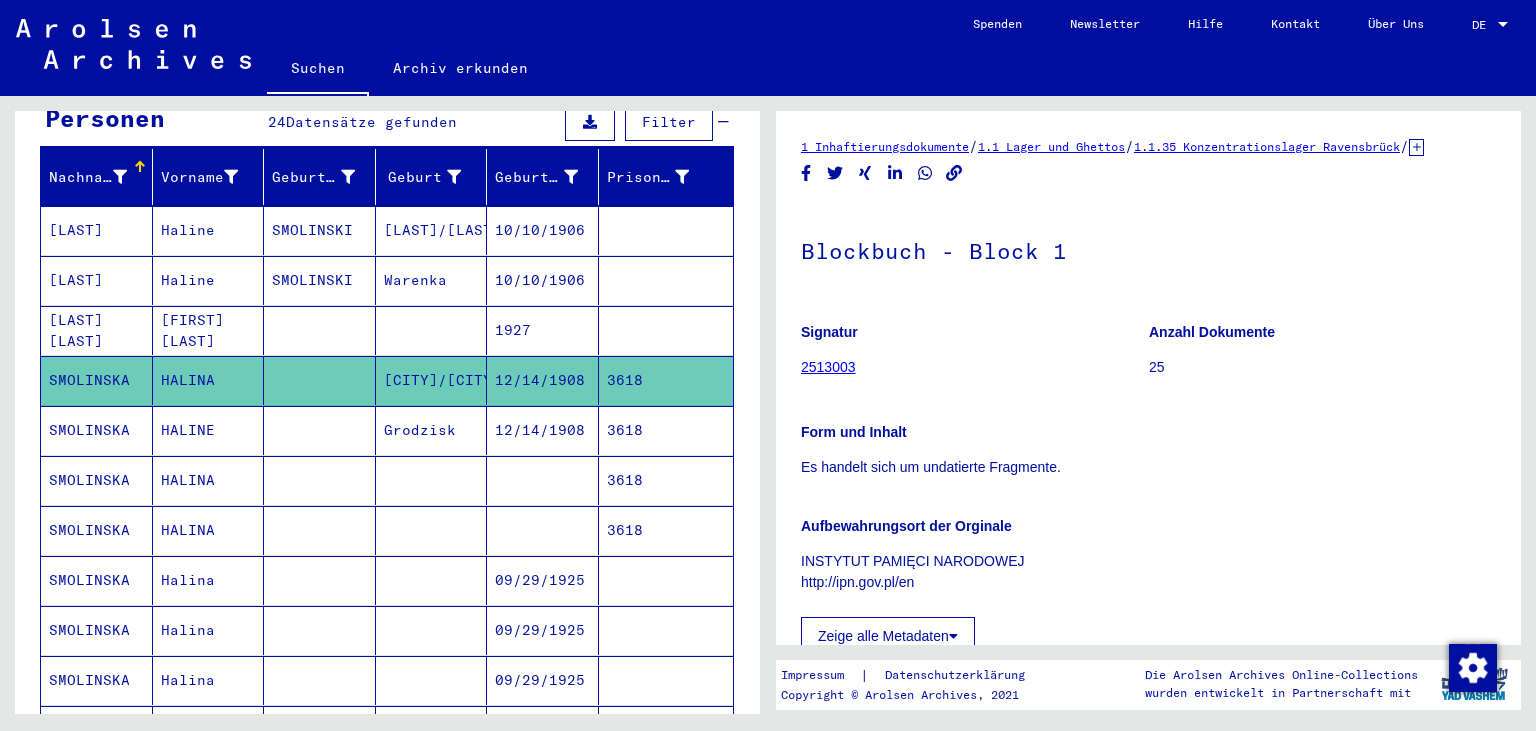 scroll, scrollTop: 220, scrollLeft: 0, axis: vertical 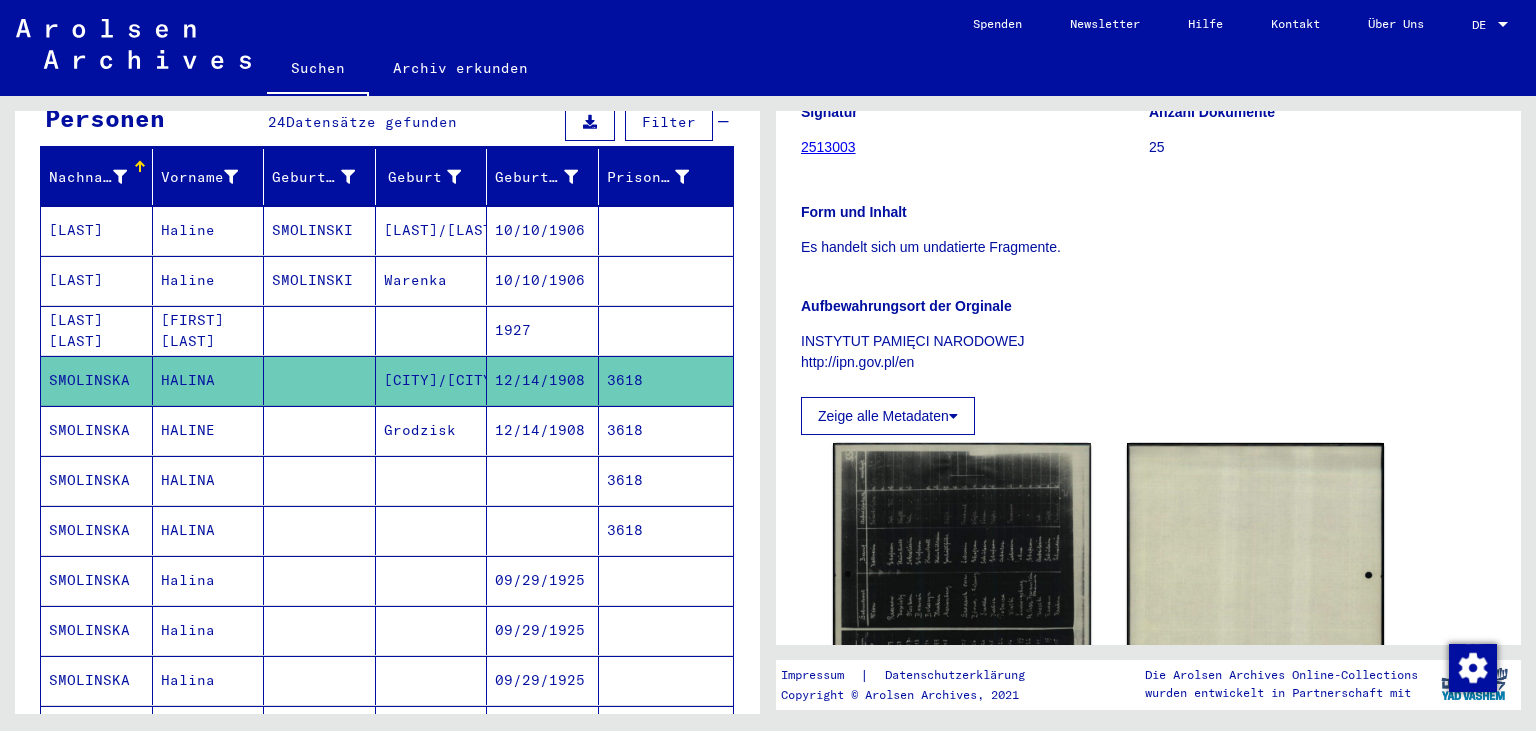 click on "SMOLINSKA" at bounding box center (97, 480) 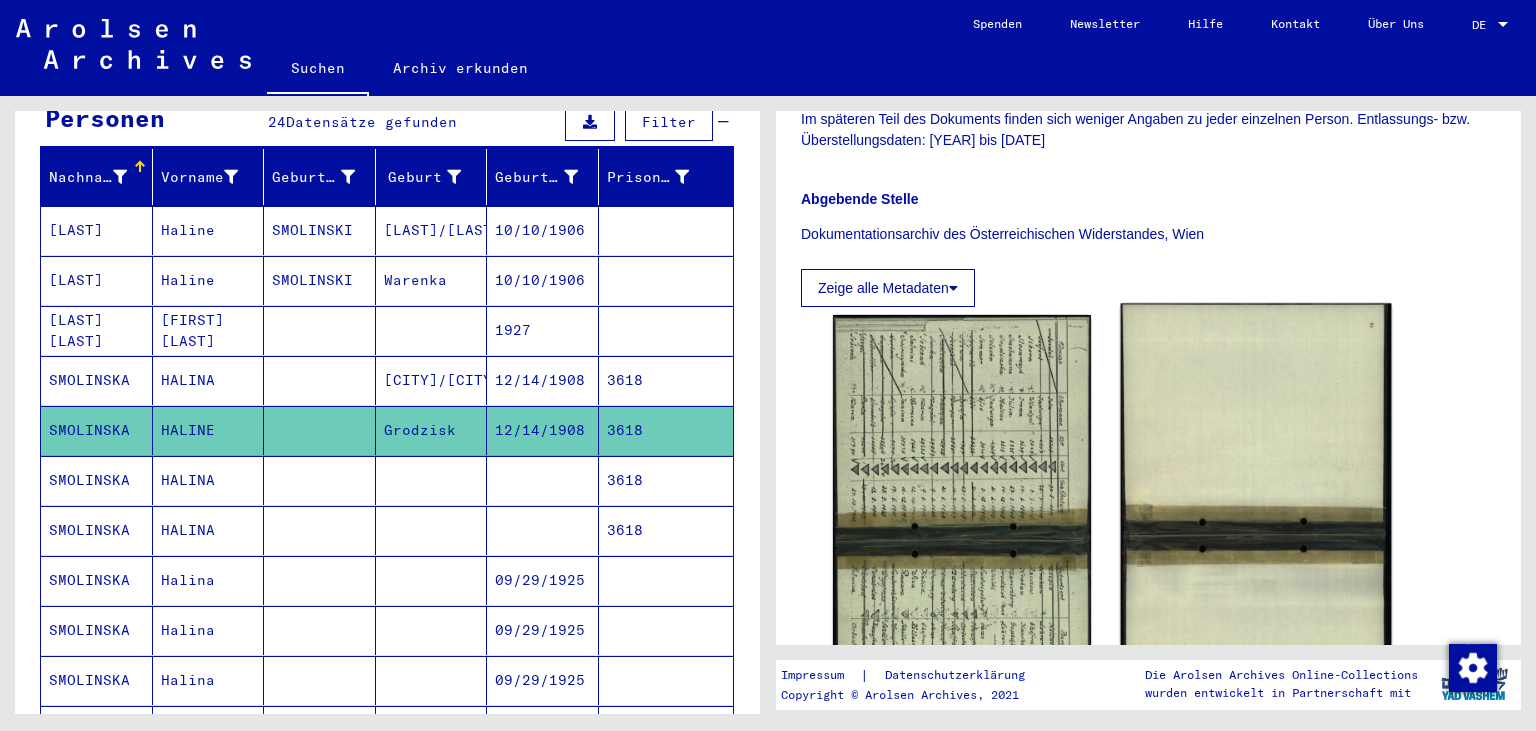 scroll, scrollTop: 772, scrollLeft: 0, axis: vertical 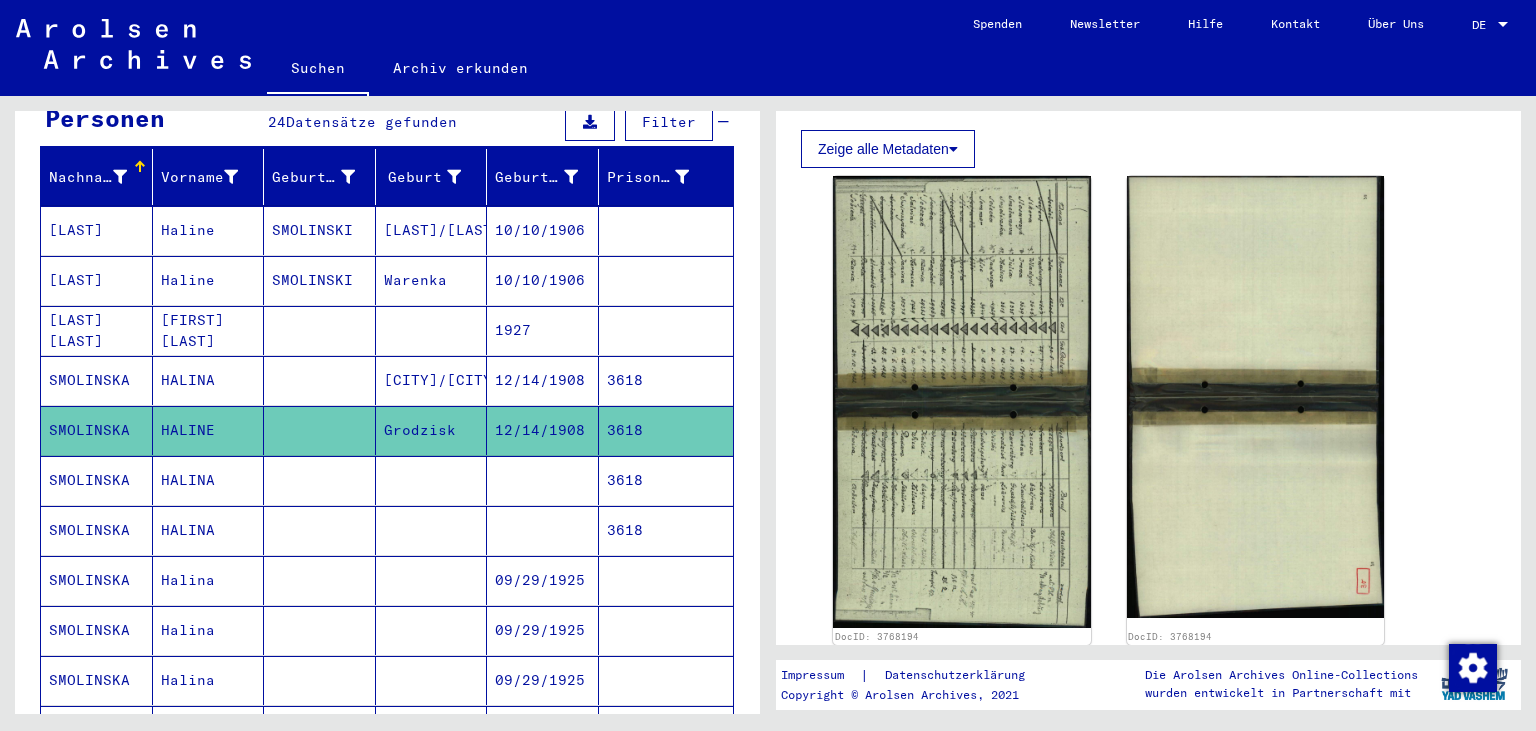 click 